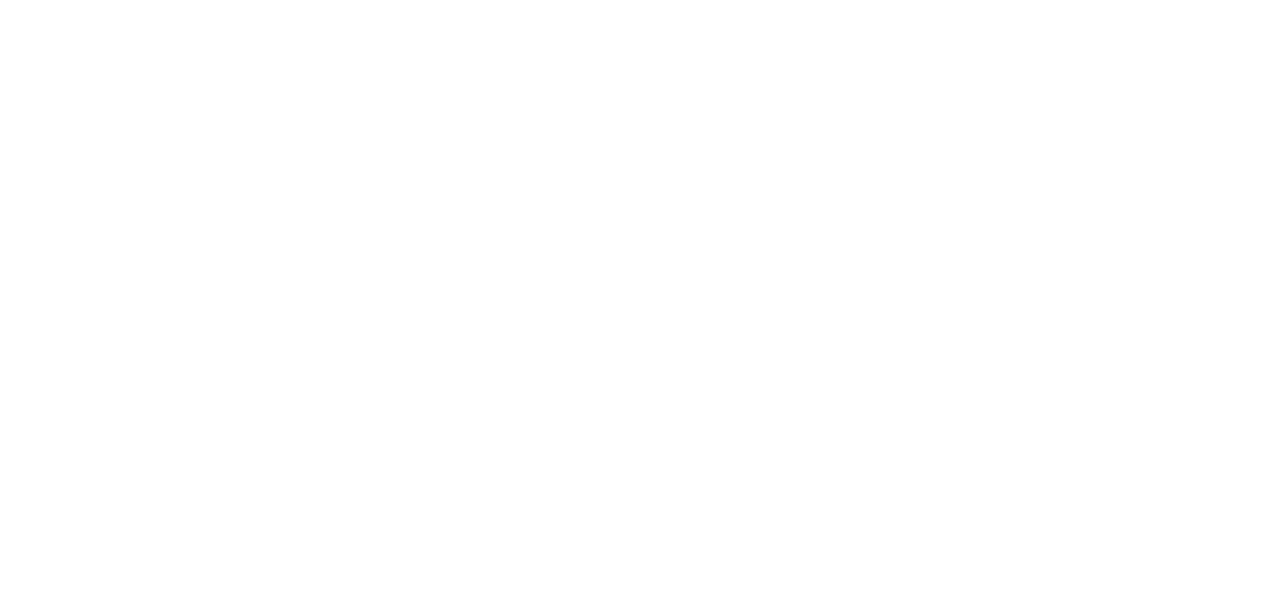 scroll, scrollTop: 0, scrollLeft: 0, axis: both 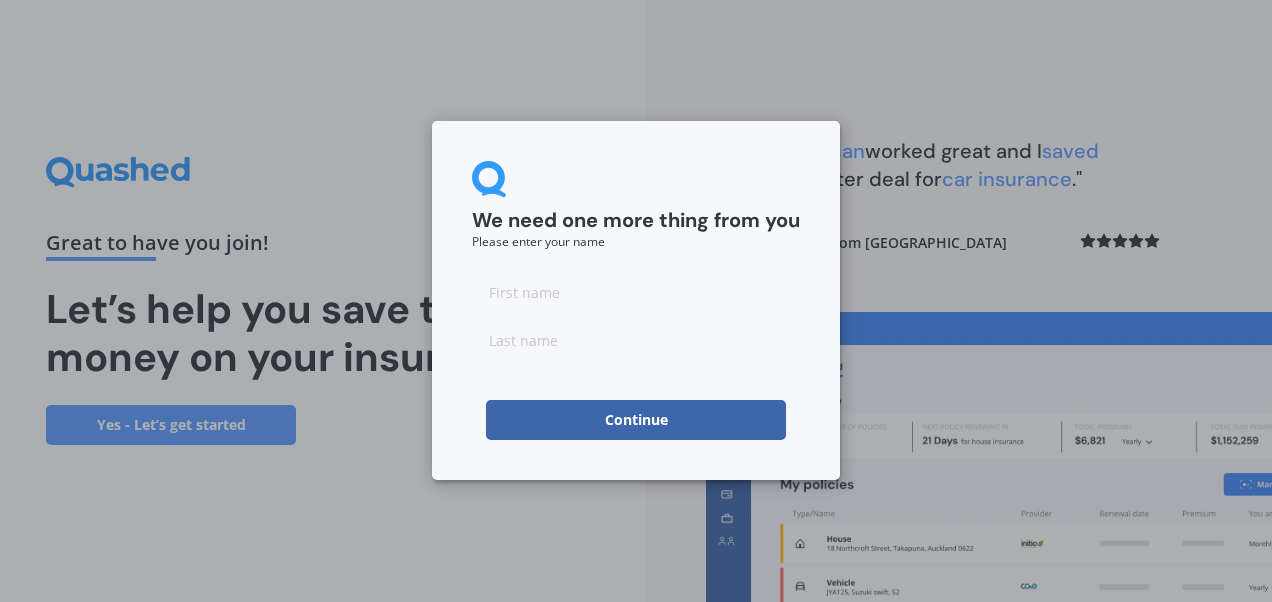 click at bounding box center (636, 292) 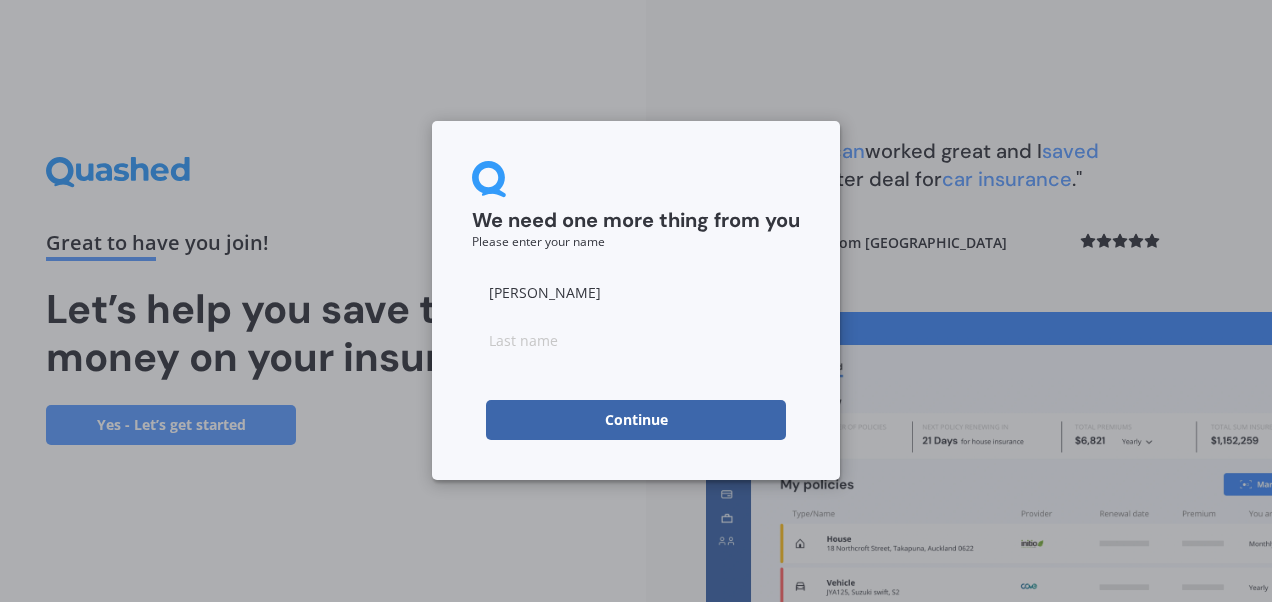 type on "Haria" 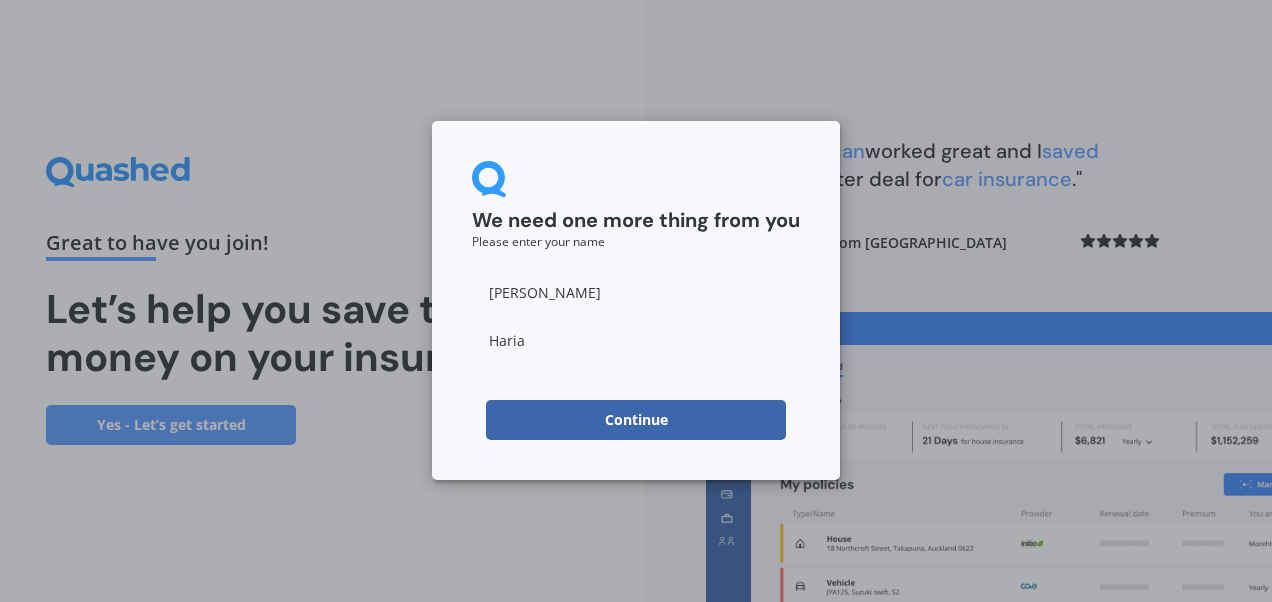 click on "Continue" at bounding box center (636, 420) 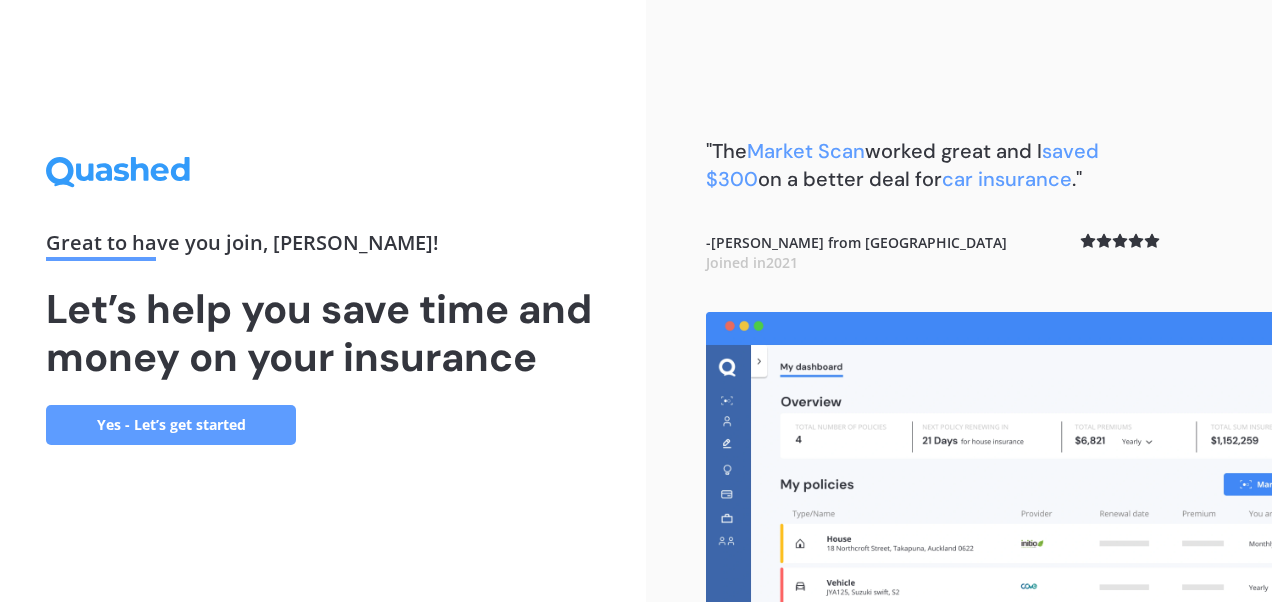 click on "Yes - Let’s get started" at bounding box center [171, 425] 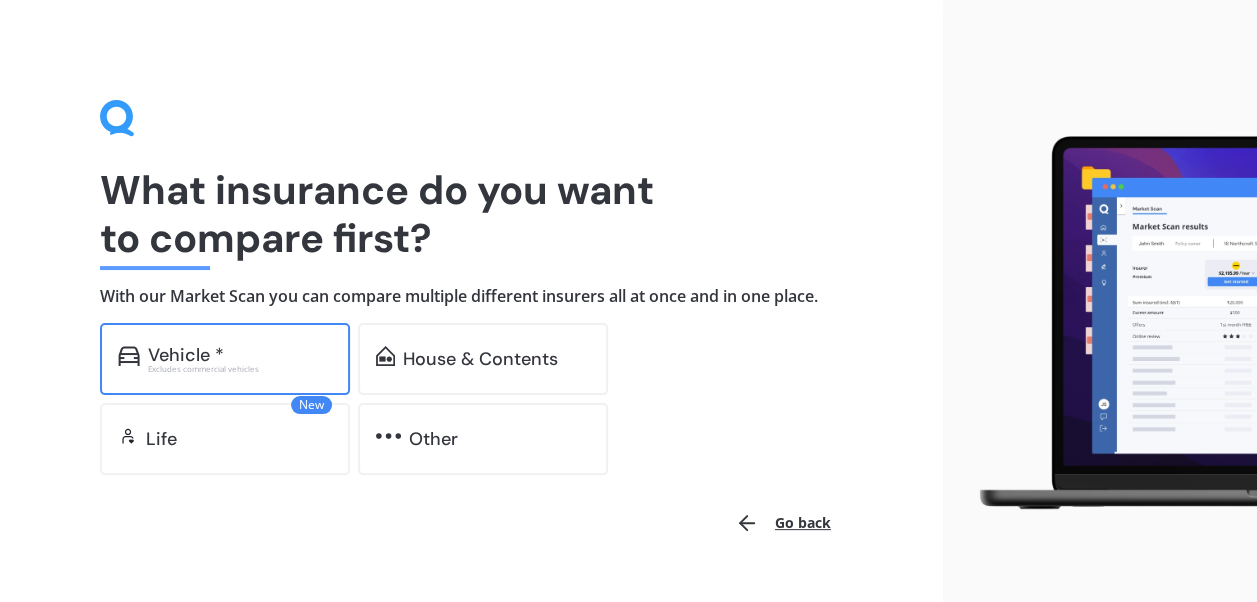 click on "Vehicle *" at bounding box center [186, 355] 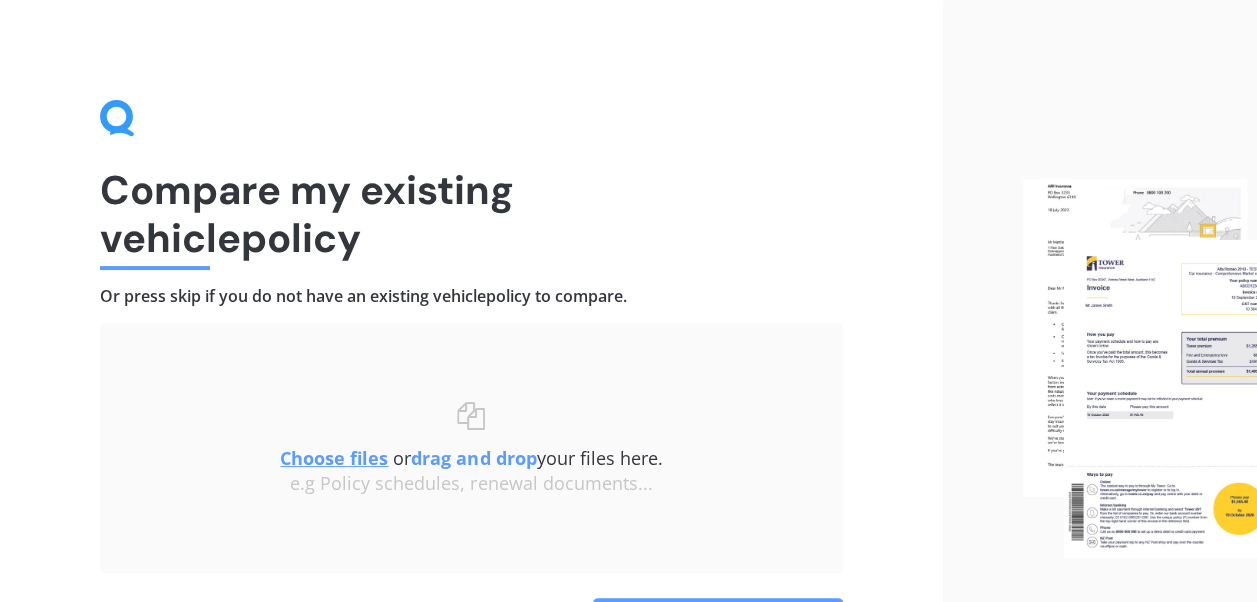 scroll, scrollTop: 134, scrollLeft: 0, axis: vertical 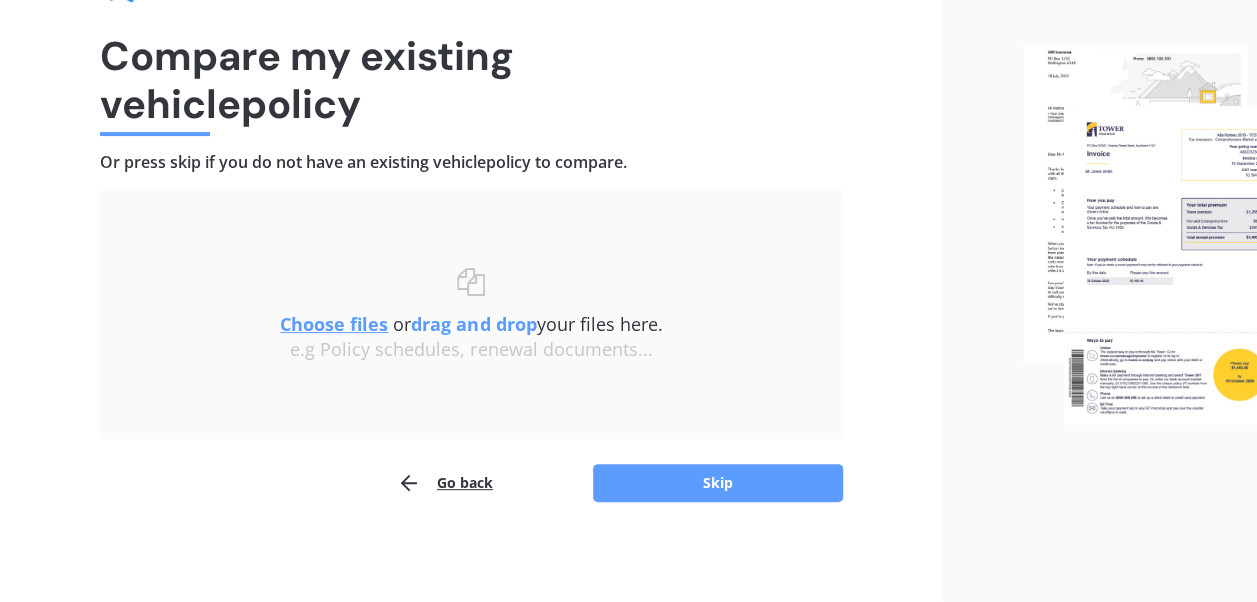 click on "Choose files" at bounding box center (334, 324) 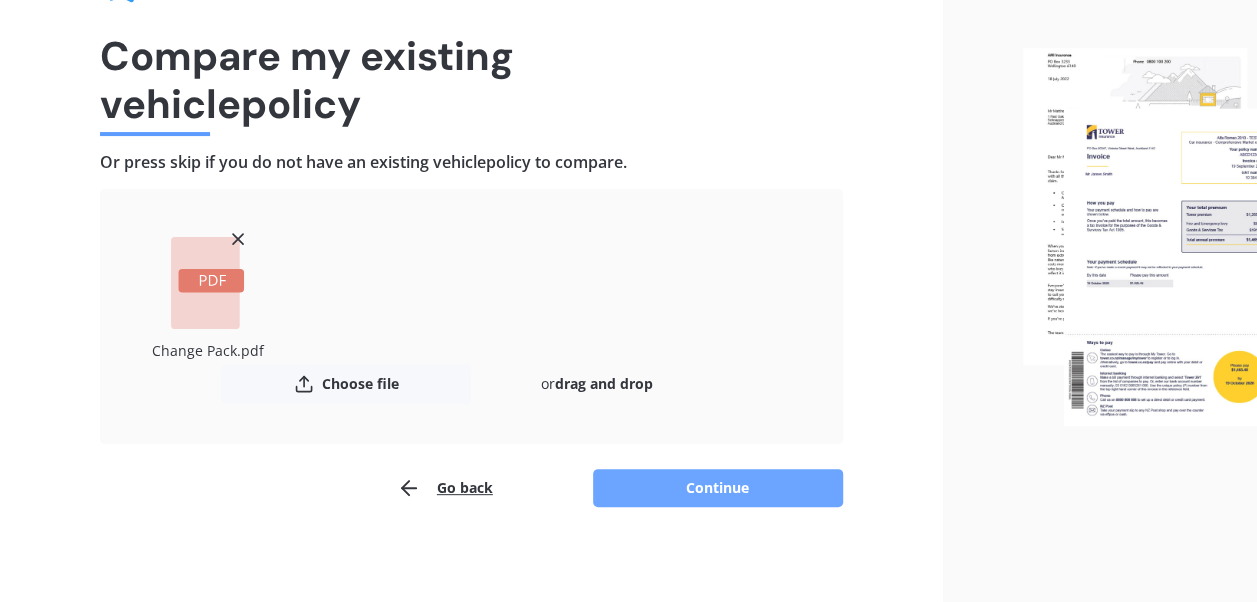 click on "Continue" at bounding box center (718, 488) 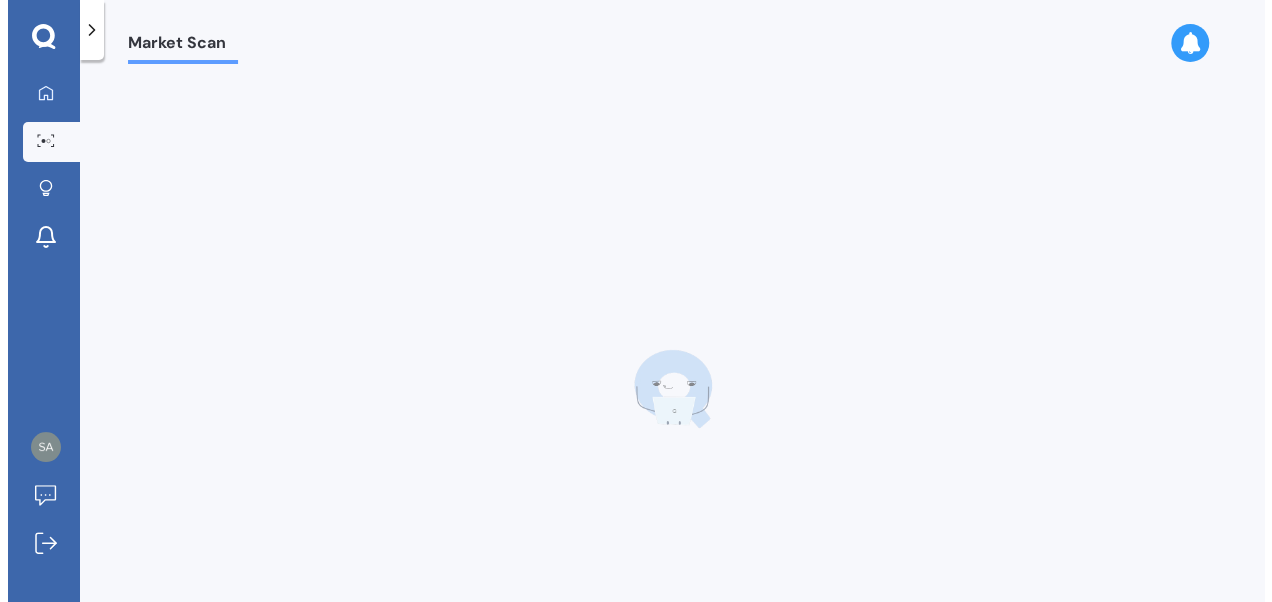 scroll, scrollTop: 0, scrollLeft: 0, axis: both 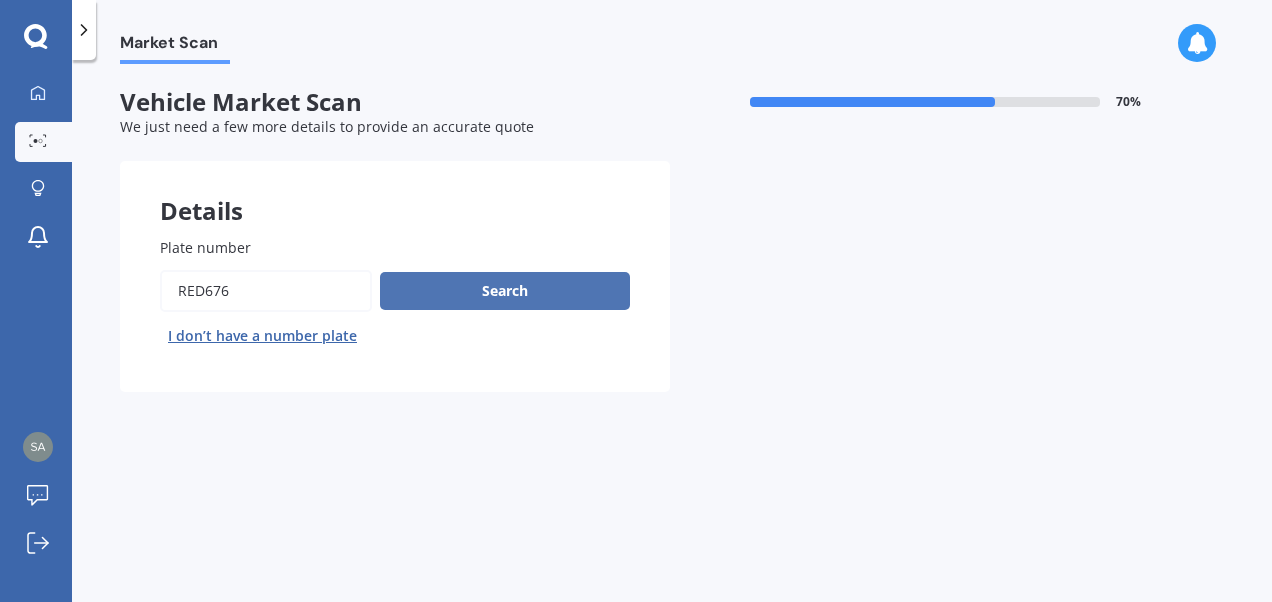click on "Search" at bounding box center [505, 291] 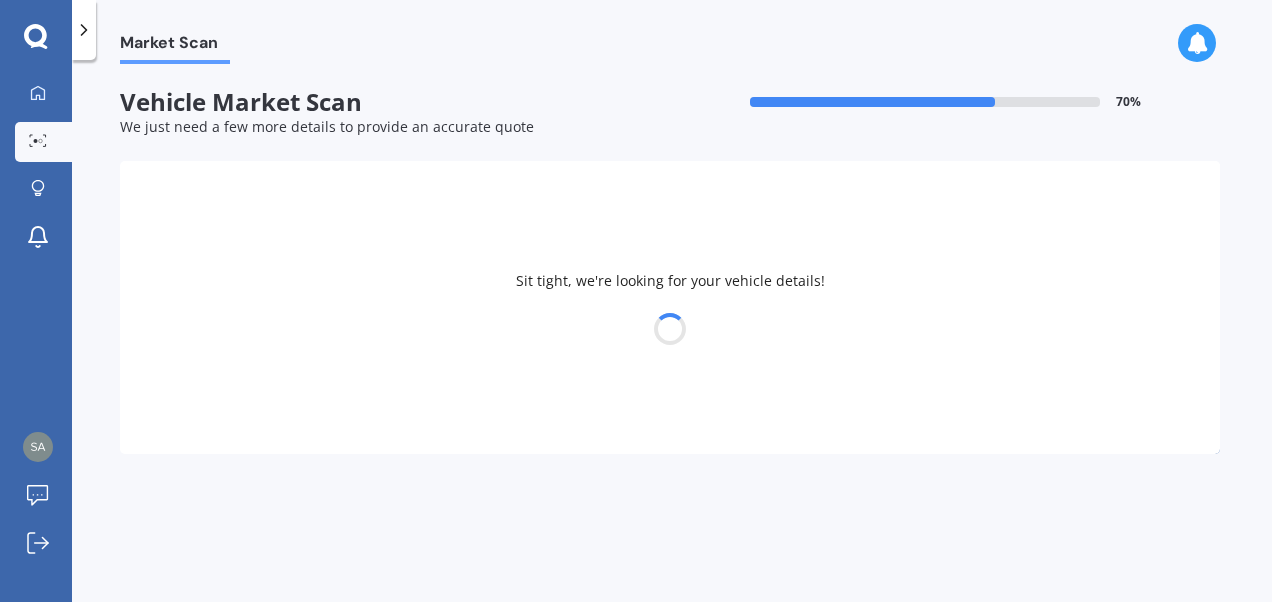 select on "HONDA" 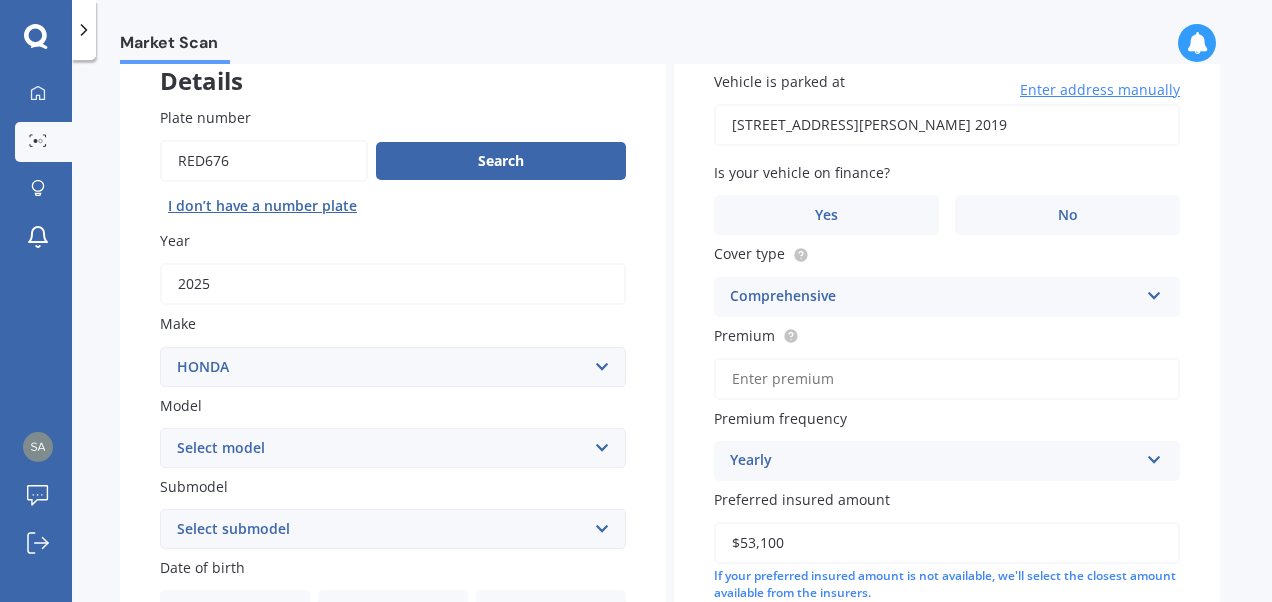 scroll, scrollTop: 177, scrollLeft: 0, axis: vertical 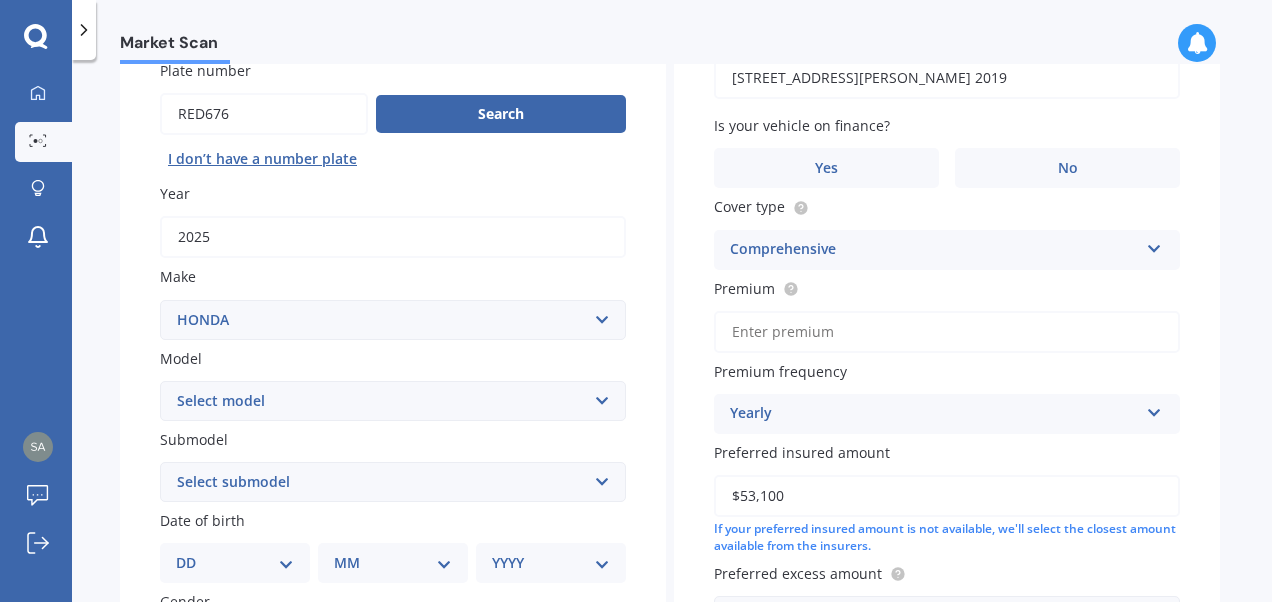click on "Select model Accord Acty Acura Airwave Ascot Avancier Beat Capa City Civic Concerto CR-V CR-Z Crossroad CRX Domani Edix Elysion Ferio Fit Freed Grace Horizon HR-V Innova Insight Inspire Integra Jade Jazz Lagreat Legend Logo MDX Mobilio N-One N-WGN NSX Odyssey Orthia Partner Prelude Rafaga S-MX S2000 Roadster S660 Saber Shuttle Stepwagon Stream Torneo Vezel Vigor ZRV" at bounding box center (393, 401) 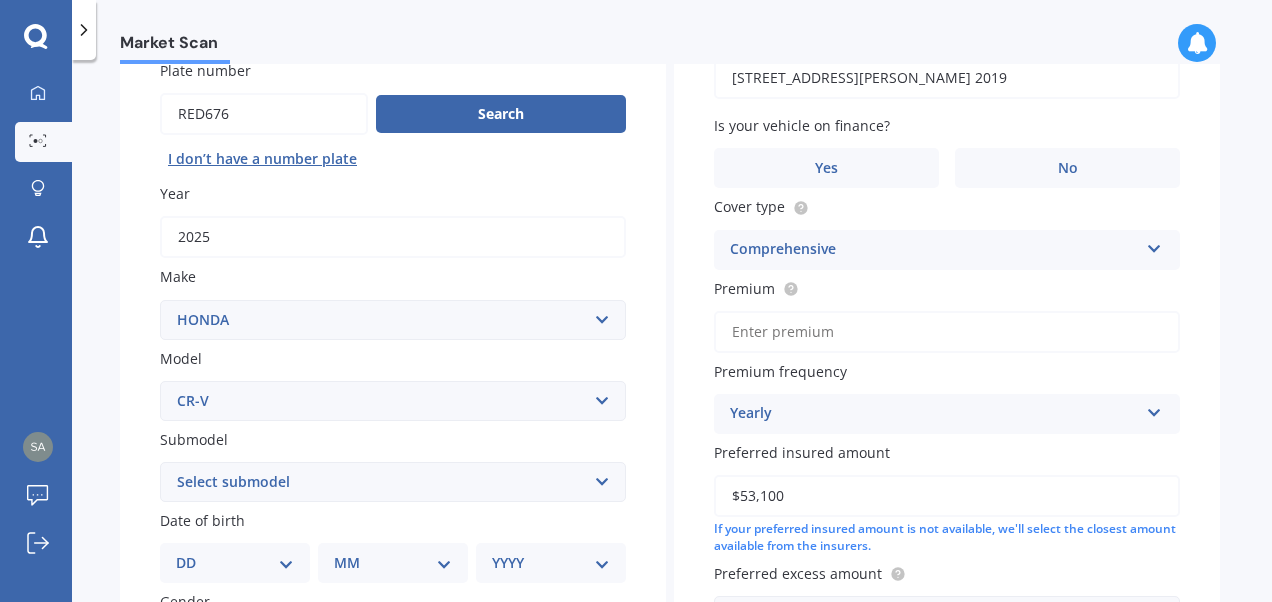 click on "Select model Accord Acty Acura Airwave Ascot Avancier Beat Capa City Civic Concerto CR-V CR-Z Crossroad CRX Domani Edix Elysion Ferio Fit Freed Grace Horizon HR-V Innova Insight Inspire Integra Jade Jazz Lagreat Legend Logo MDX Mobilio N-One N-WGN NSX Odyssey Orthia Partner Prelude Rafaga S-MX S2000 Roadster S660 Saber Shuttle Stepwagon Stream Torneo Vezel Vigor ZRV" at bounding box center [393, 401] 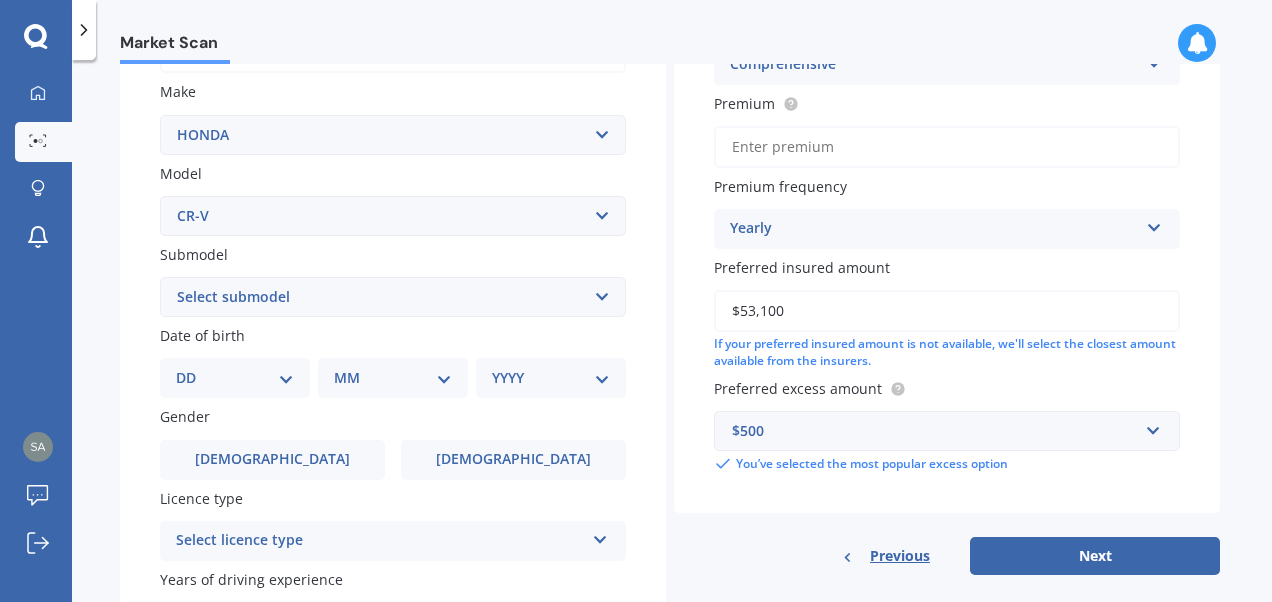 click on "Select submodel (all other) 2WD 2WD Sport 7 1.5 2WD Touring 1.5 4WD AWD AWD Sport Sensing 1.5 AWD Touring 1.5 Hybrid Rvi 2.4 Rvi Plus 2.4 Sport 2.4" at bounding box center [393, 297] 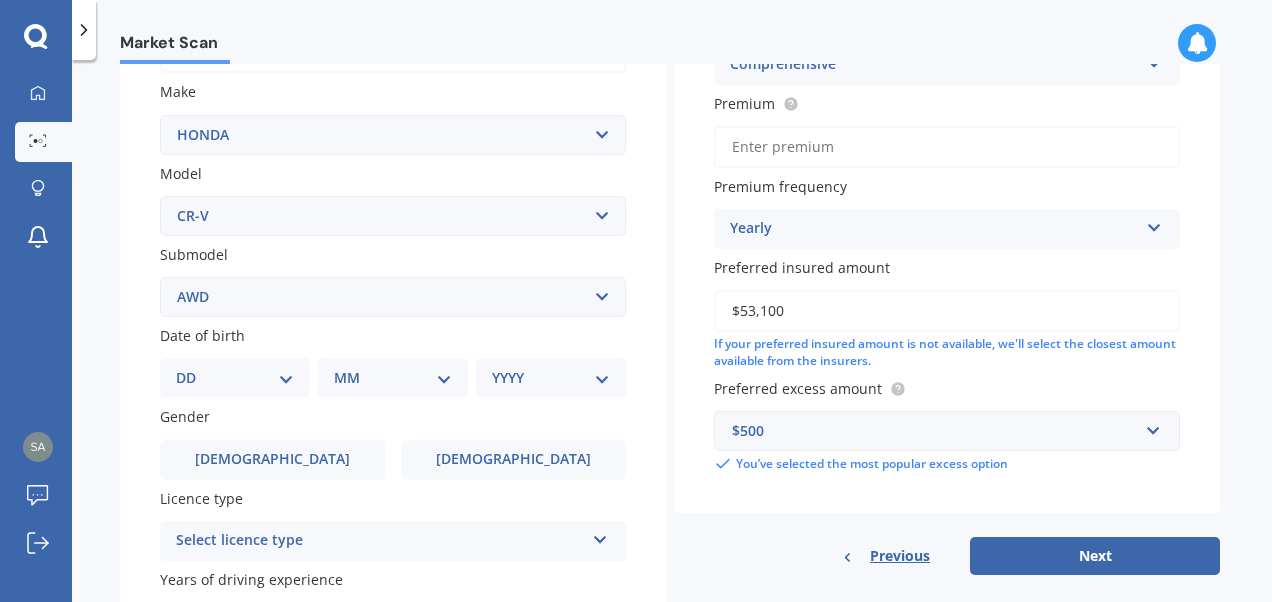 click on "Select submodel (all other) 2WD 2WD Sport 7 1.5 2WD Touring 1.5 4WD AWD AWD Sport Sensing 1.5 AWD Touring 1.5 Hybrid Rvi 2.4 Rvi Plus 2.4 Sport 2.4" at bounding box center [393, 297] 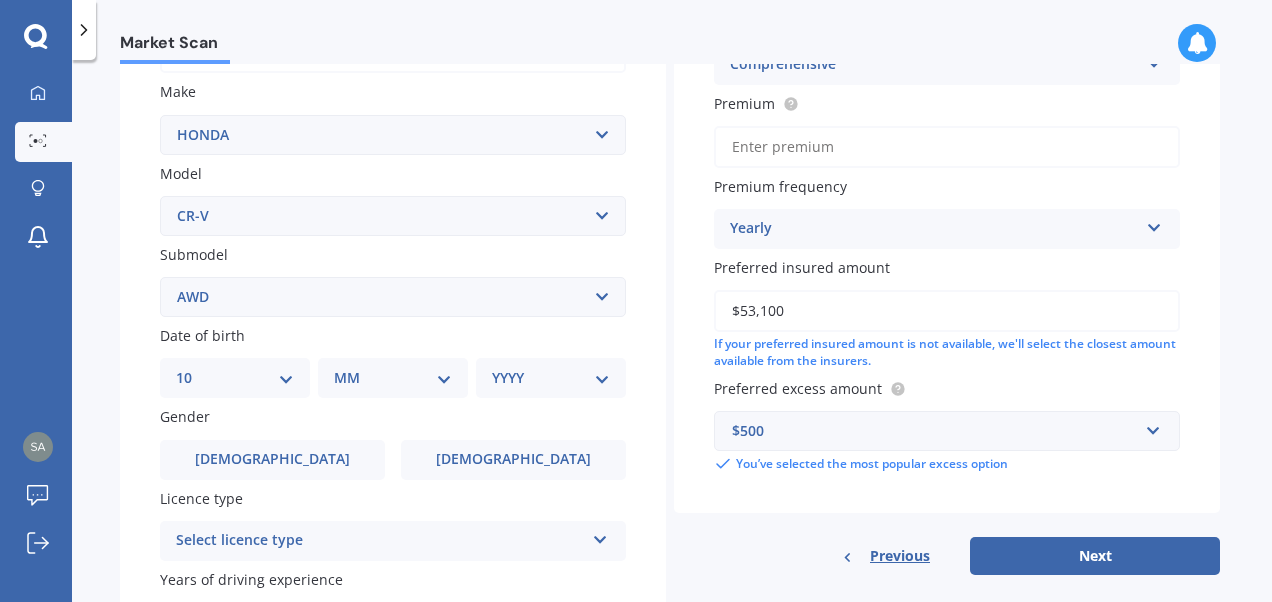 click on "DD 01 02 03 04 05 06 07 08 09 10 11 12 13 14 15 16 17 18 19 20 21 22 23 24 25 26 27 28 29 30 31" at bounding box center (235, 378) 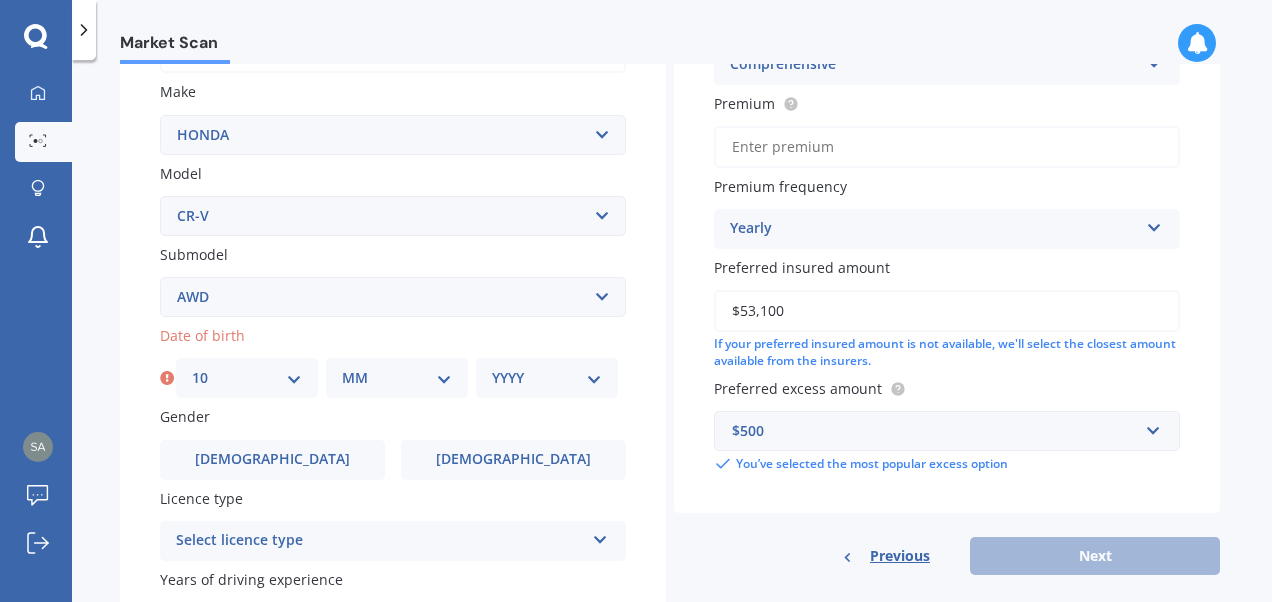click on "MM 01 02 03 04 05 06 07 08 09 10 11 12" at bounding box center (397, 378) 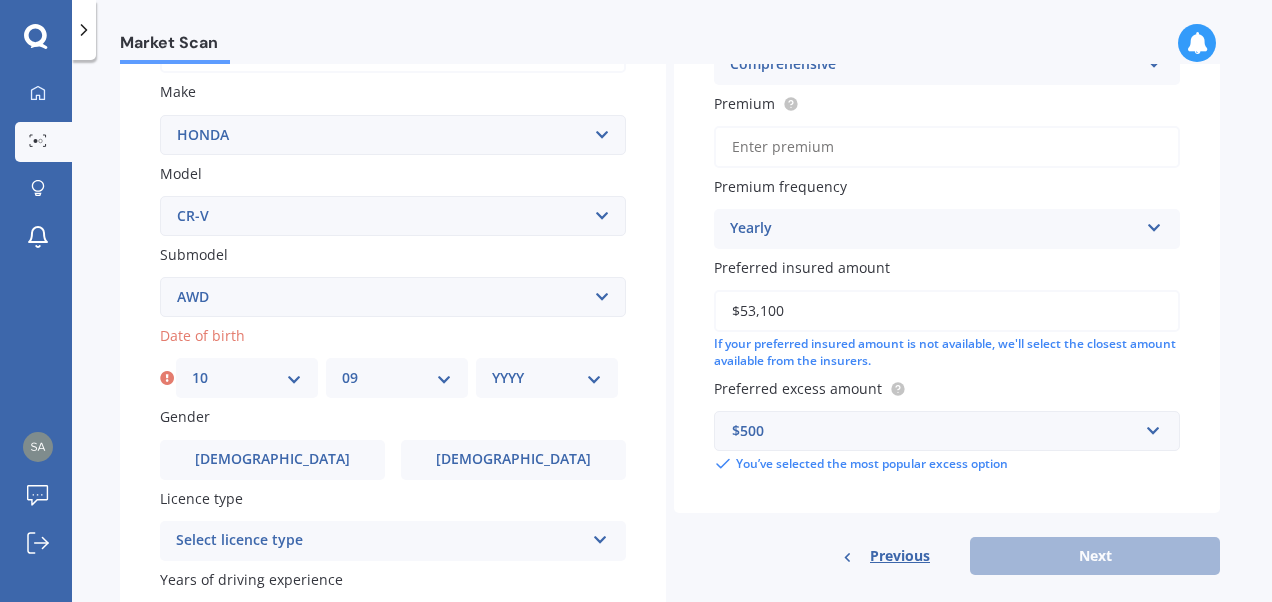 click on "MM 01 02 03 04 05 06 07 08 09 10 11 12" at bounding box center [397, 378] 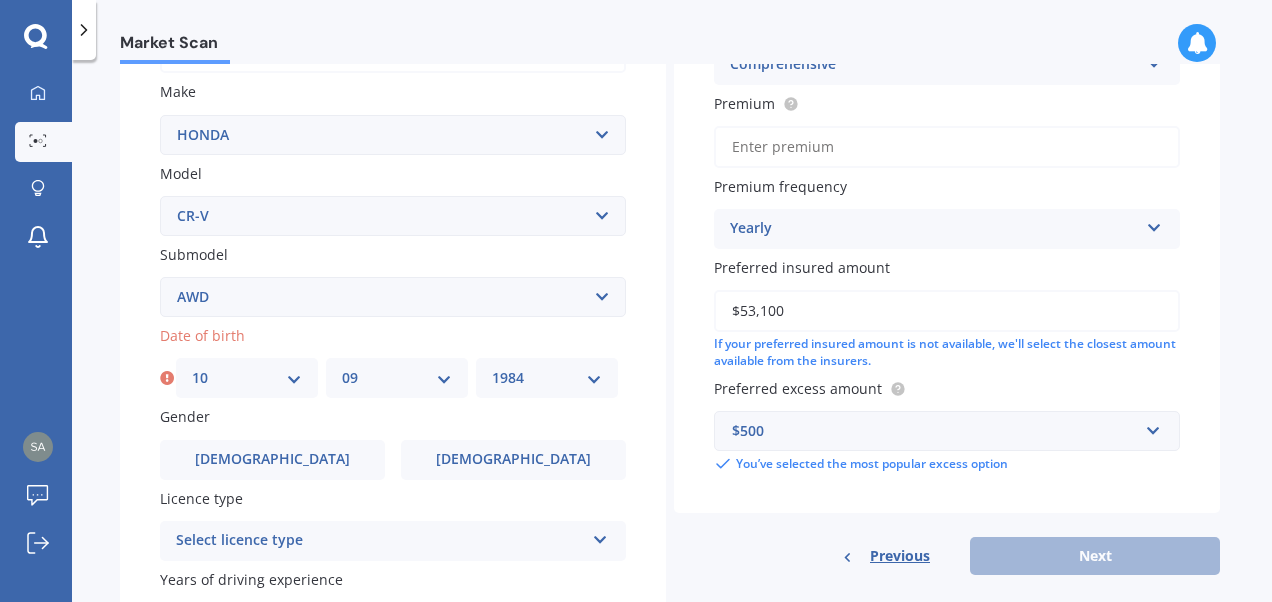click on "YYYY 2025 2024 2023 2022 2021 2020 2019 2018 2017 2016 2015 2014 2013 2012 2011 2010 2009 2008 2007 2006 2005 2004 2003 2002 2001 2000 1999 1998 1997 1996 1995 1994 1993 1992 1991 1990 1989 1988 1987 1986 1985 1984 1983 1982 1981 1980 1979 1978 1977 1976 1975 1974 1973 1972 1971 1970 1969 1968 1967 1966 1965 1964 1963 1962 1961 1960 1959 1958 1957 1956 1955 1954 1953 1952 1951 1950 1949 1948 1947 1946 1945 1944 1943 1942 1941 1940 1939 1938 1937 1936 1935 1934 1933 1932 1931 1930 1929 1928 1927 1926" at bounding box center (547, 378) 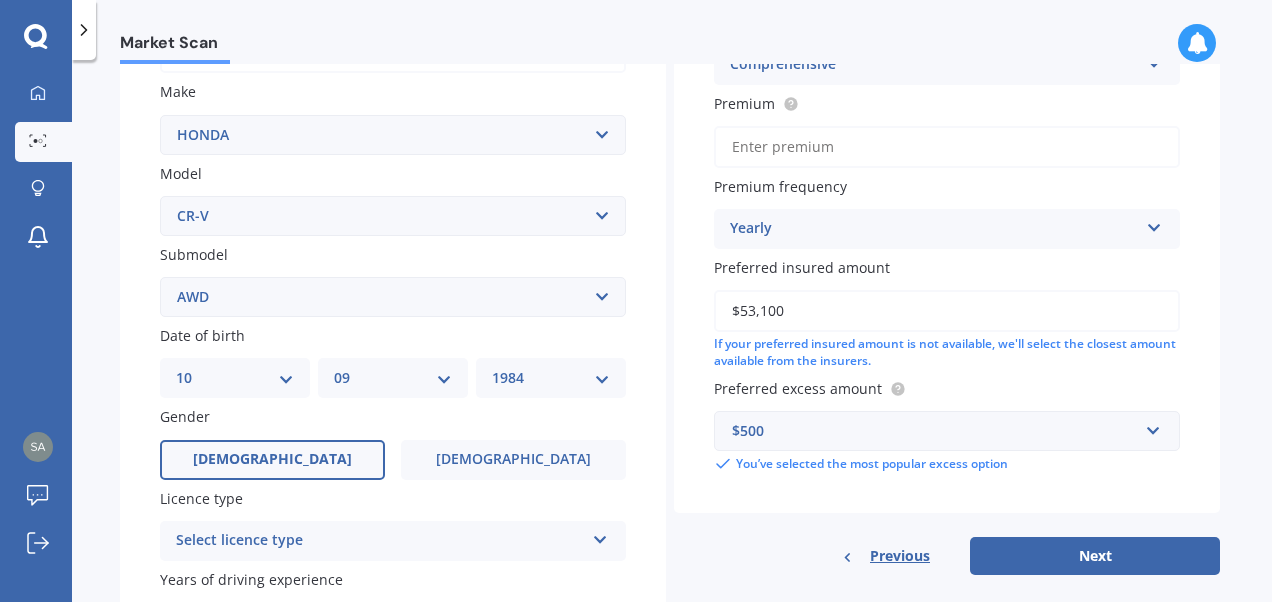 click on "Male" at bounding box center [272, 459] 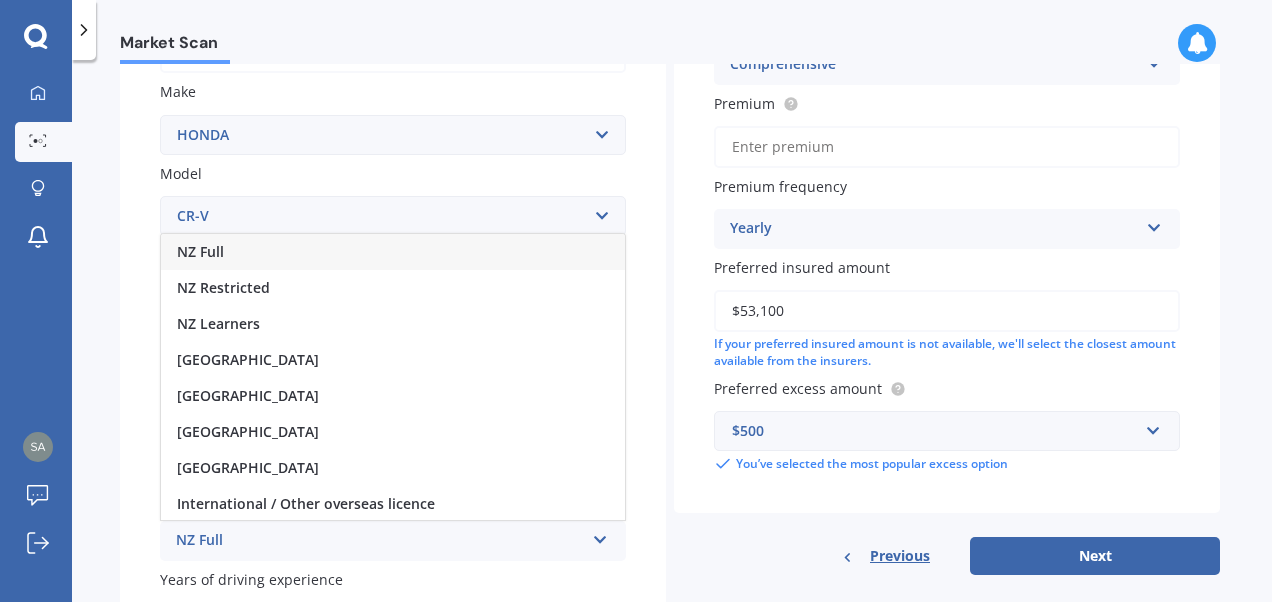 click on "NZ Full" at bounding box center (393, 252) 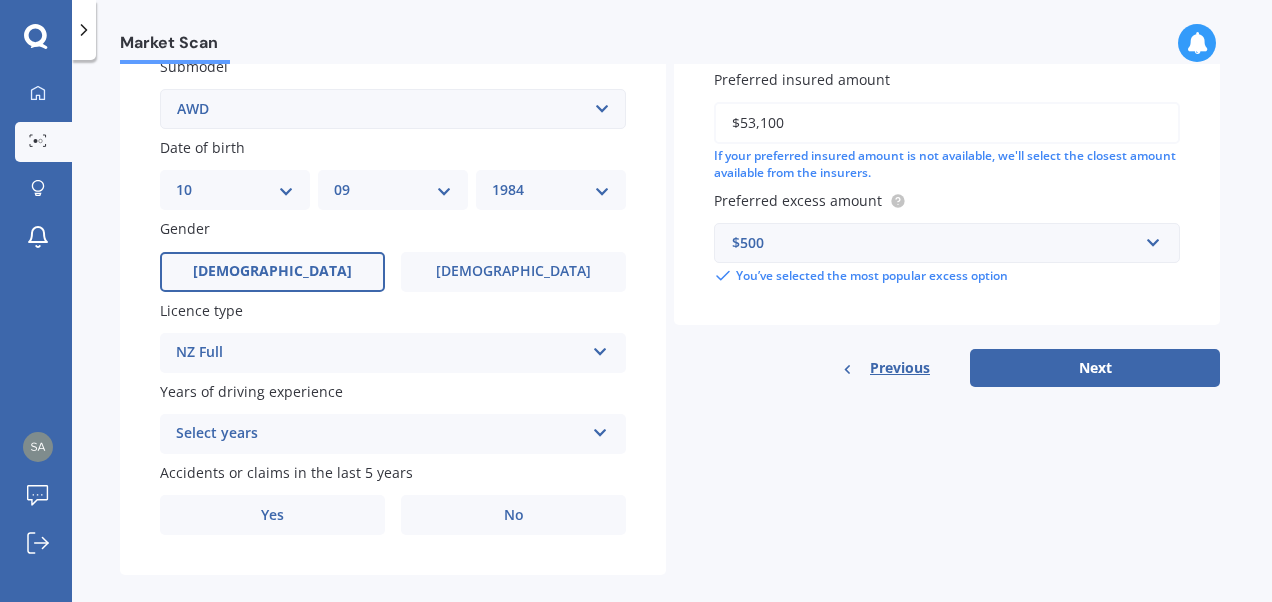 scroll, scrollTop: 554, scrollLeft: 0, axis: vertical 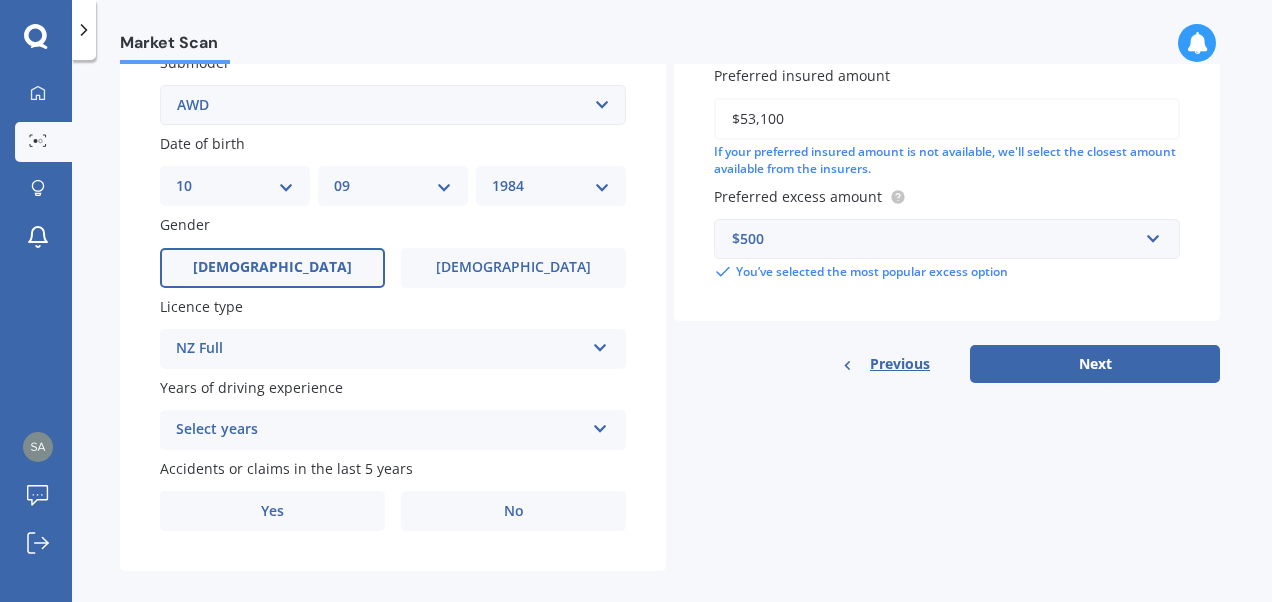 click on "Select years 5 or more years 4 years 3 years 2 years 1 year" at bounding box center [393, 430] 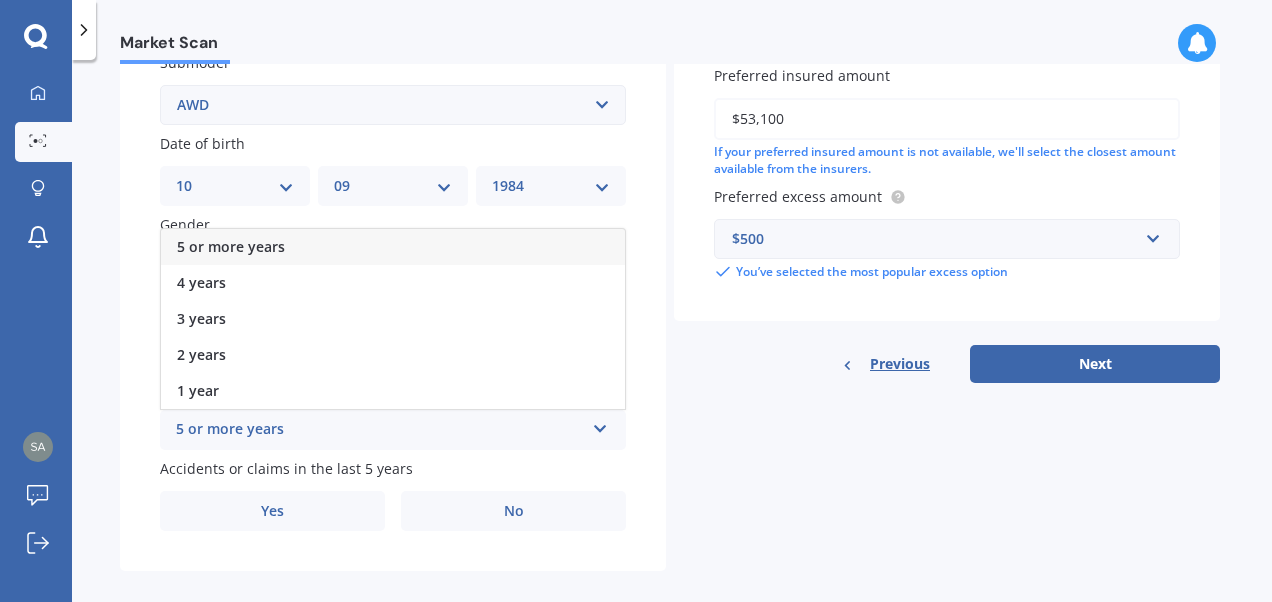 click on "5 or more years" at bounding box center [393, 247] 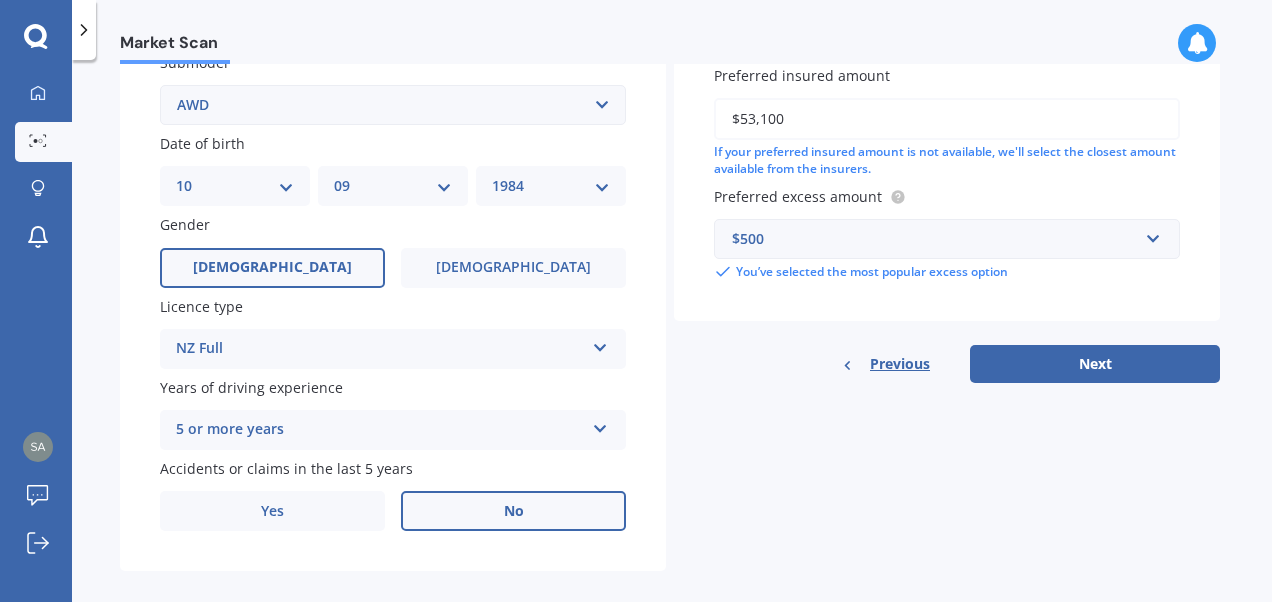 click on "No" at bounding box center (513, 511) 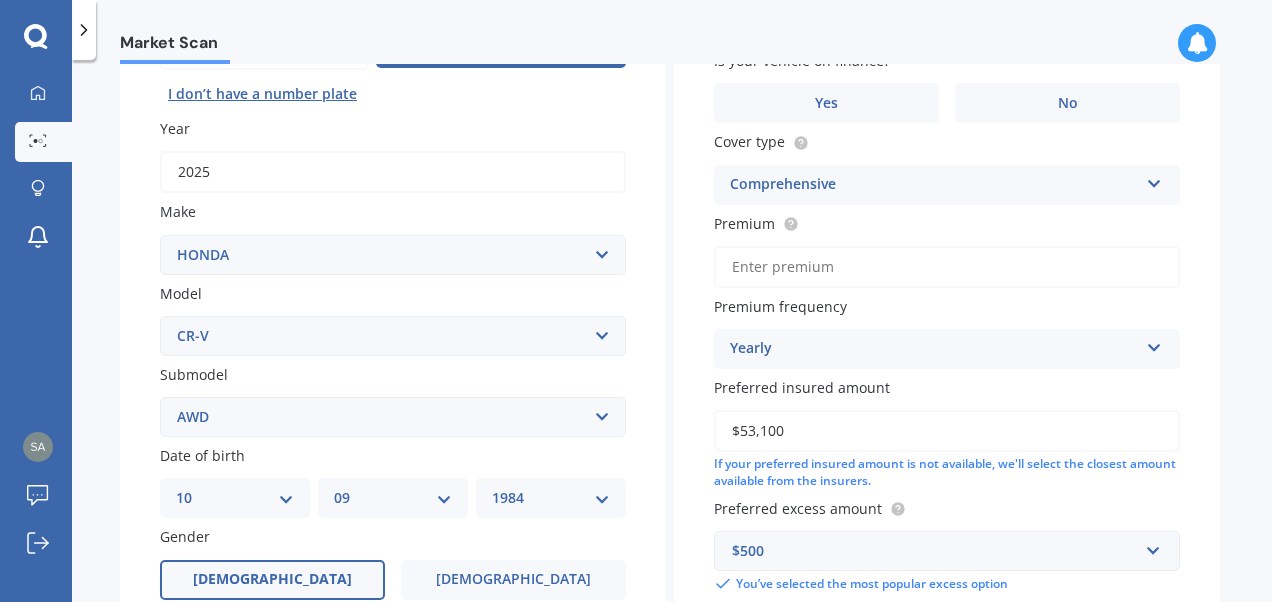 scroll, scrollTop: 249, scrollLeft: 0, axis: vertical 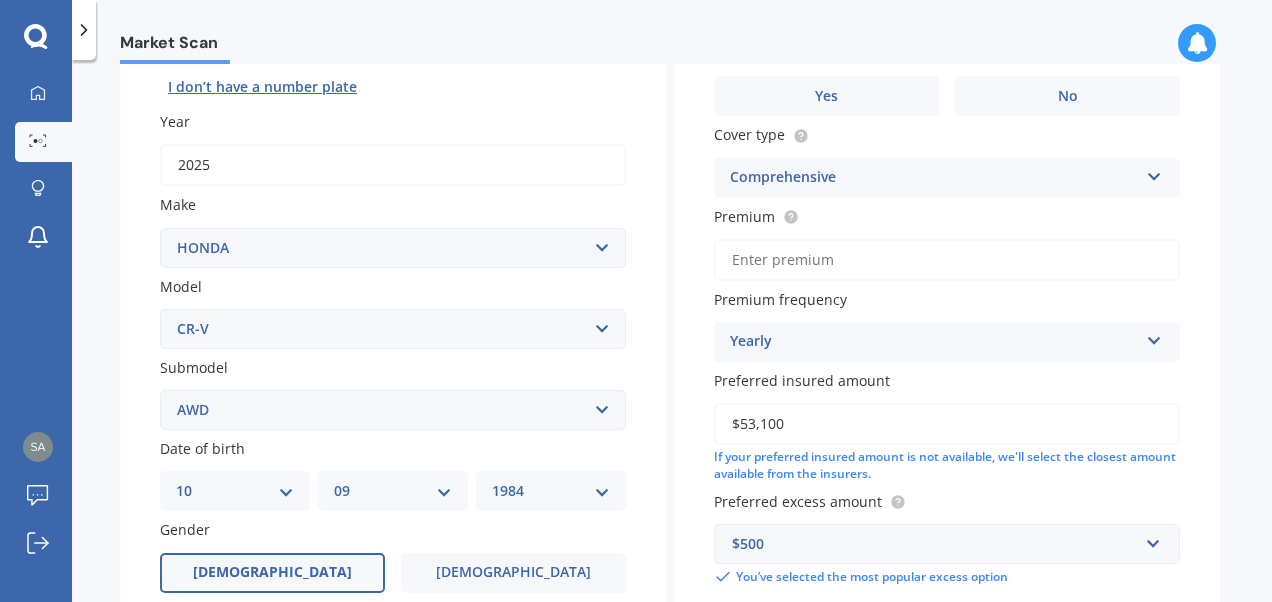 click on "Premium" at bounding box center [947, 260] 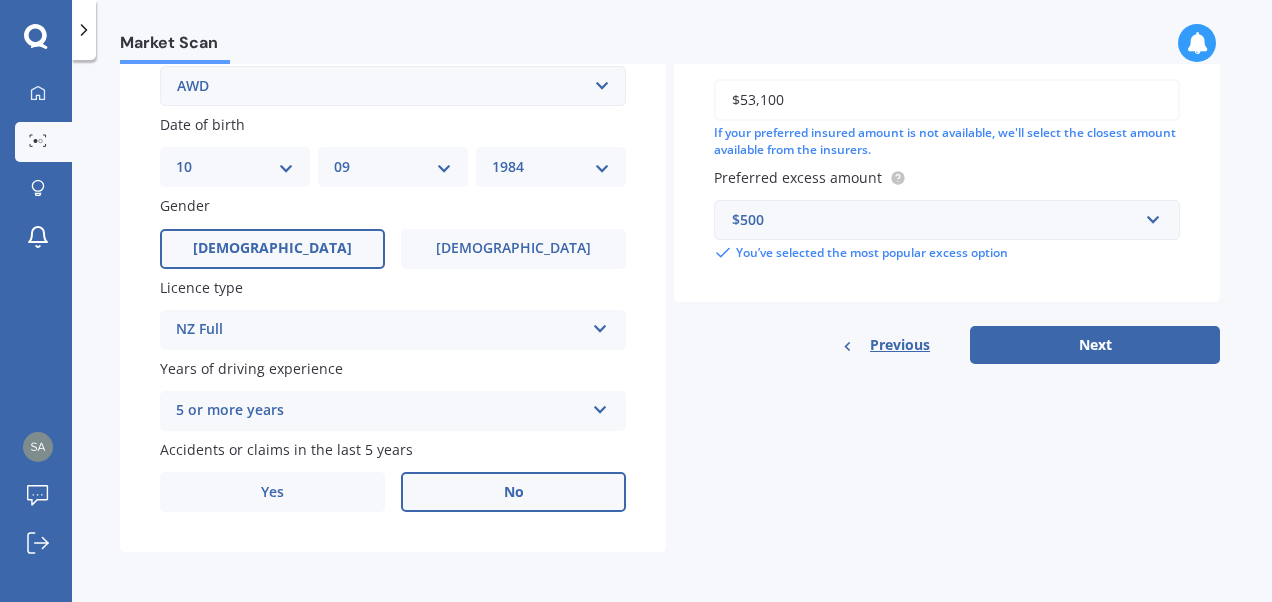 scroll, scrollTop: 576, scrollLeft: 0, axis: vertical 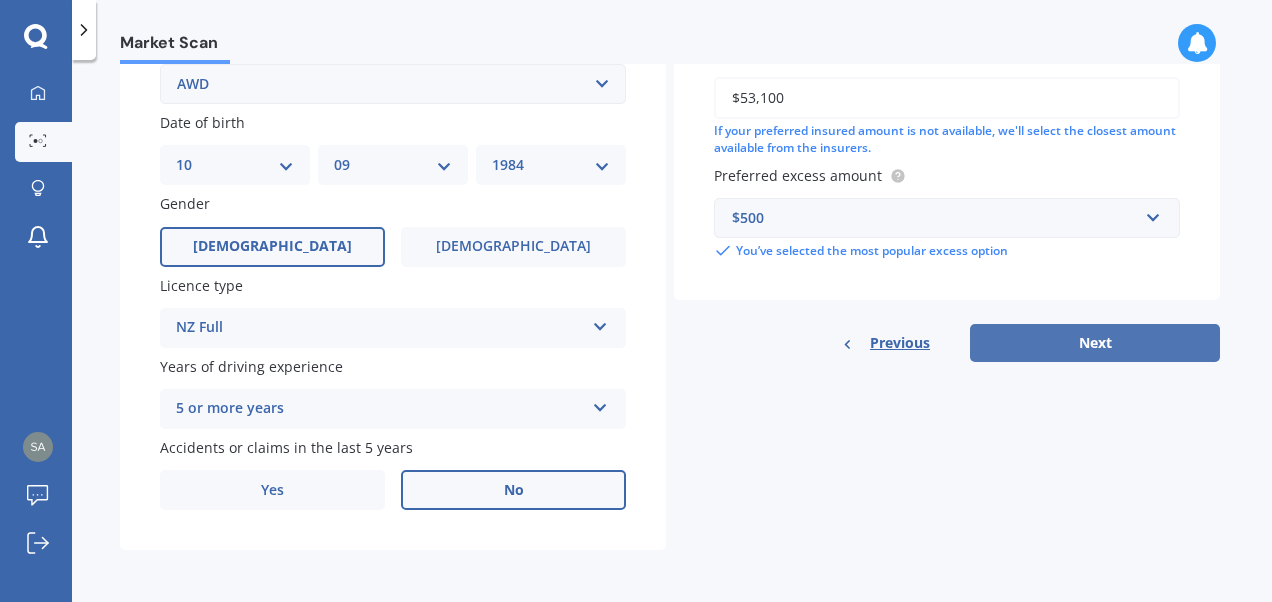 type on "$1,220.00" 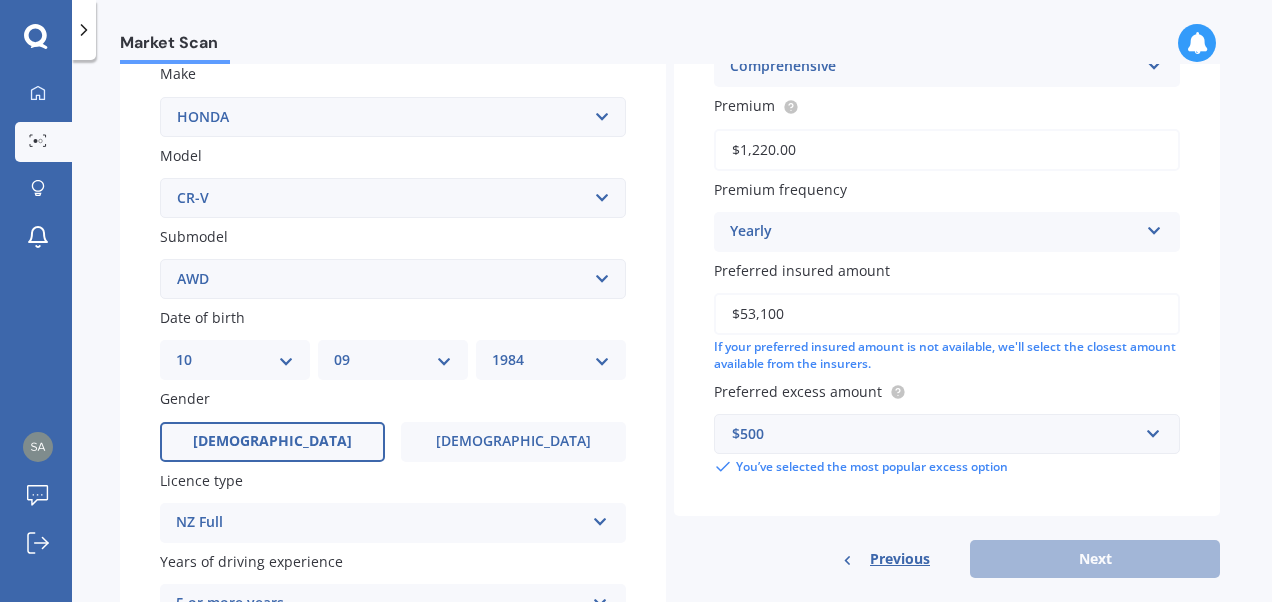 scroll, scrollTop: 136, scrollLeft: 0, axis: vertical 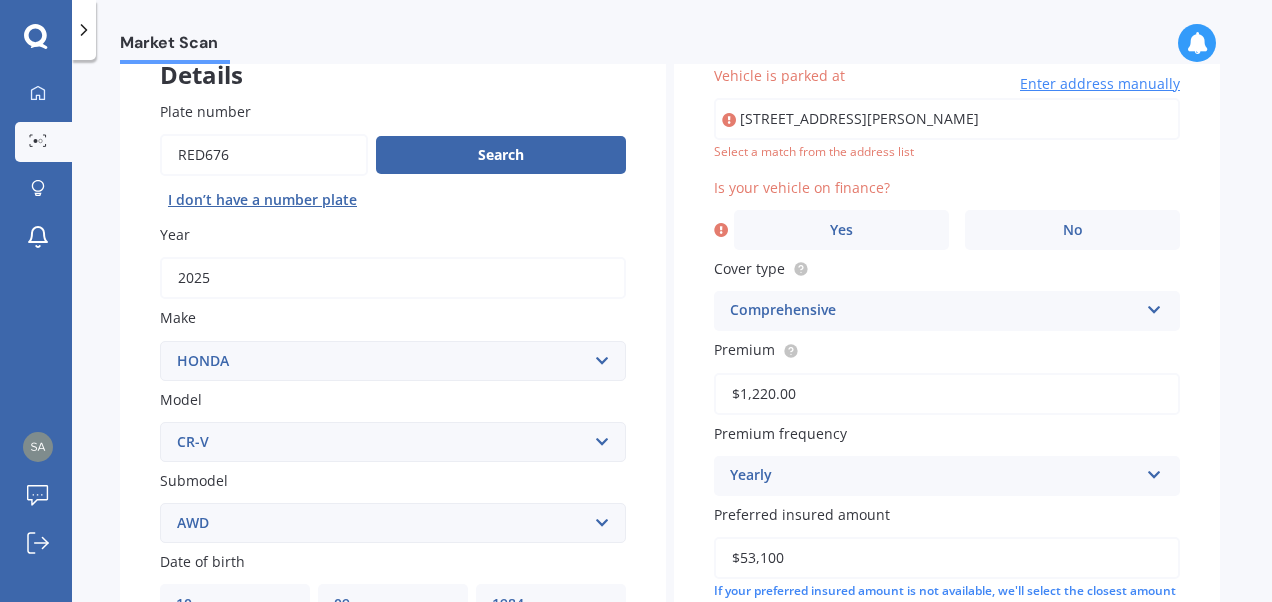 type on "[STREET_ADDRESS][PERSON_NAME] 2019" 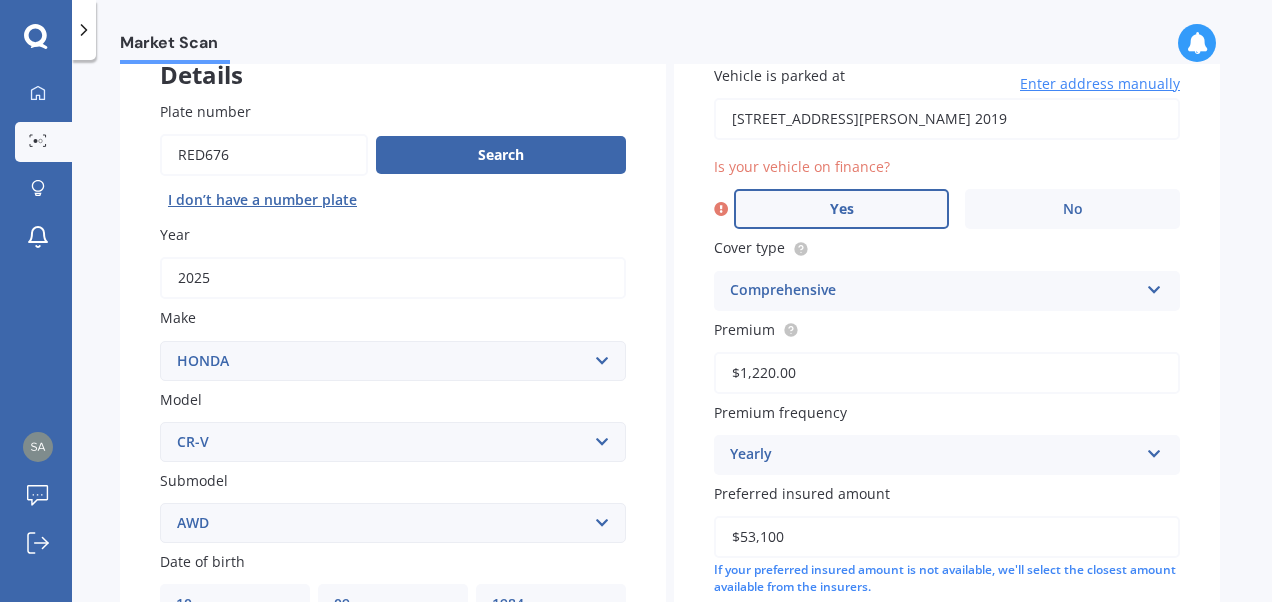 click on "Yes" at bounding box center [841, 209] 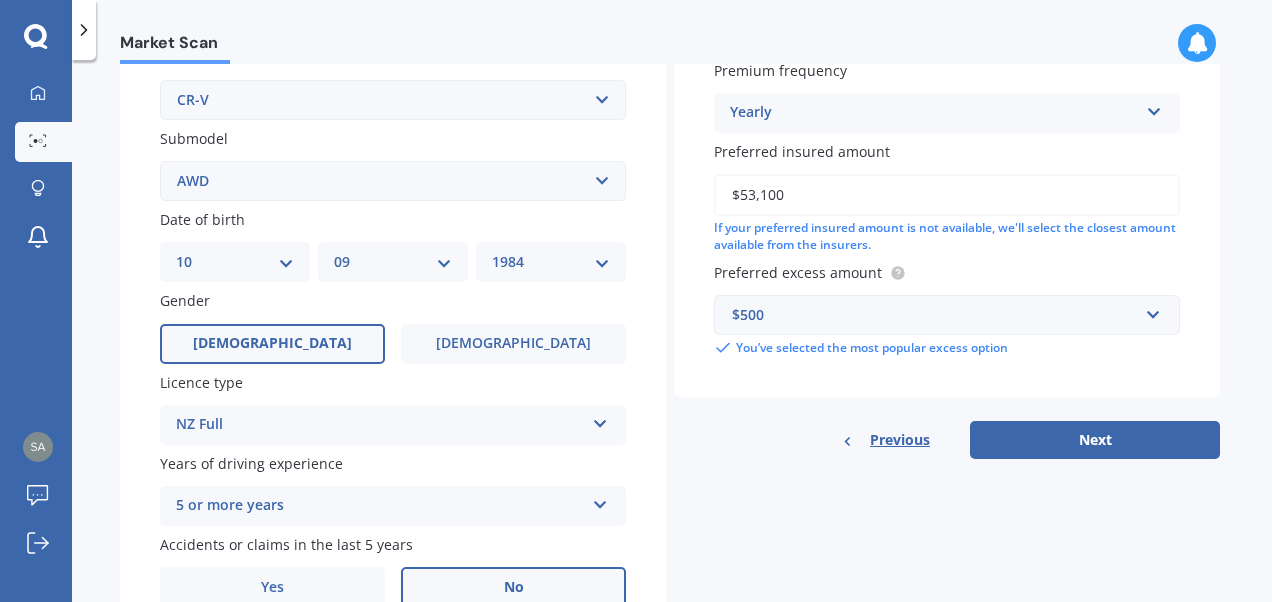 scroll, scrollTop: 578, scrollLeft: 0, axis: vertical 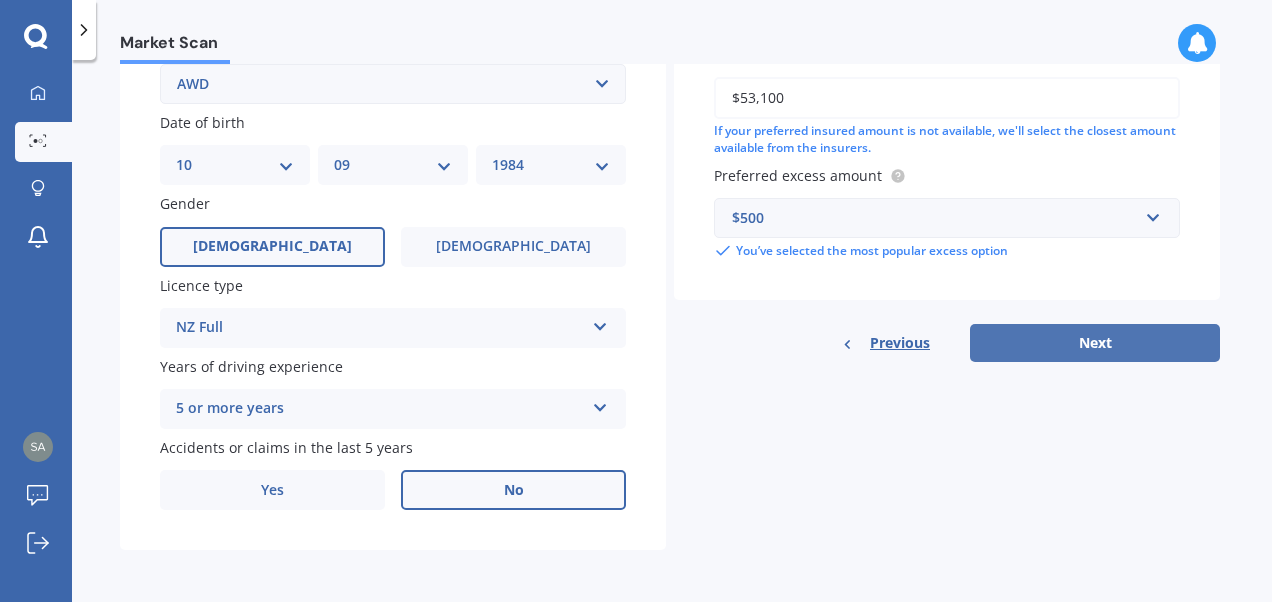 click on "Next" at bounding box center [1095, 343] 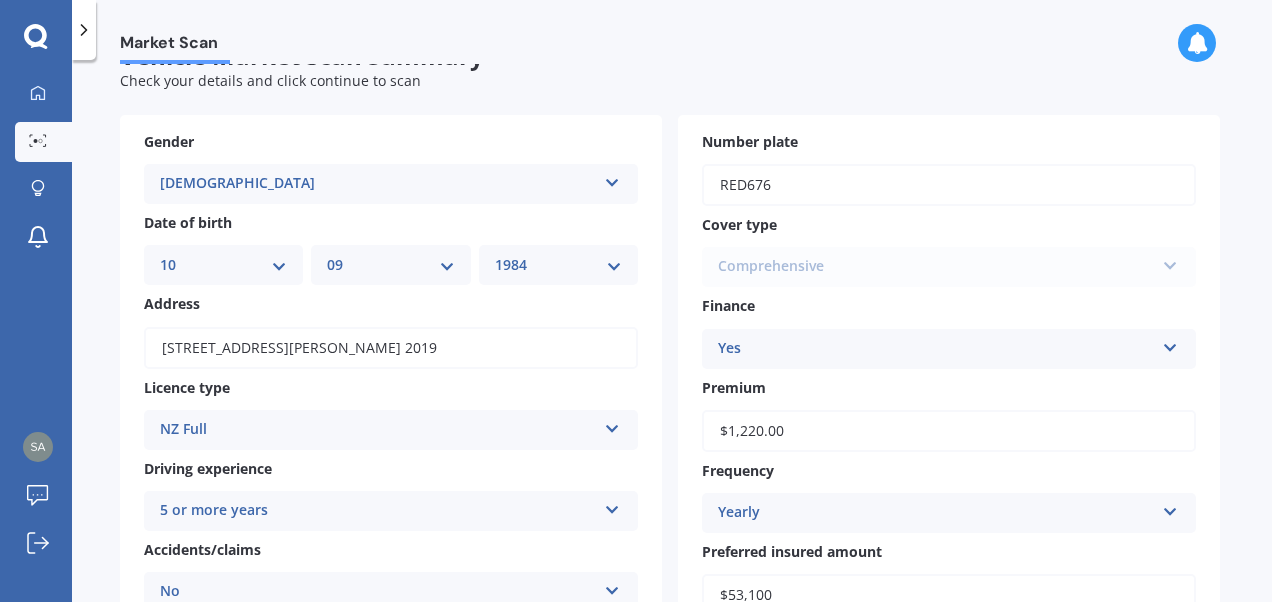 scroll, scrollTop: 0, scrollLeft: 0, axis: both 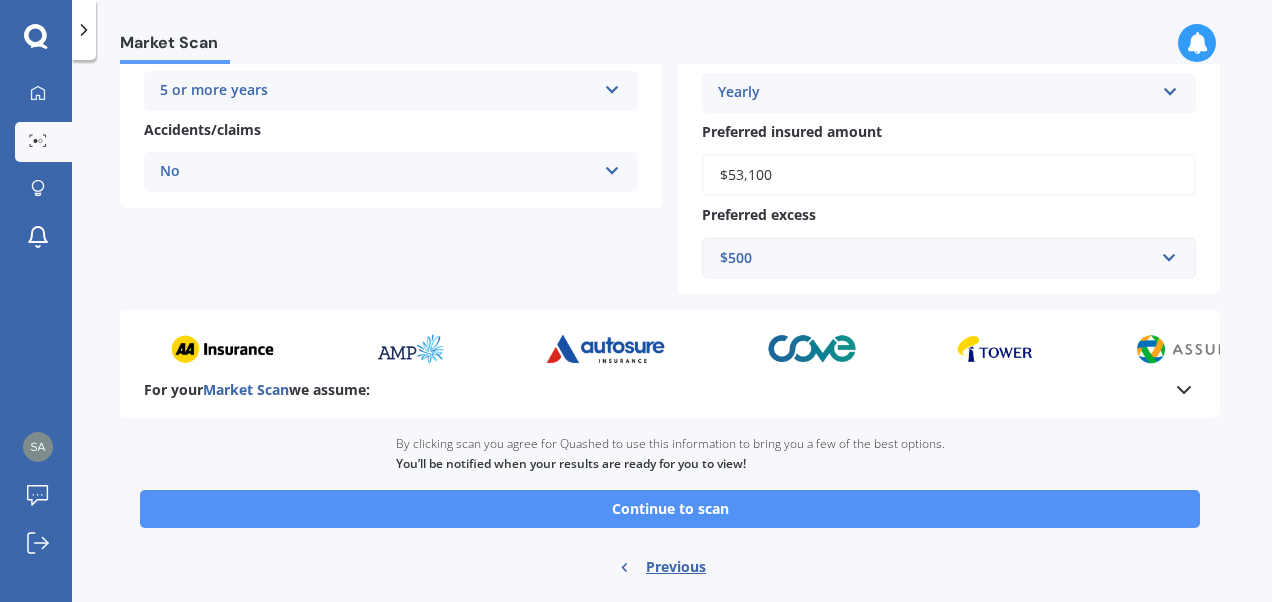 click on "Continue to scan" at bounding box center [670, 509] 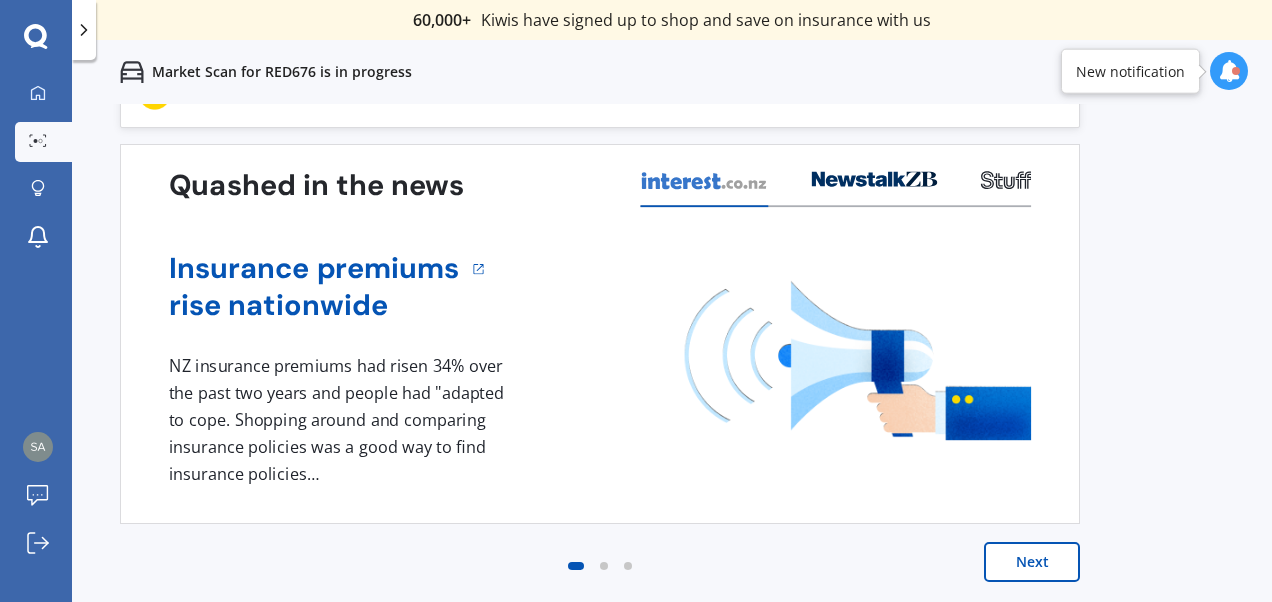 scroll, scrollTop: 0, scrollLeft: 0, axis: both 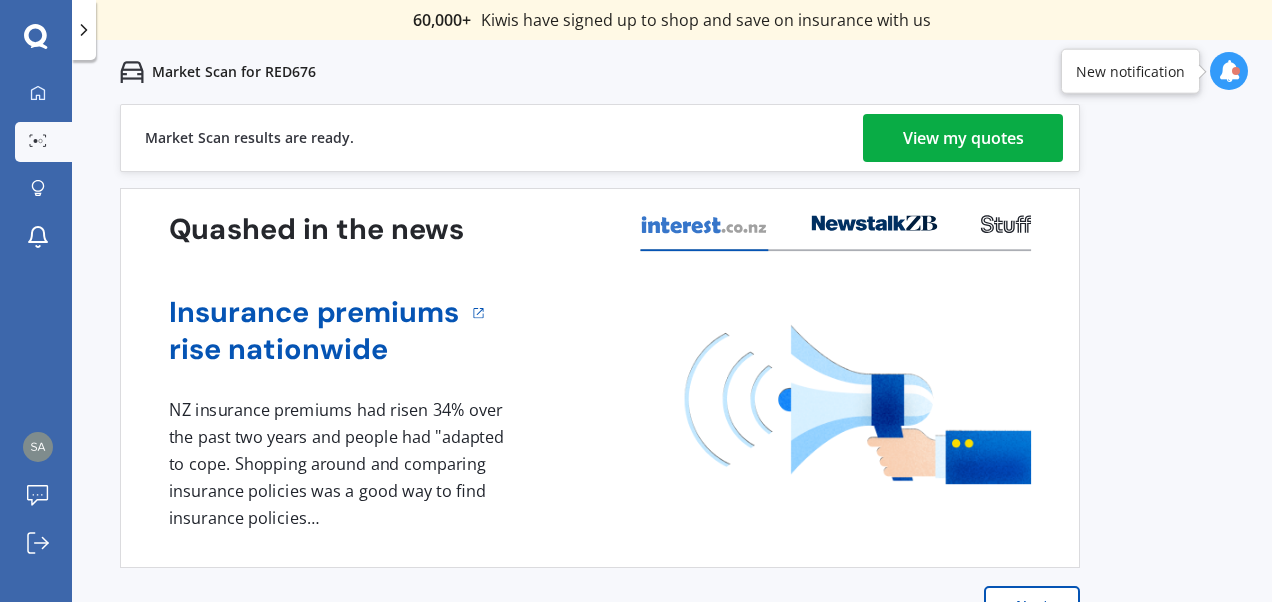 click on "View my quotes" at bounding box center [963, 138] 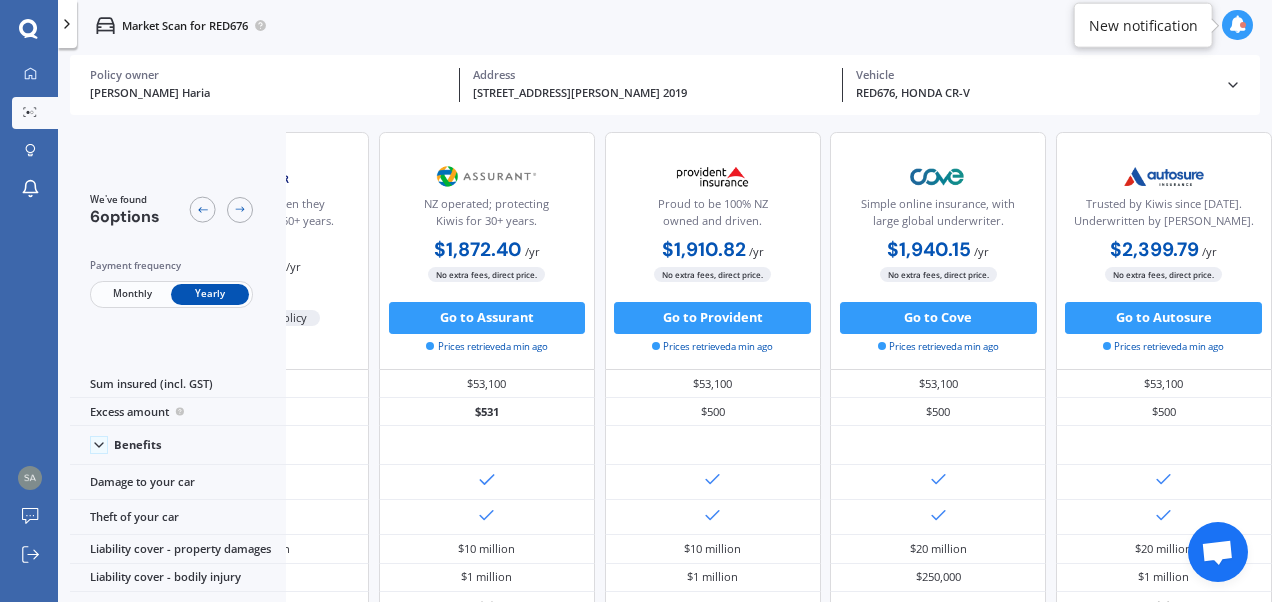 scroll, scrollTop: 0, scrollLeft: 0, axis: both 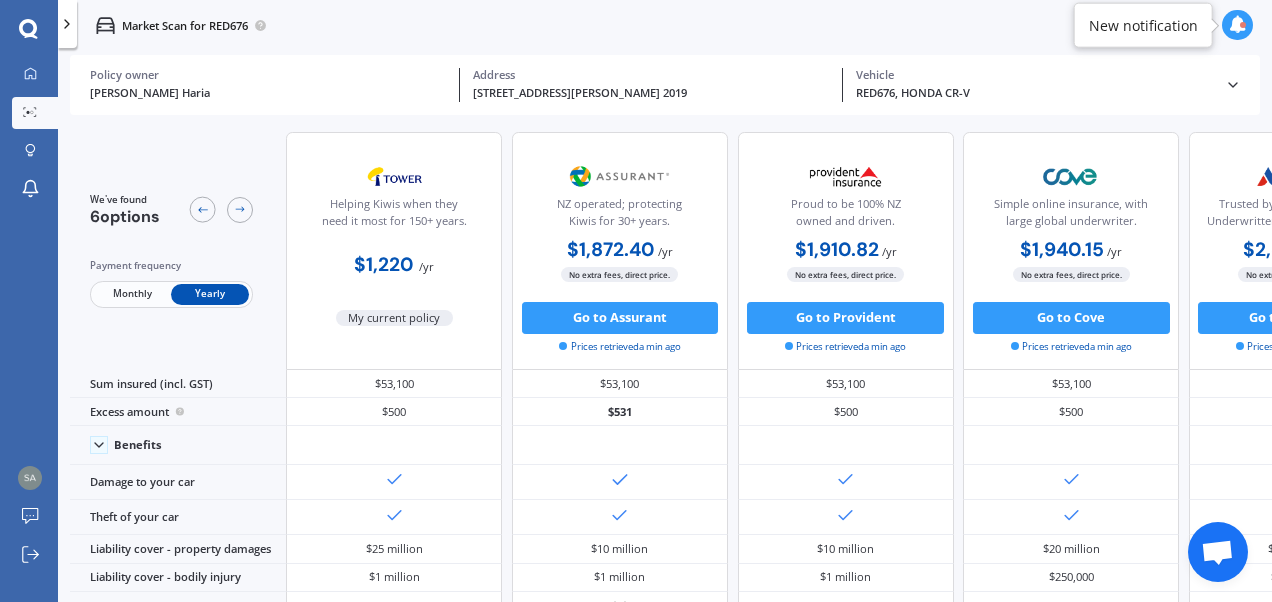 click at bounding box center (1238, 25) 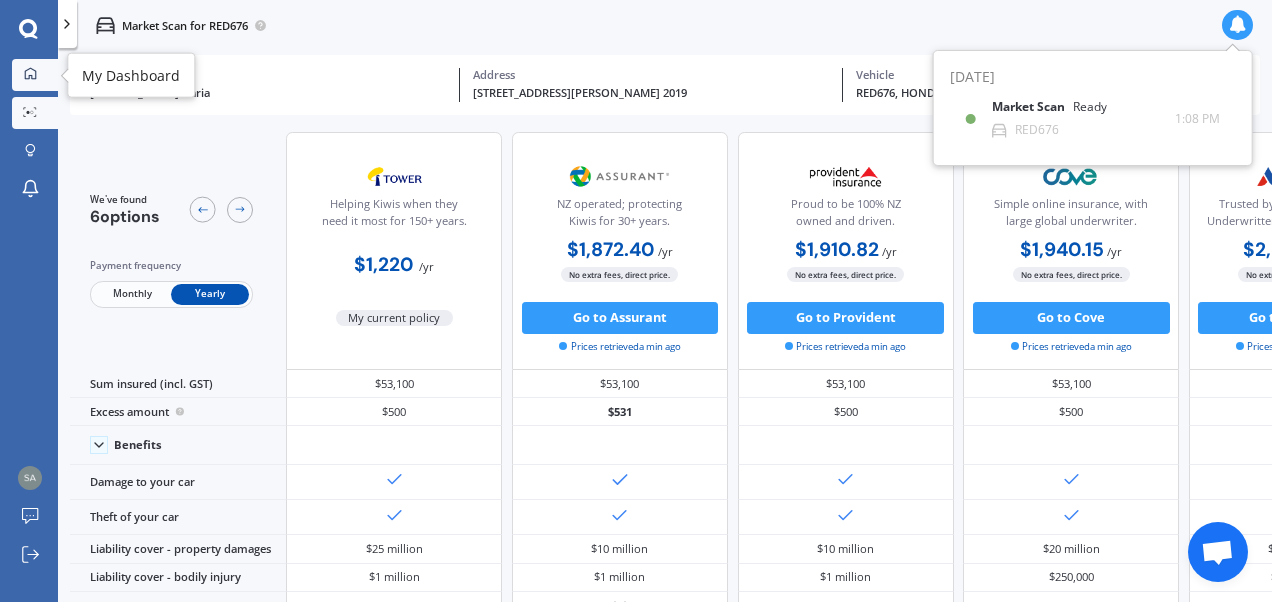 click 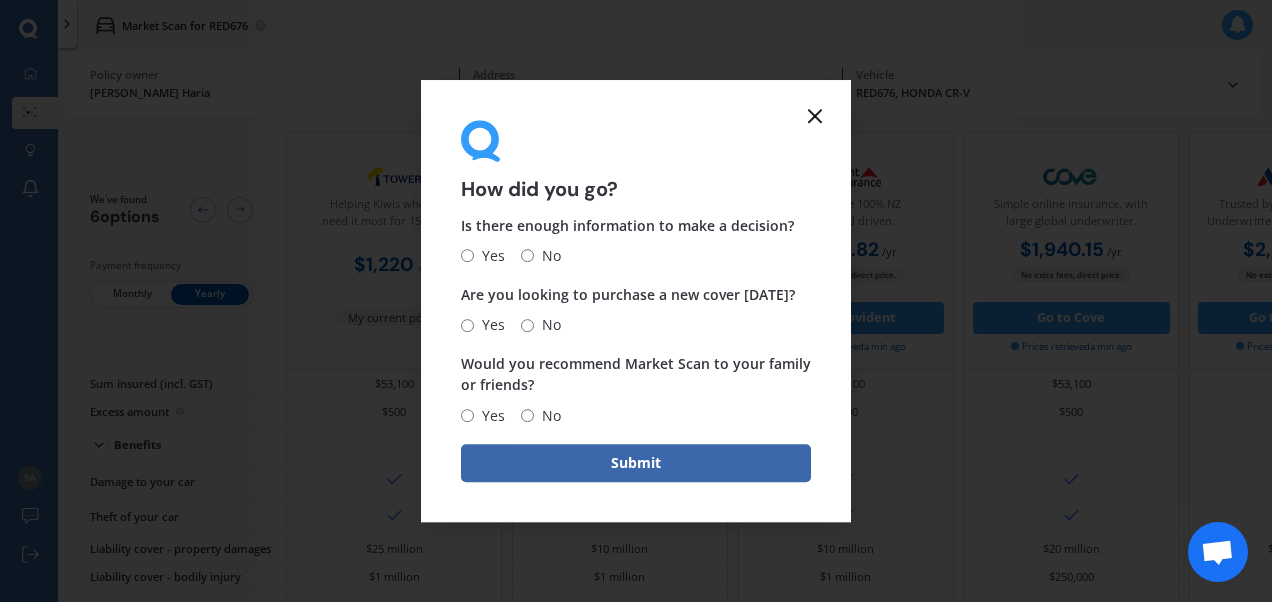click 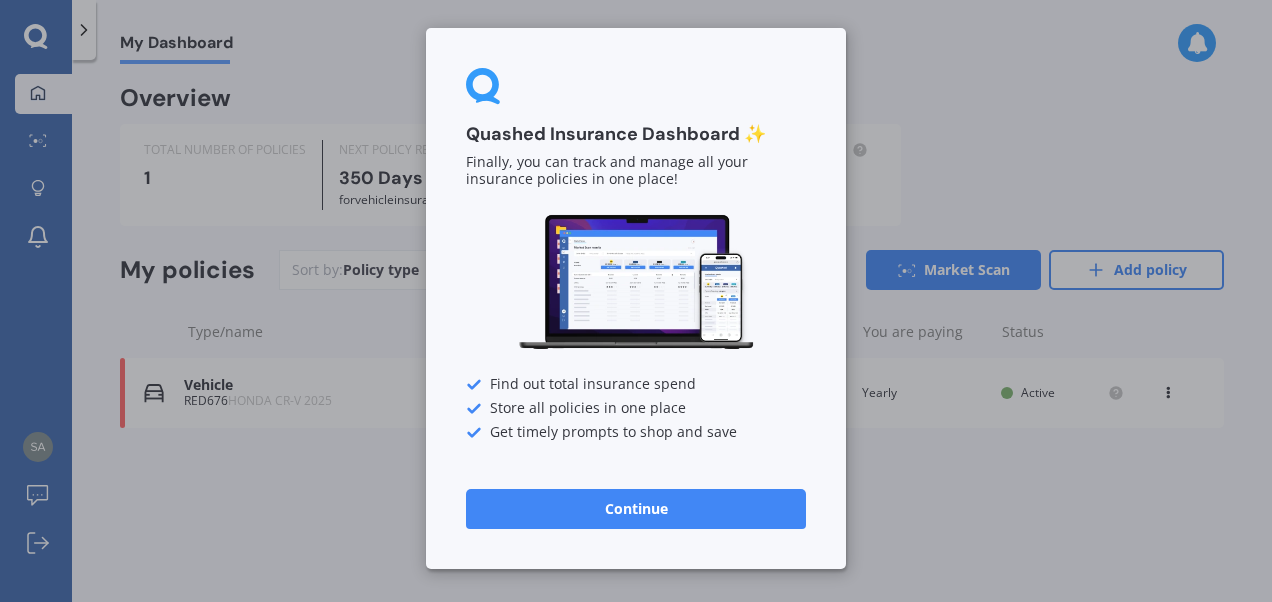 click on "Continue" at bounding box center (636, 509) 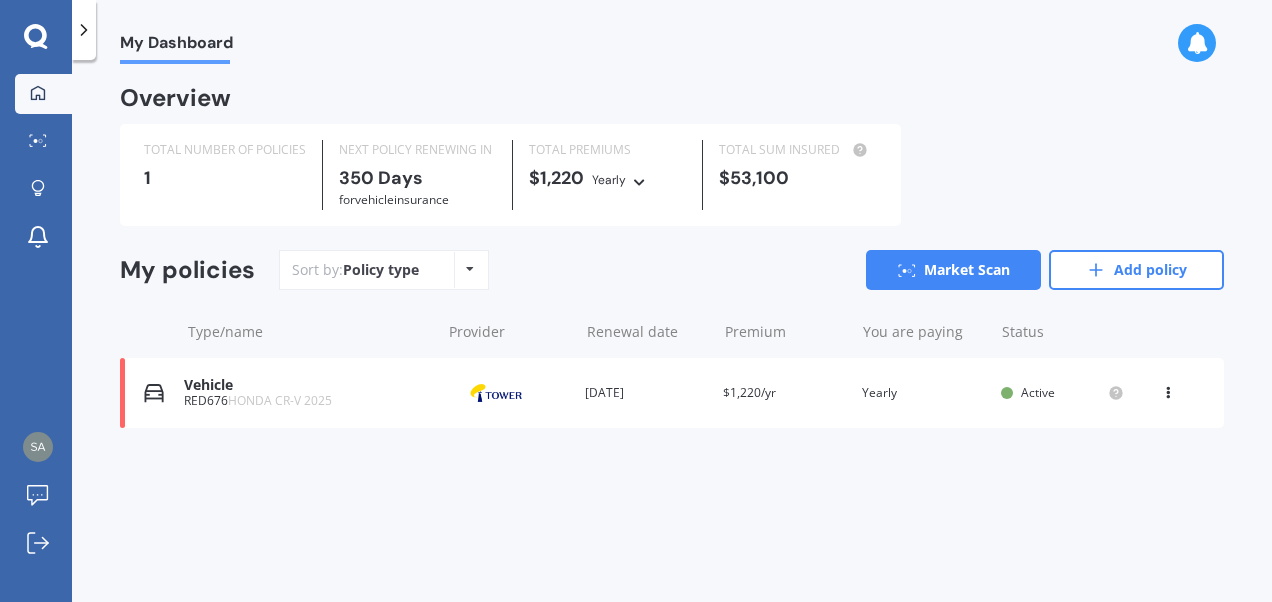 drag, startPoint x: 23, startPoint y: 36, endPoint x: 46, endPoint y: 36, distance: 23 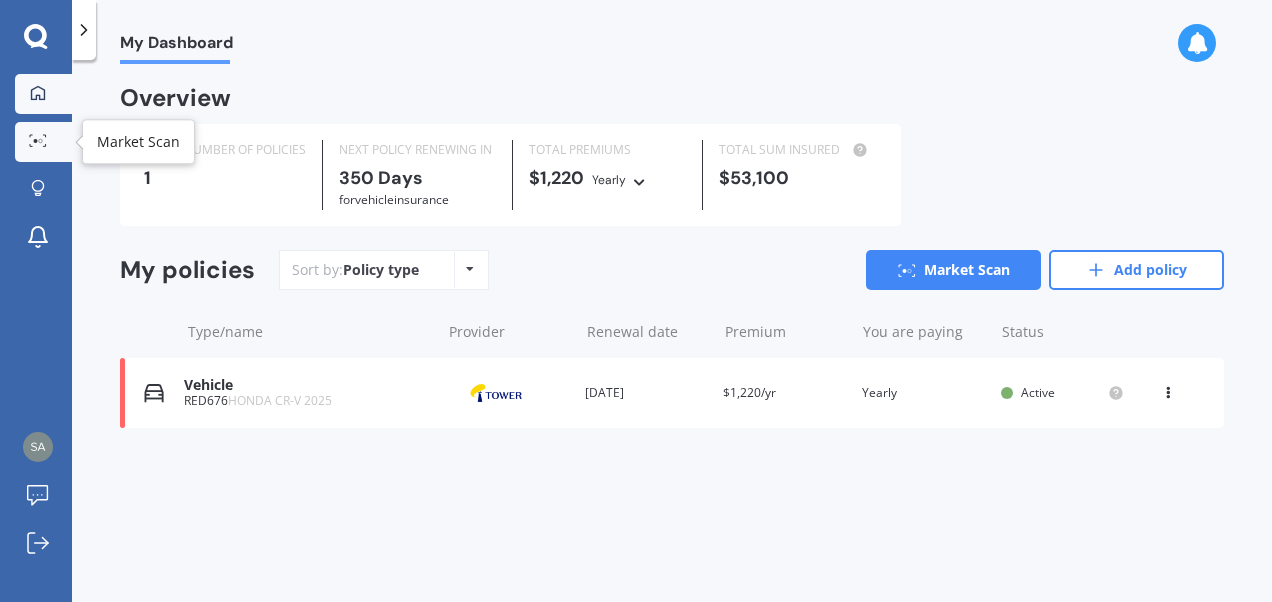 click at bounding box center [38, 141] 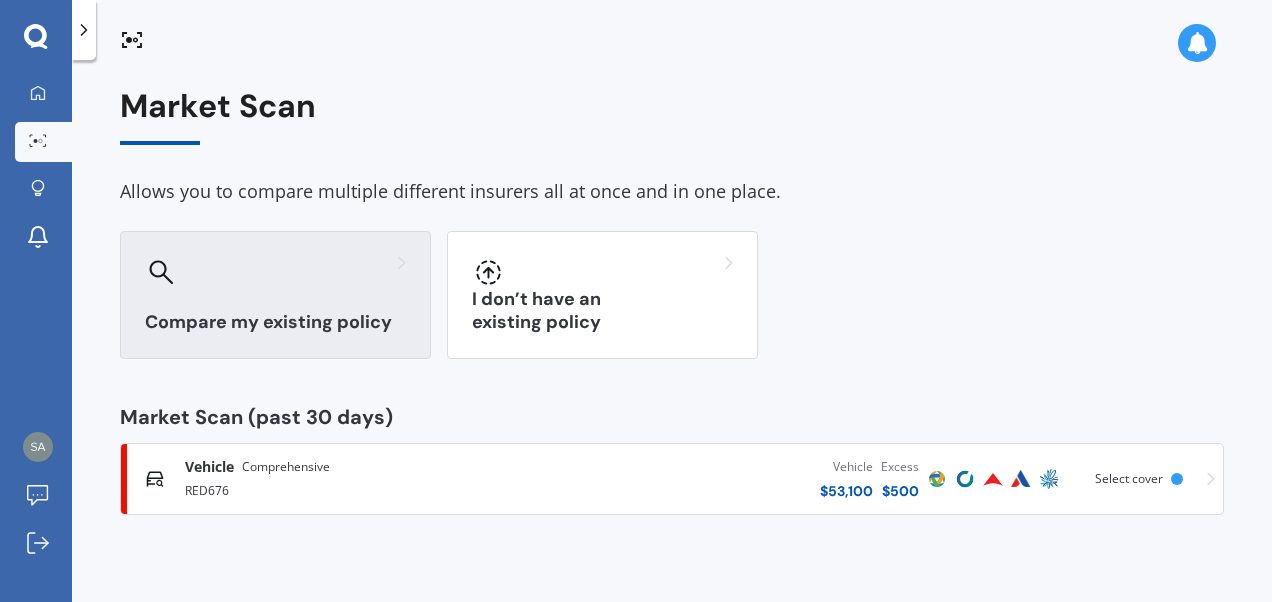 click at bounding box center [275, 272] 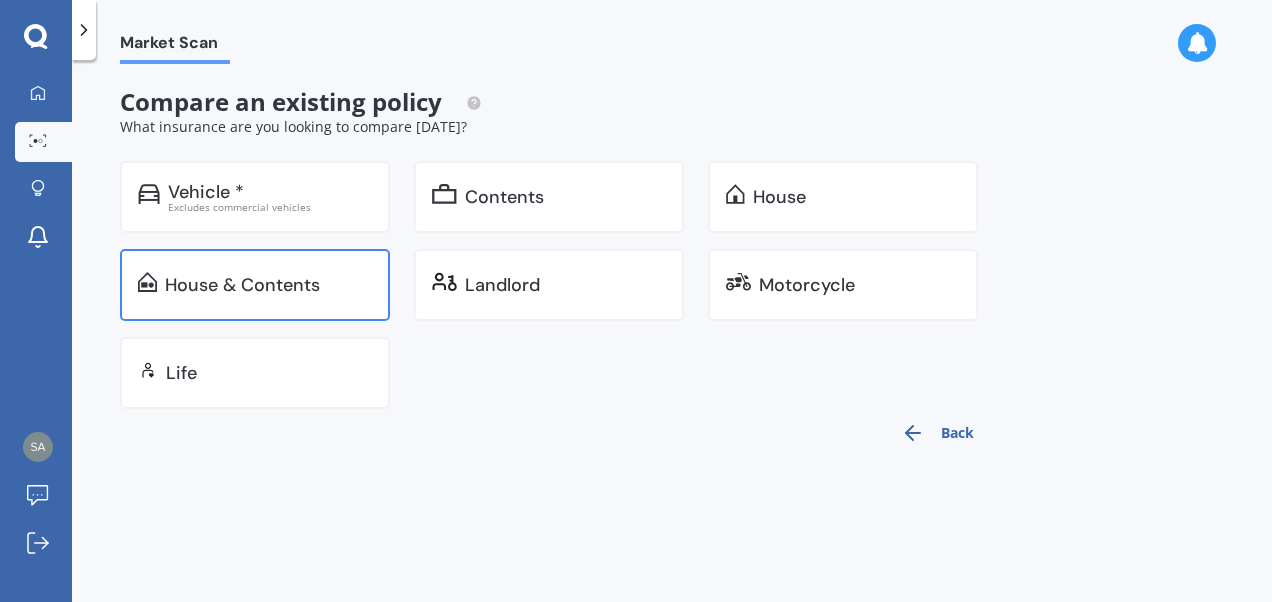 click on "House & Contents" at bounding box center [268, 285] 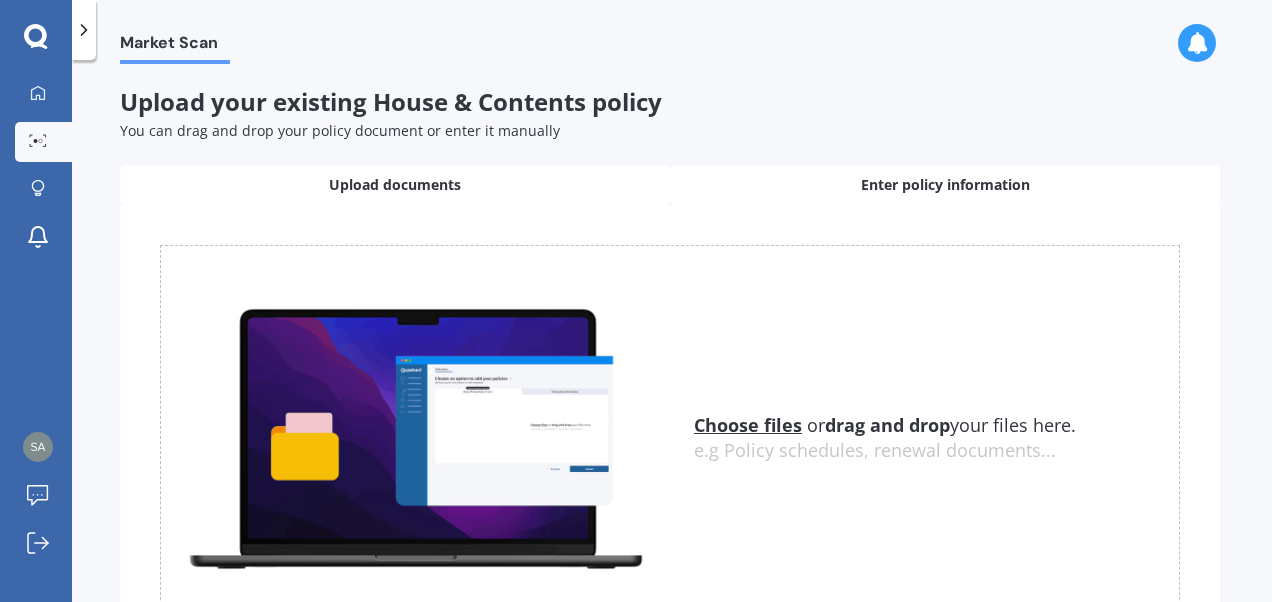 click on "Enter policy information" at bounding box center [945, 185] 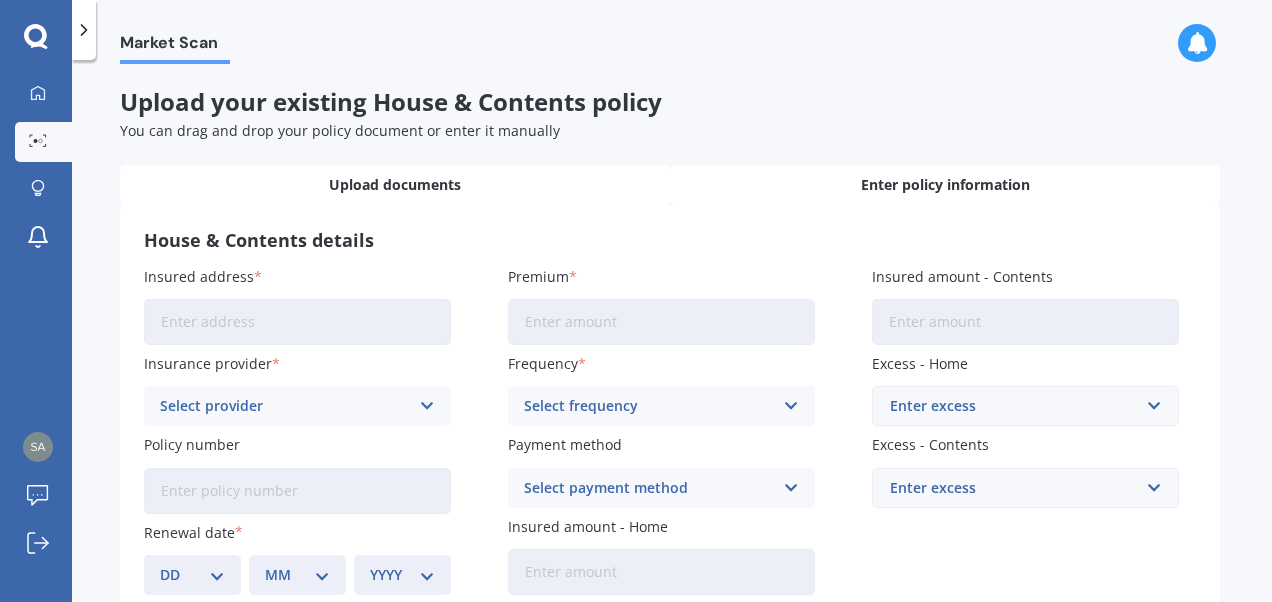 click on "Upload documents" at bounding box center [395, 185] 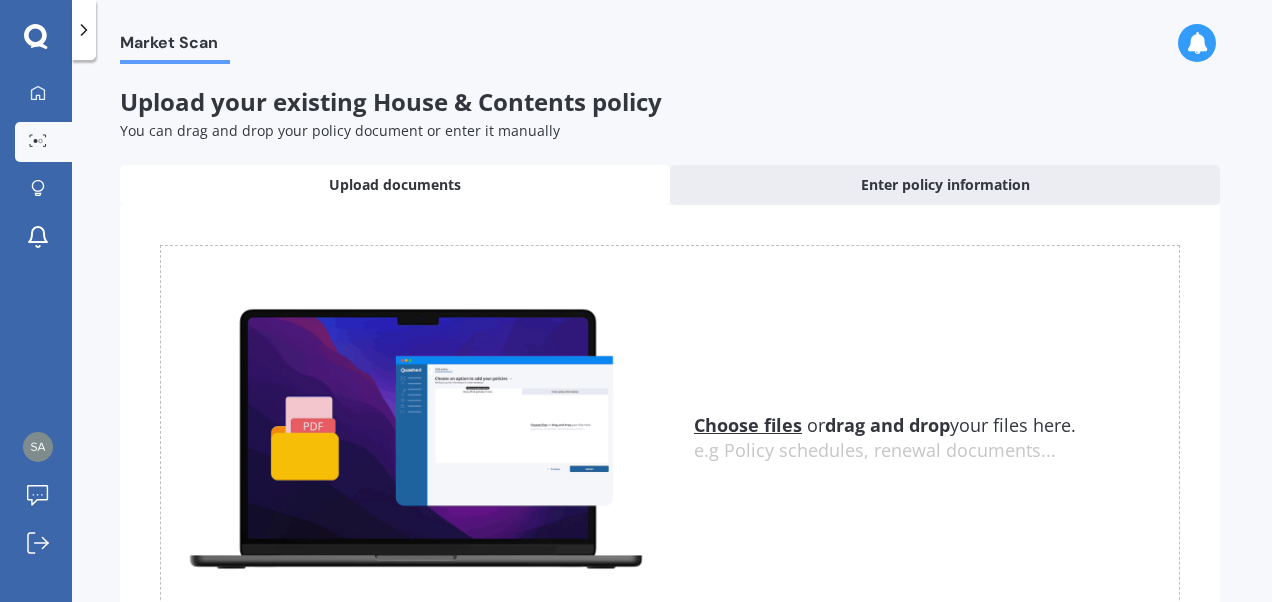 click on "Choose files" at bounding box center [748, 425] 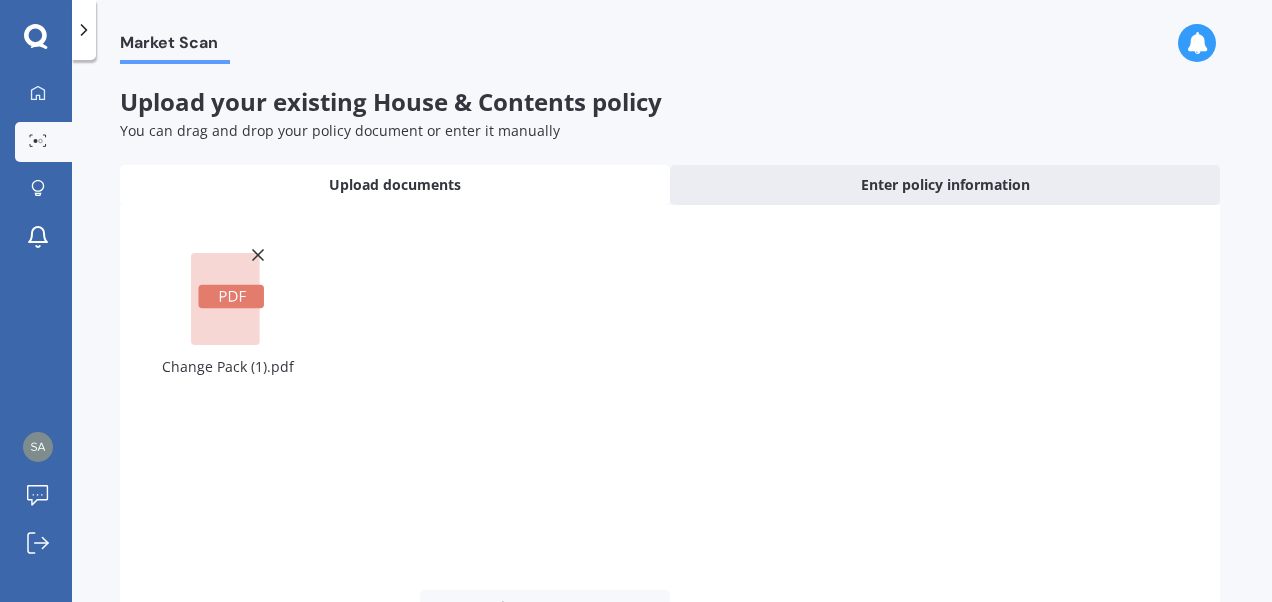 scroll, scrollTop: 168, scrollLeft: 0, axis: vertical 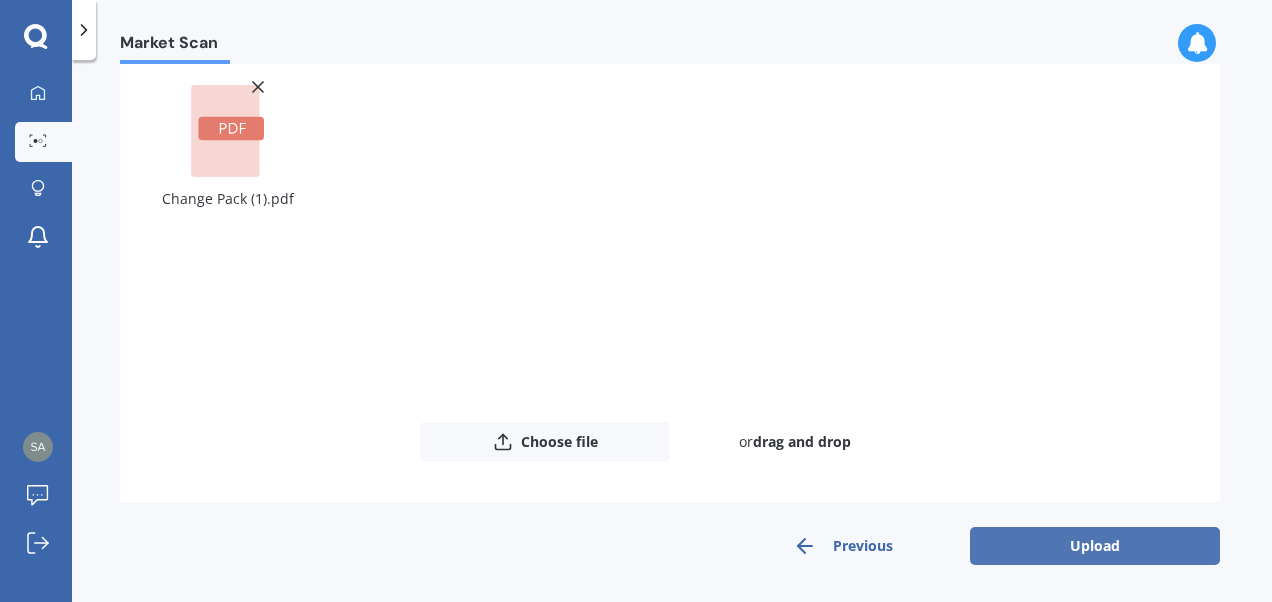 click on "Upload" at bounding box center (1095, 546) 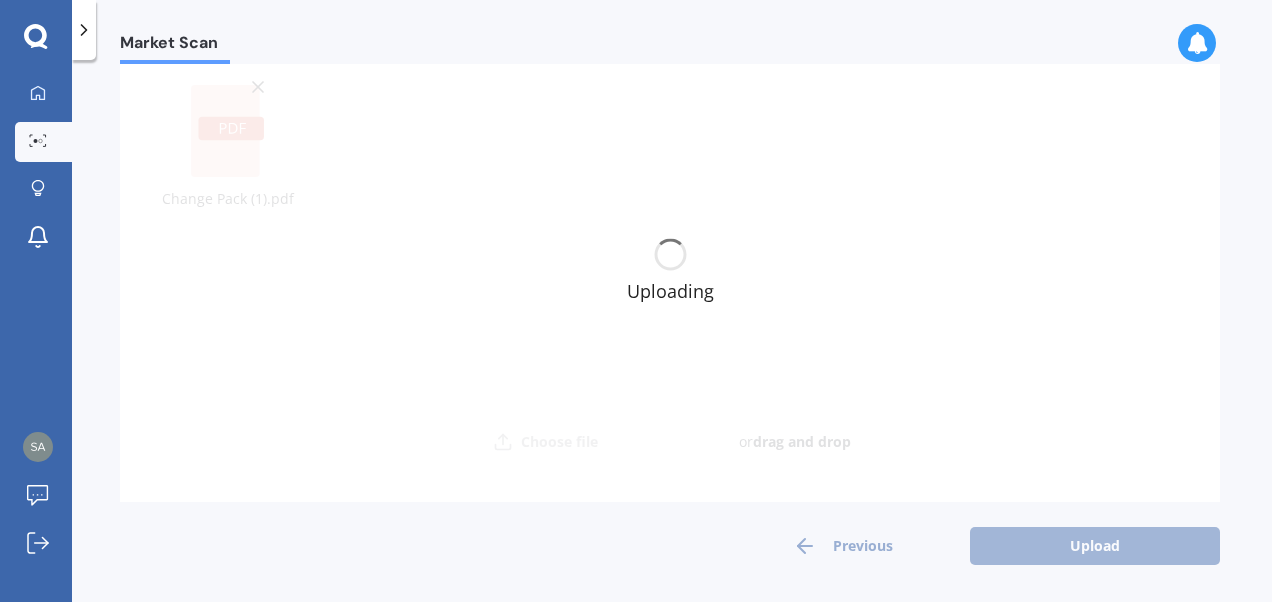 scroll, scrollTop: 0, scrollLeft: 0, axis: both 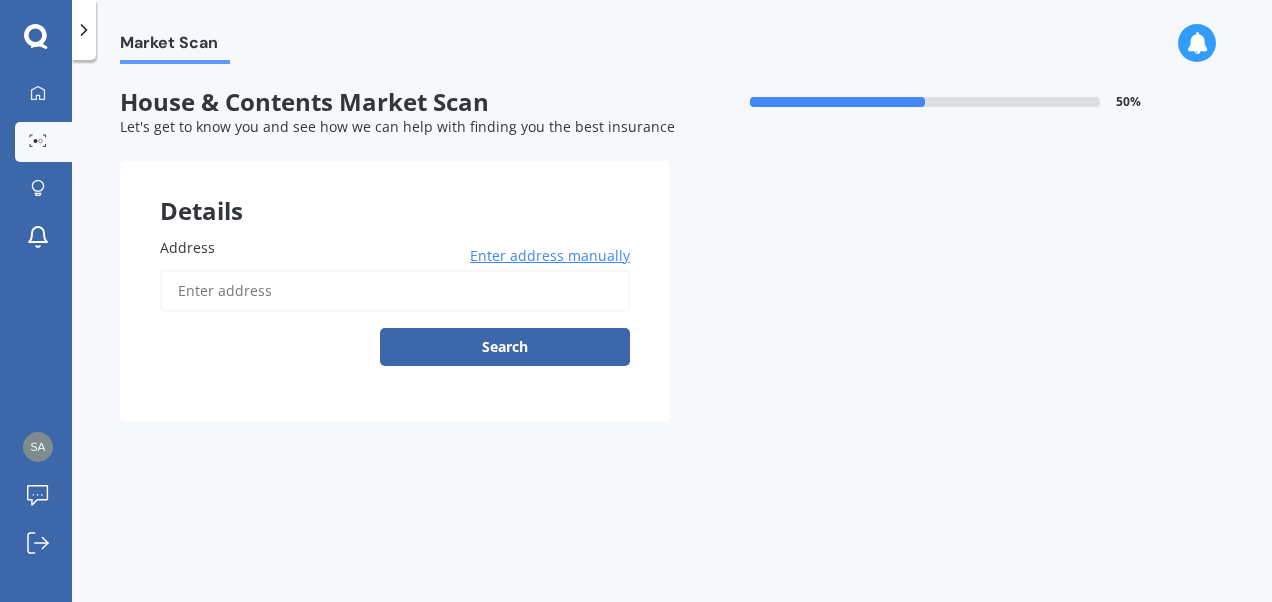 click on "Address" at bounding box center [395, 291] 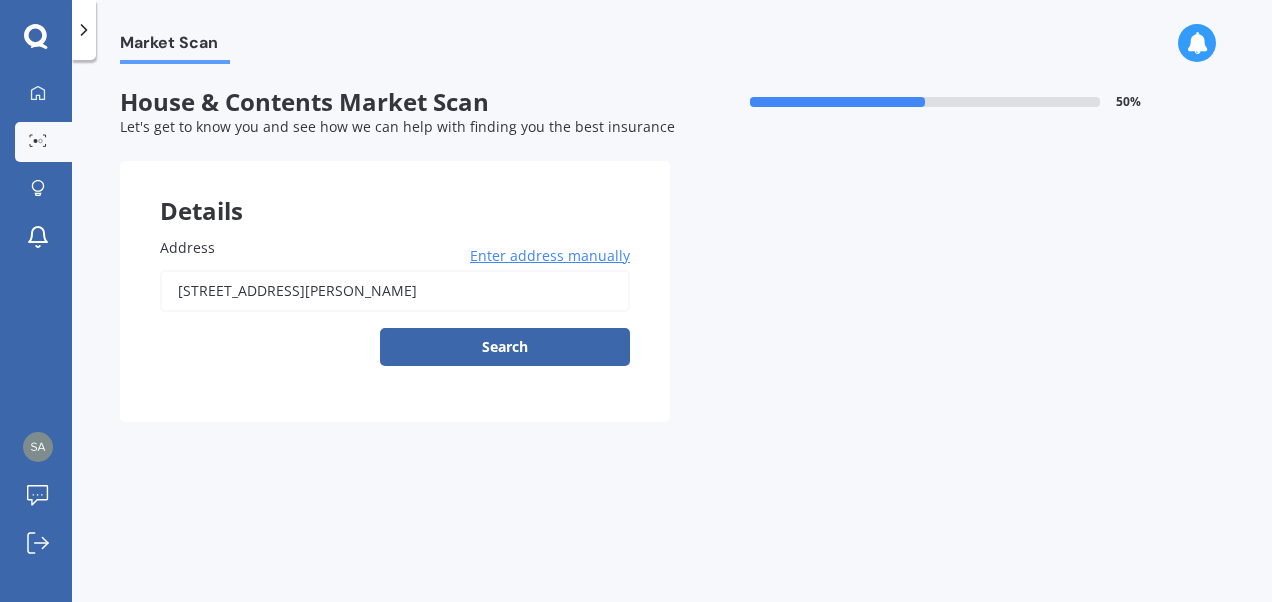 type on "[STREET_ADDRESS][PERSON_NAME] 2019" 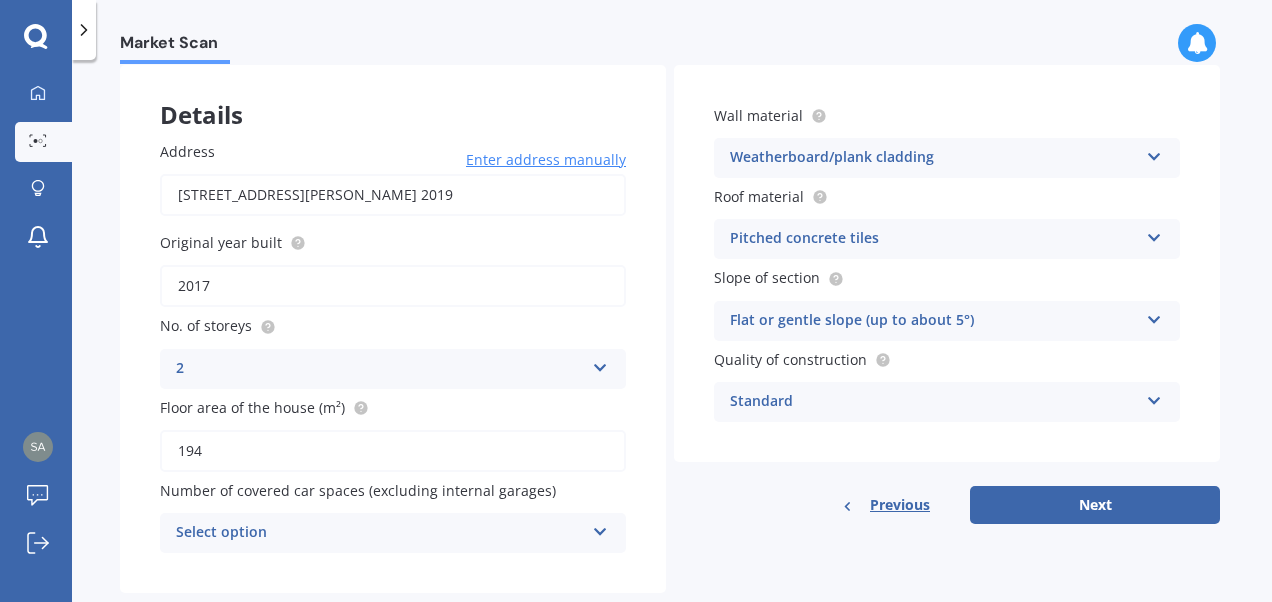 scroll, scrollTop: 140, scrollLeft: 0, axis: vertical 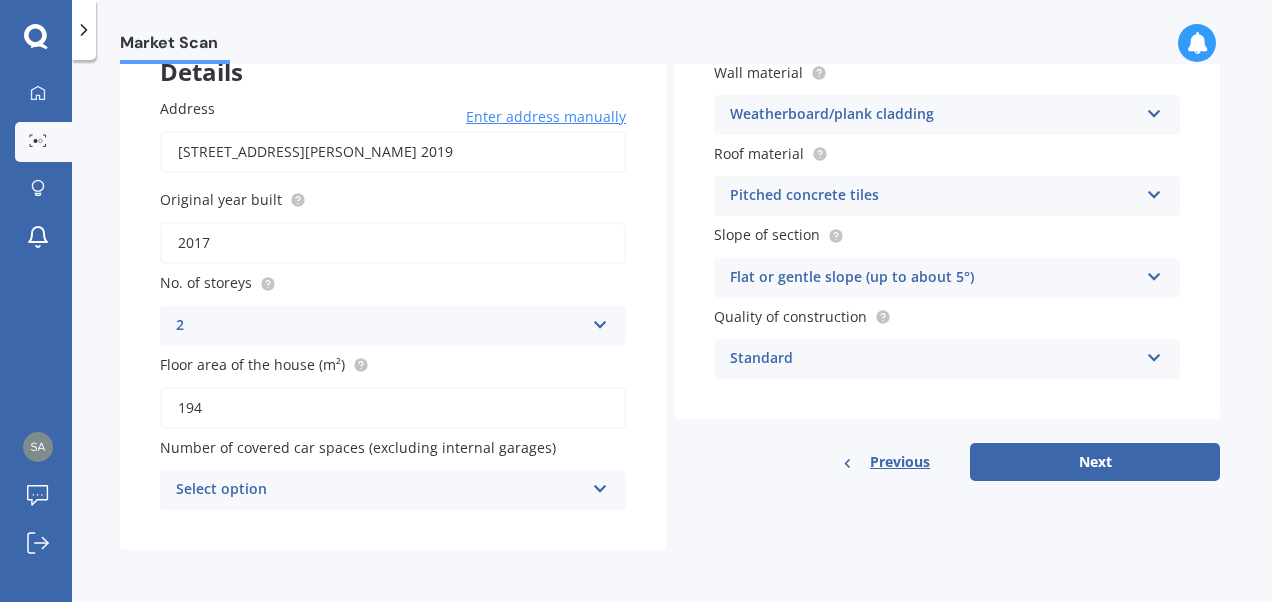 click on "Select option" at bounding box center (380, 490) 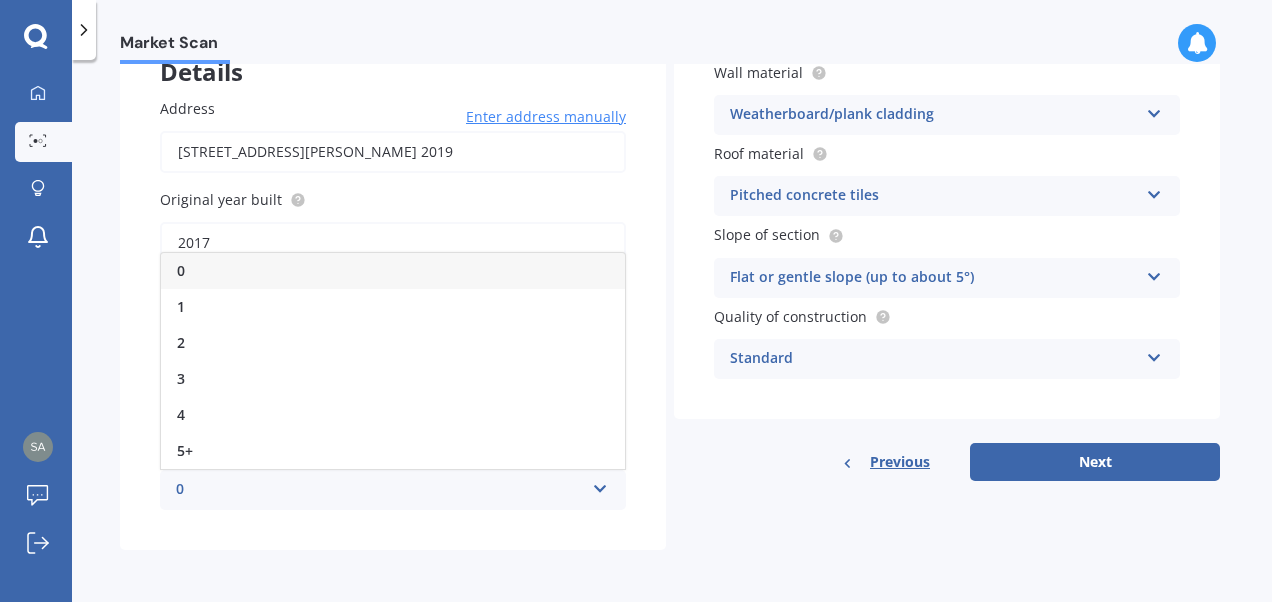 click on "0" at bounding box center [380, 490] 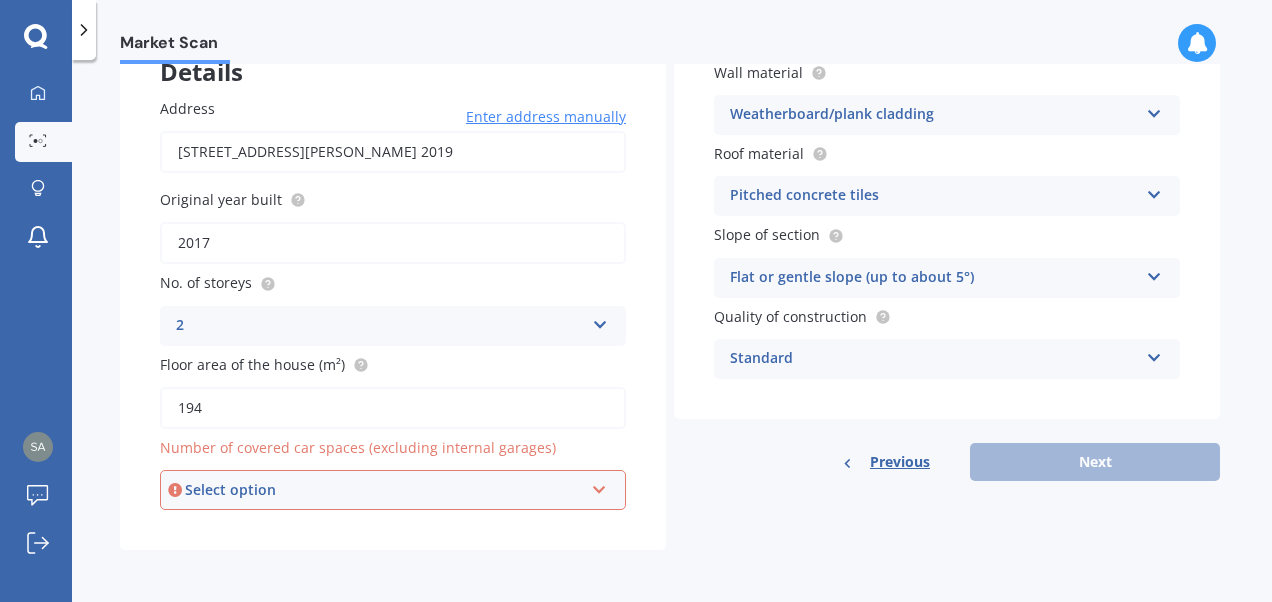 click on "Select option" at bounding box center [384, 490] 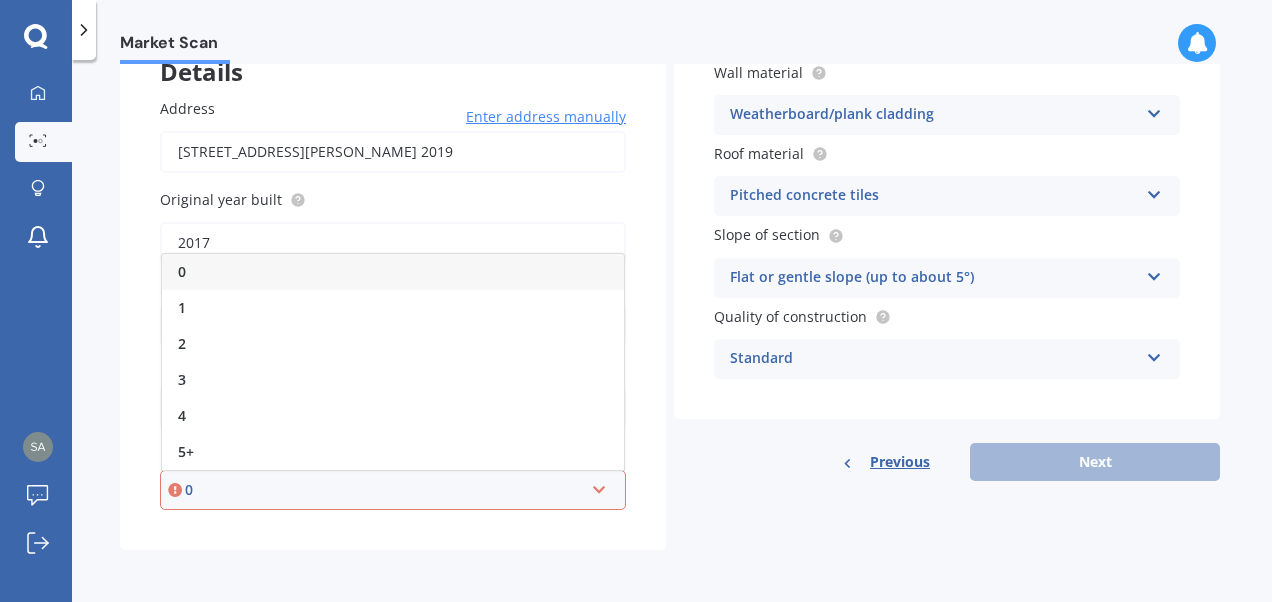 click on "0" at bounding box center (393, 272) 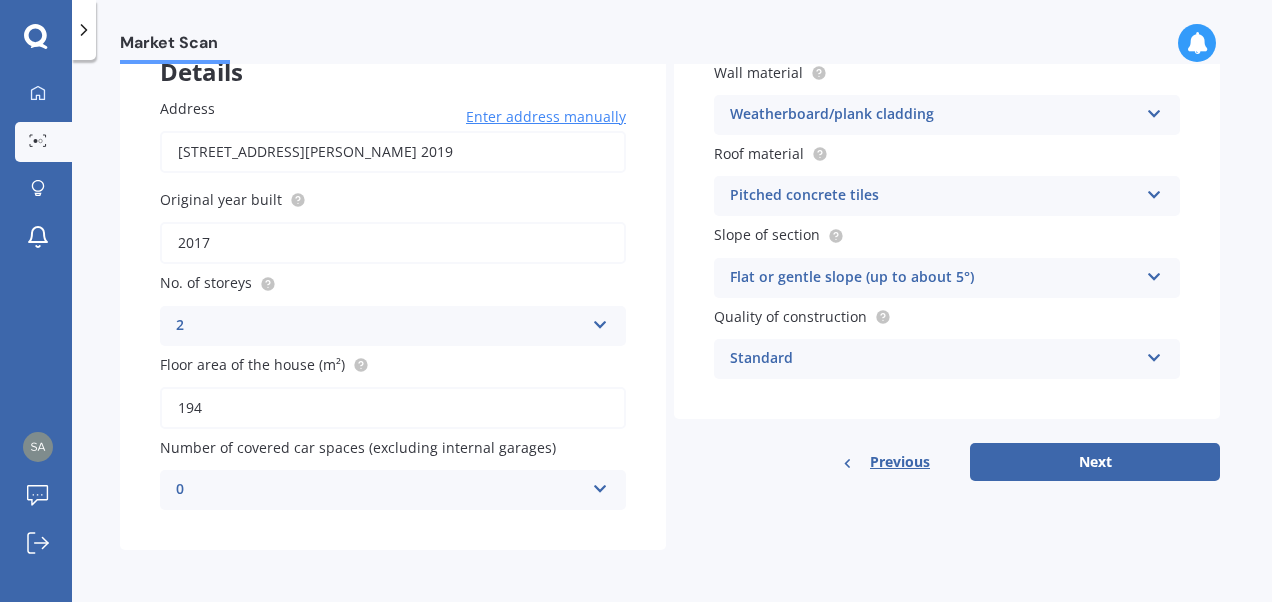 click on "2017" at bounding box center [393, 243] 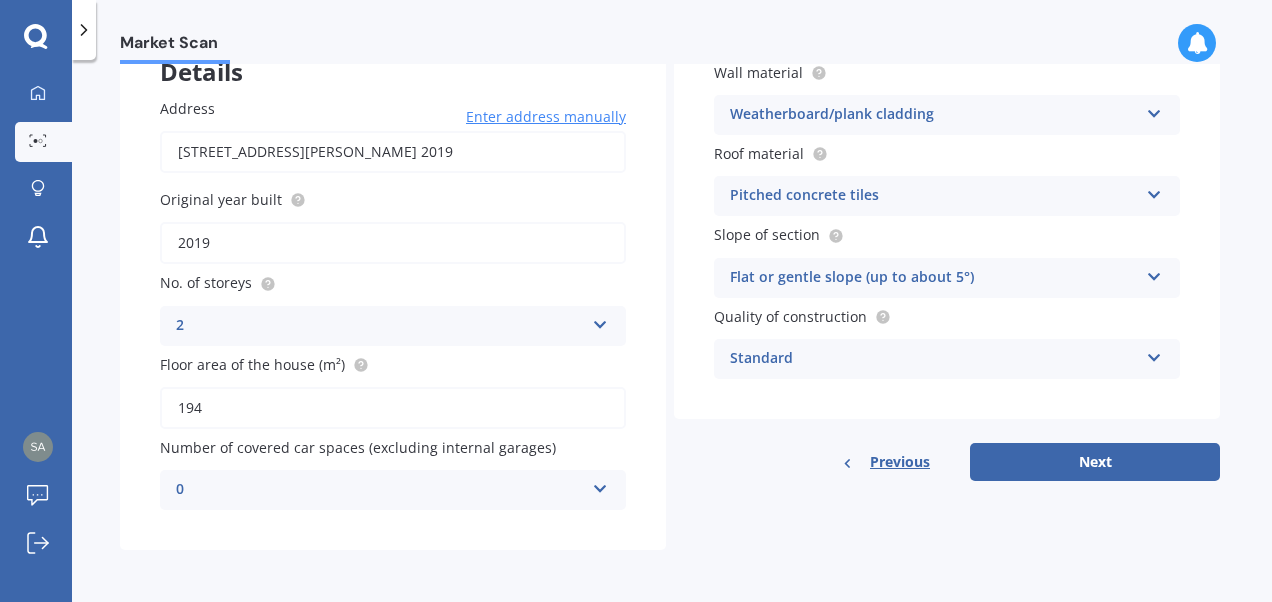 type on "2019" 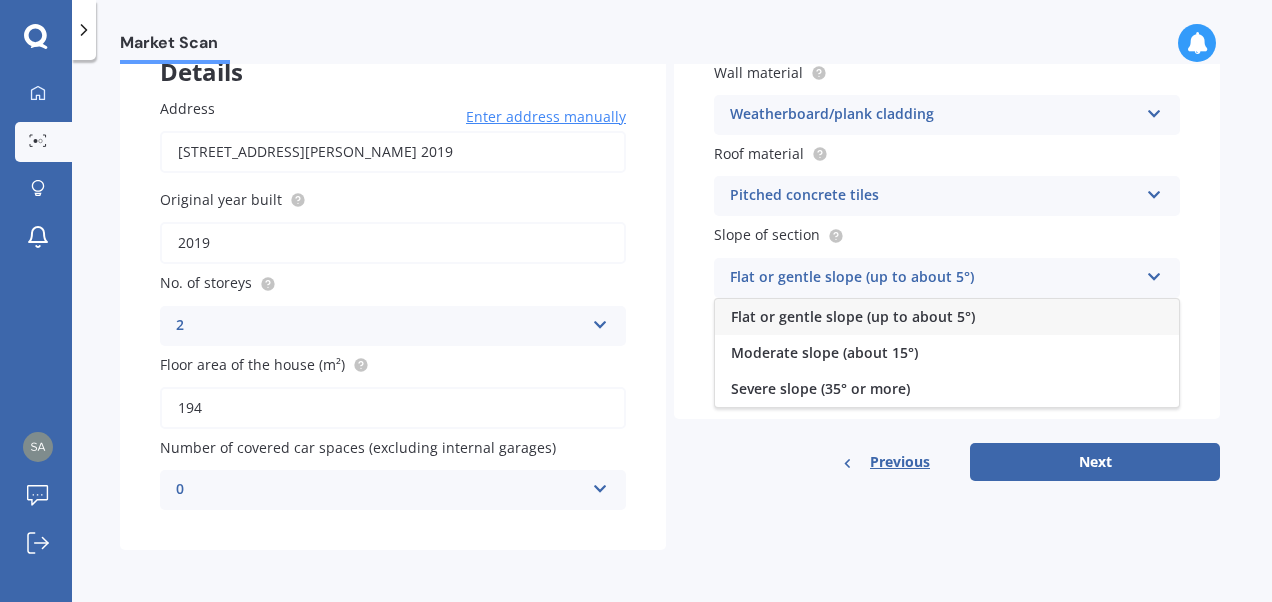 click on "Flat or gentle slope (up to about 5°)" at bounding box center (934, 278) 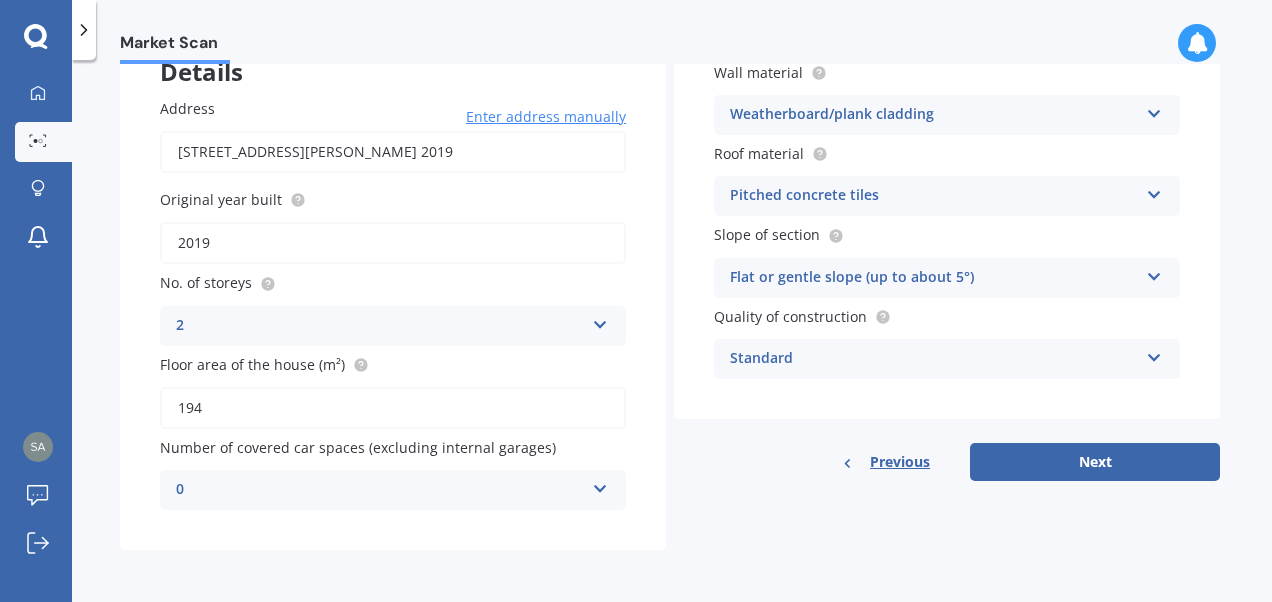click on "Pitched concrete tiles" at bounding box center [934, 196] 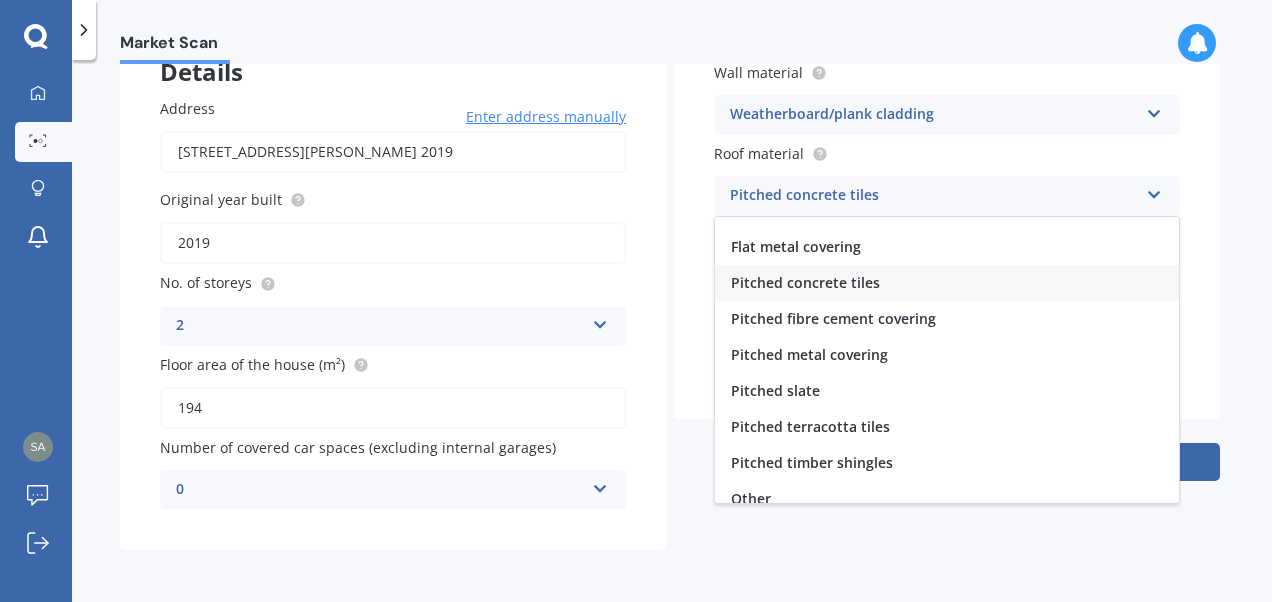 scroll, scrollTop: 73, scrollLeft: 0, axis: vertical 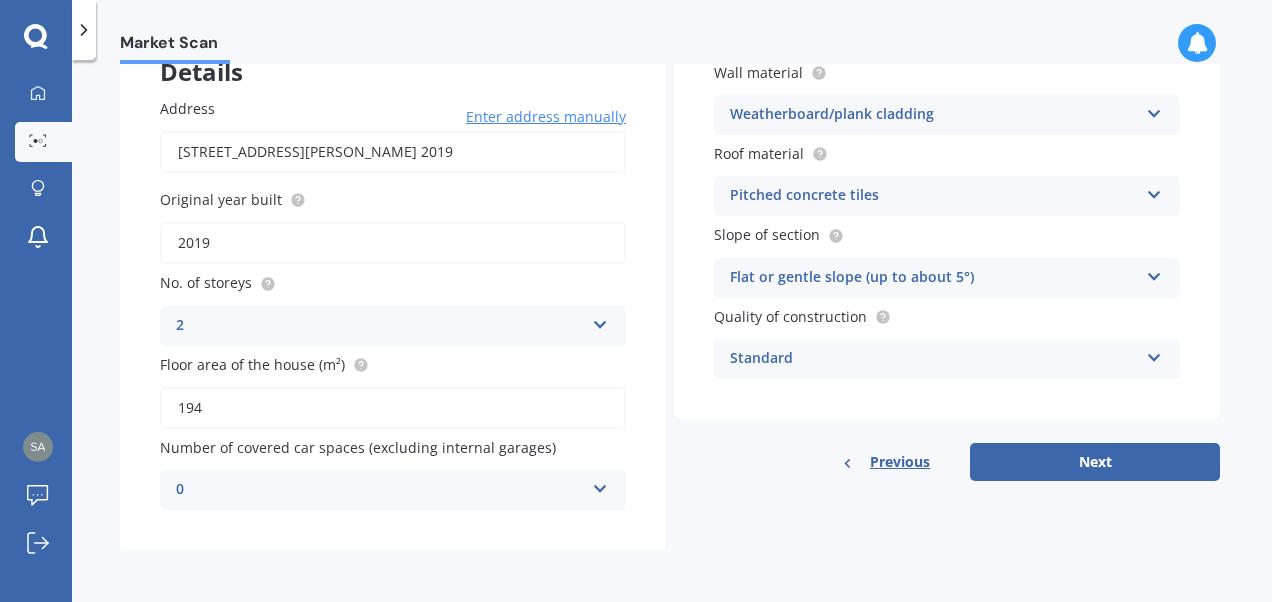 click on "Wall material Weatherboard/plank cladding Artificial weatherboard/plank cladding Blockwork Brick veneer Double brick Mud brick Other Rockcote/EPS Sheet cladding Solid brickwork Stonework solid Stonework veneer Stucco Weatherboard/plank cladding Roof material Pitched concrete tiles Flat fibre cement Flat membrane Flat metal covering Pitched concrete tiles Pitched fibre cement covering Pitched metal covering Pitched slate Pitched terracotta tiles Pitched timber shingles Other Slope of section Flat or gentle slope (up to about 5°) Flat or gentle slope (up to about 5°) Moderate slope (about 15°) Severe slope (35° or more) Quality of construction Standard Standard High Prestige" at bounding box center [947, 220] 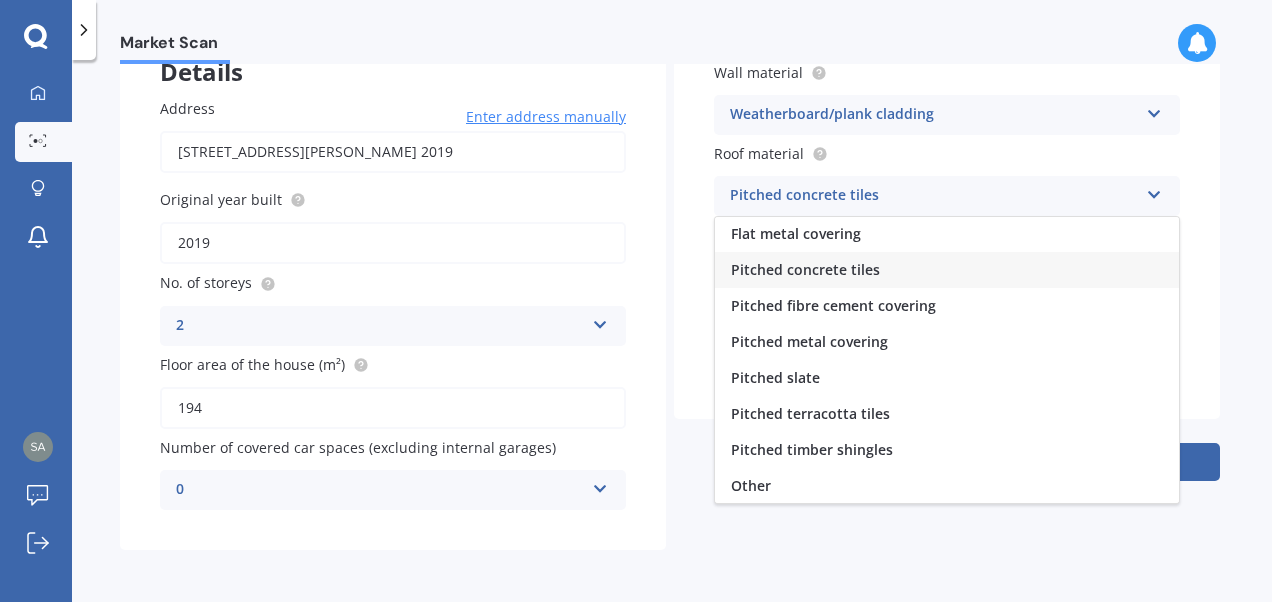 scroll, scrollTop: 0, scrollLeft: 0, axis: both 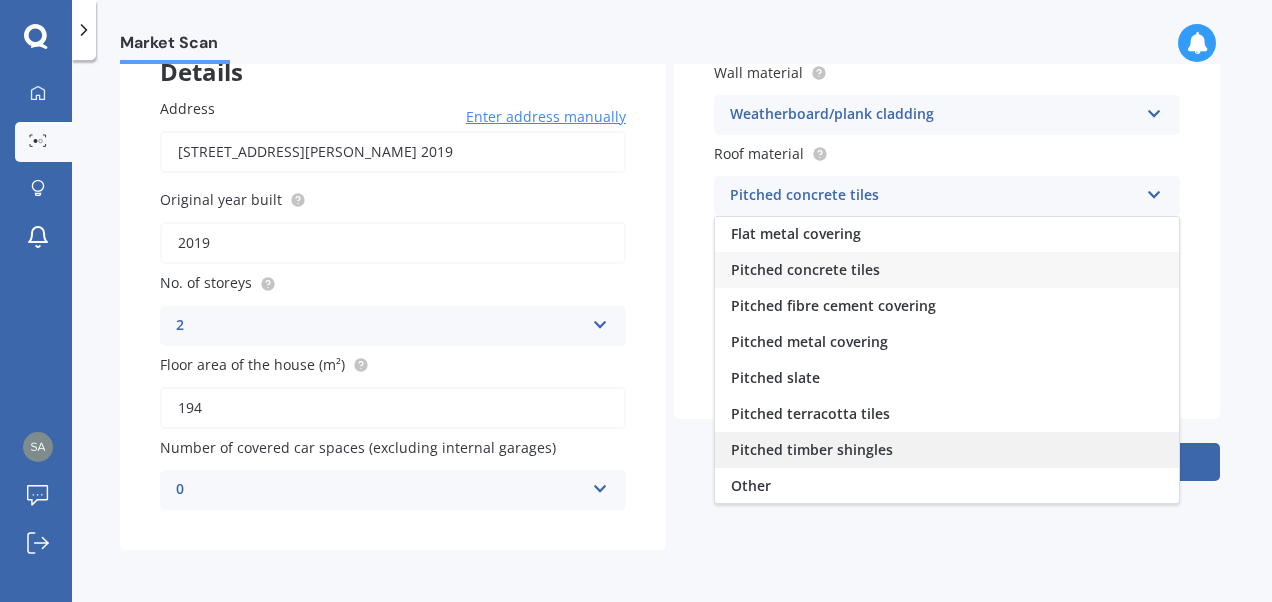 click on "Pitched timber shingles" at bounding box center [947, 450] 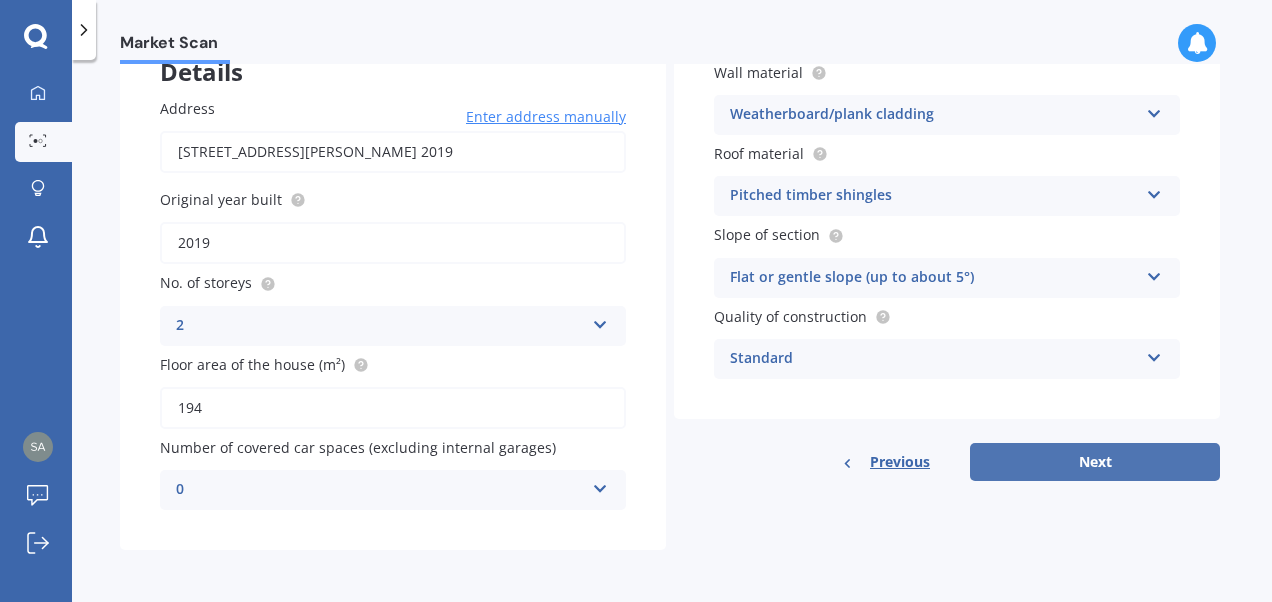 click on "Next" at bounding box center (1095, 462) 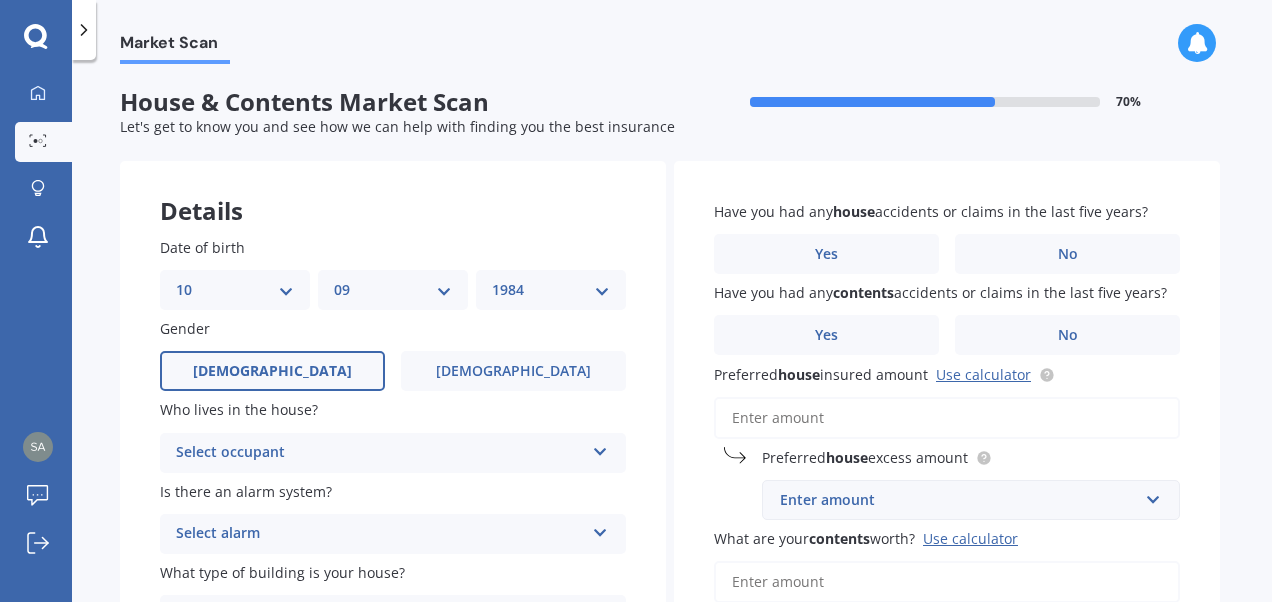 scroll, scrollTop: 0, scrollLeft: 0, axis: both 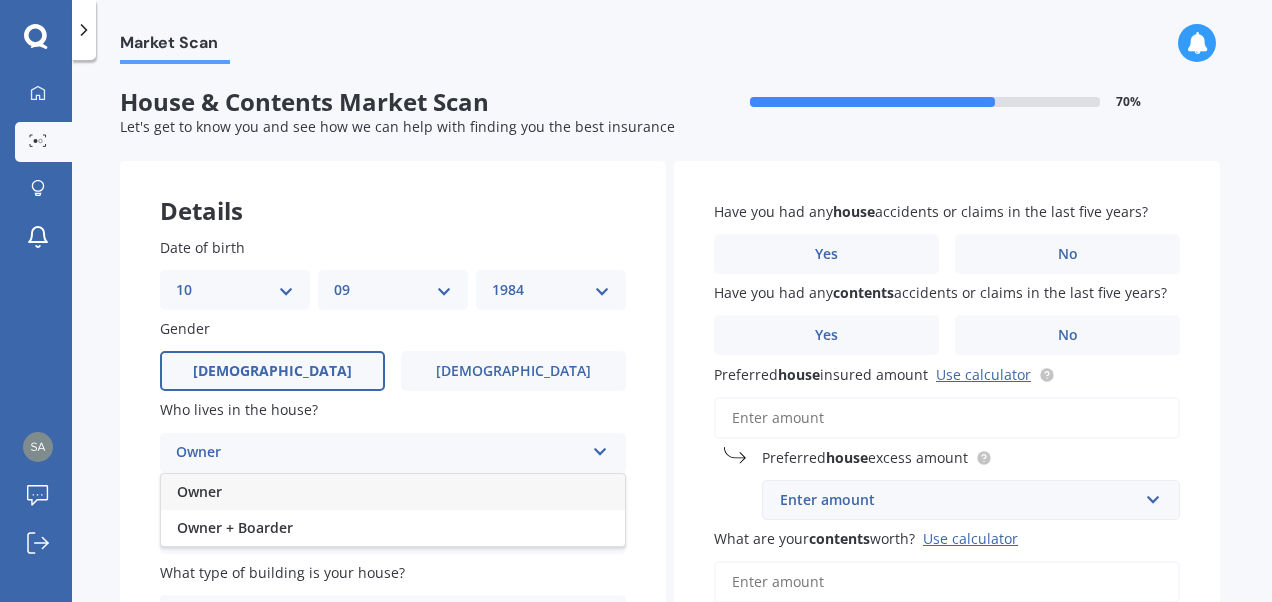 click on "Owner" at bounding box center (393, 492) 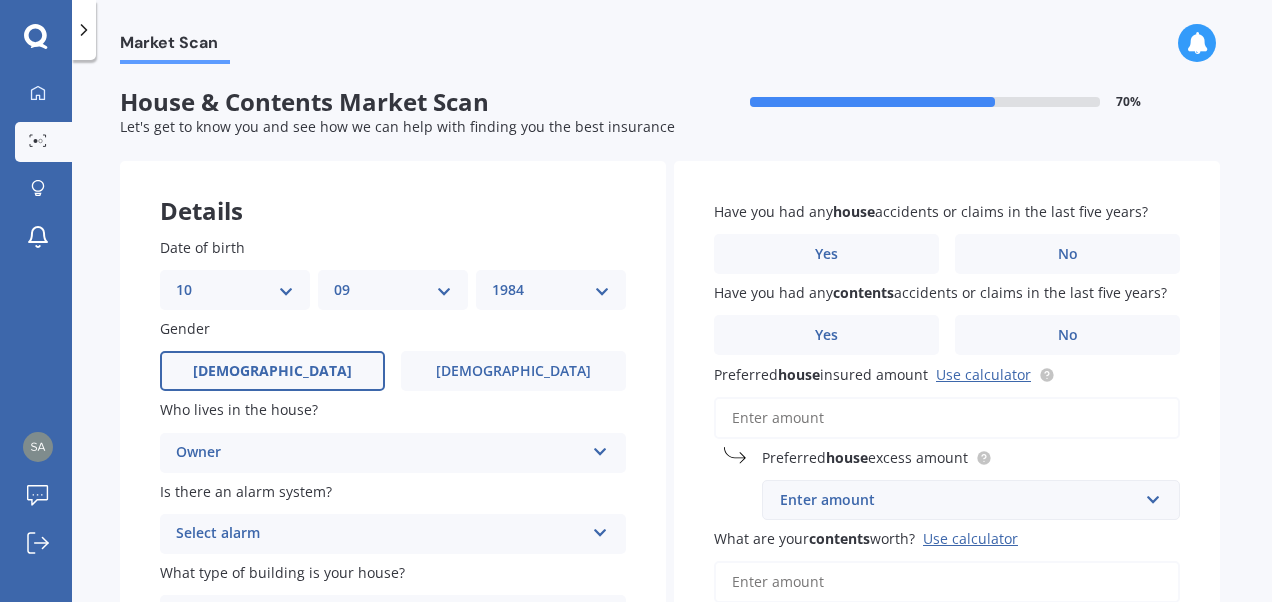 click on "Select alarm" at bounding box center (380, 534) 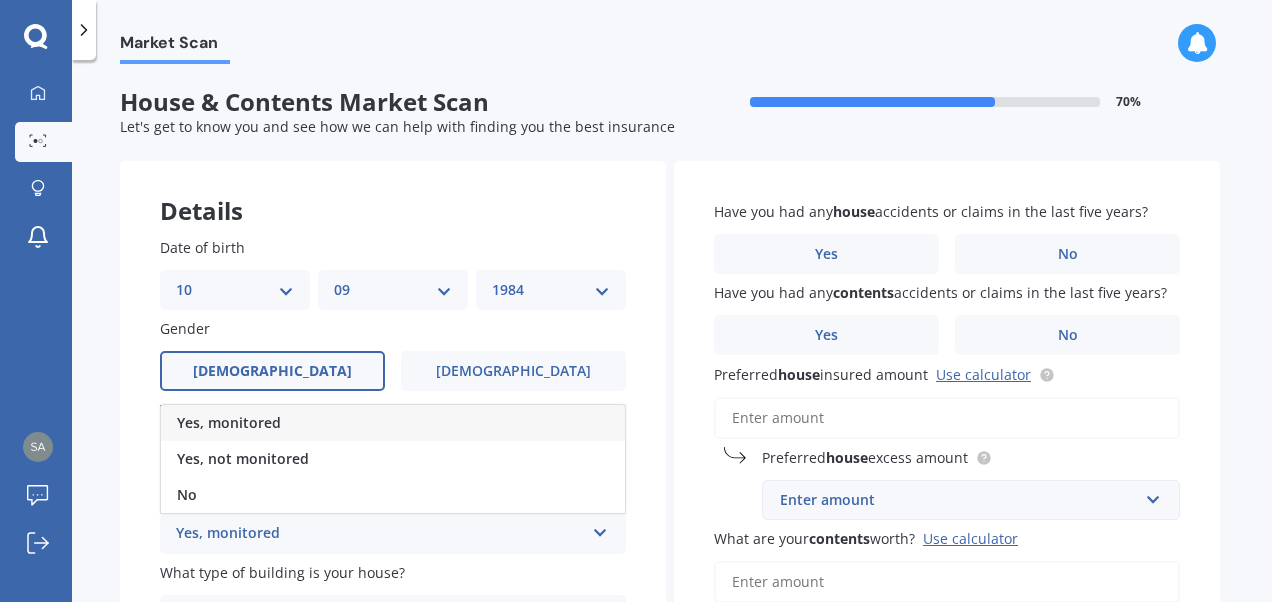 click on "Yes, monitored" at bounding box center [393, 423] 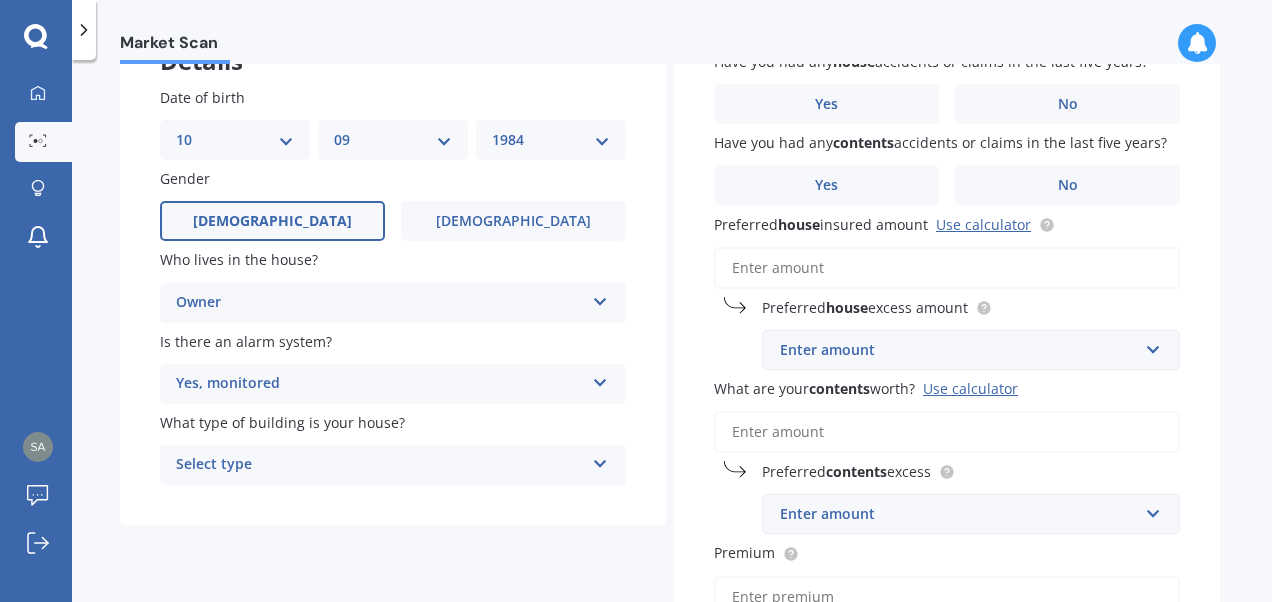 scroll, scrollTop: 245, scrollLeft: 0, axis: vertical 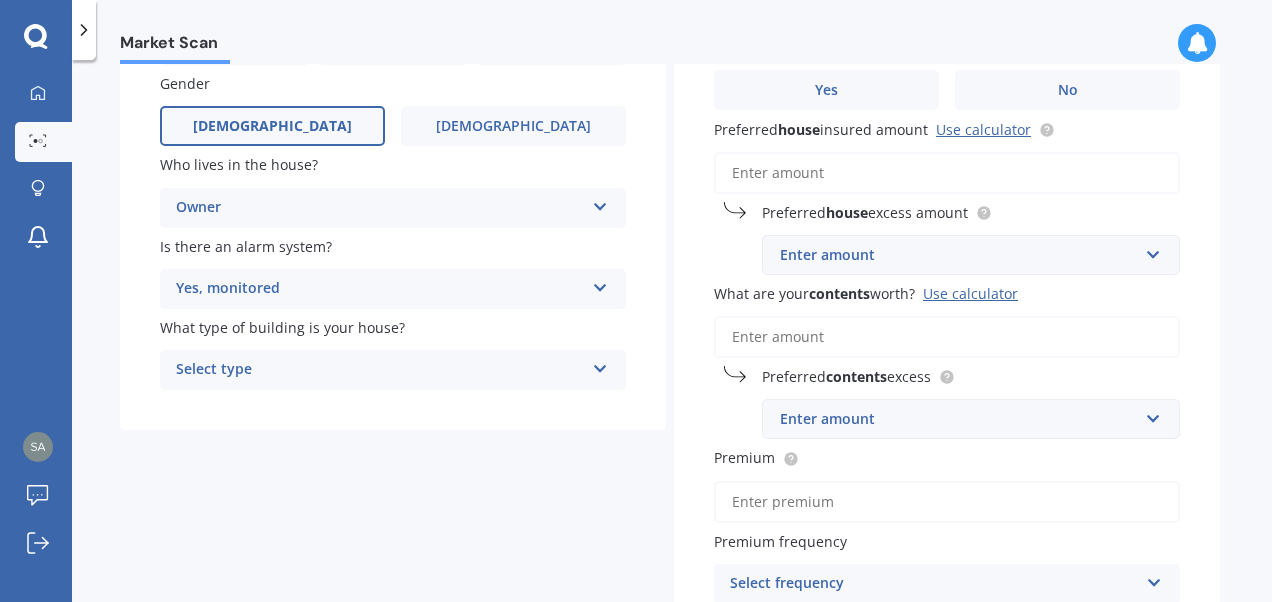 click on "Select type" at bounding box center (380, 370) 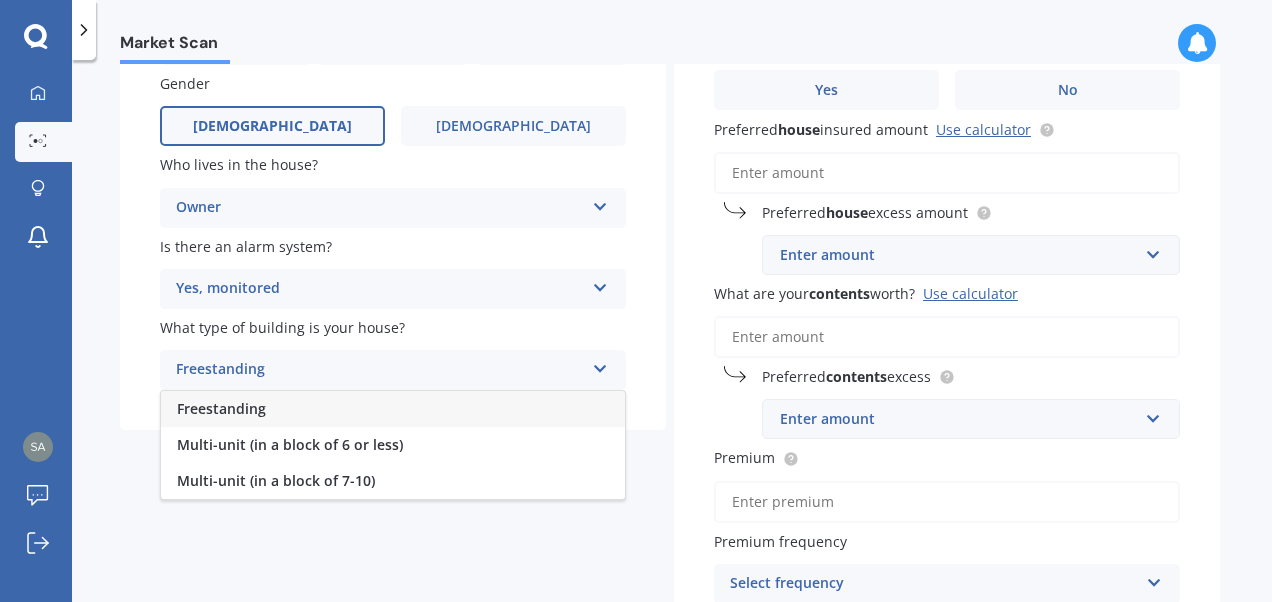 click on "Freestanding" at bounding box center [393, 409] 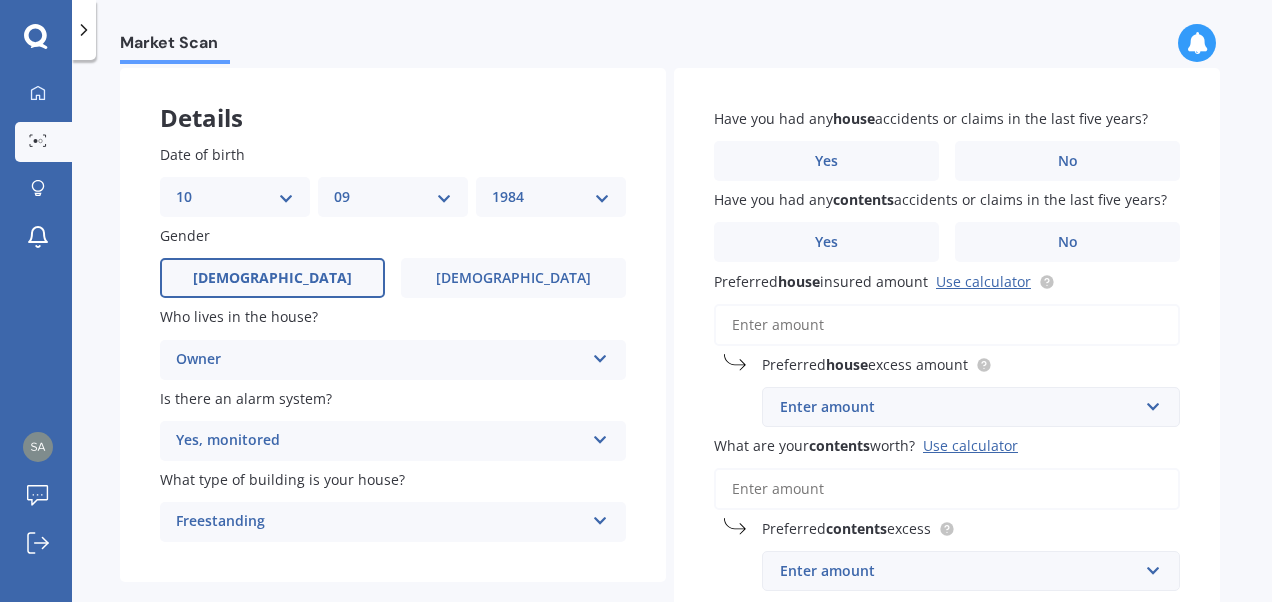 scroll, scrollTop: 94, scrollLeft: 0, axis: vertical 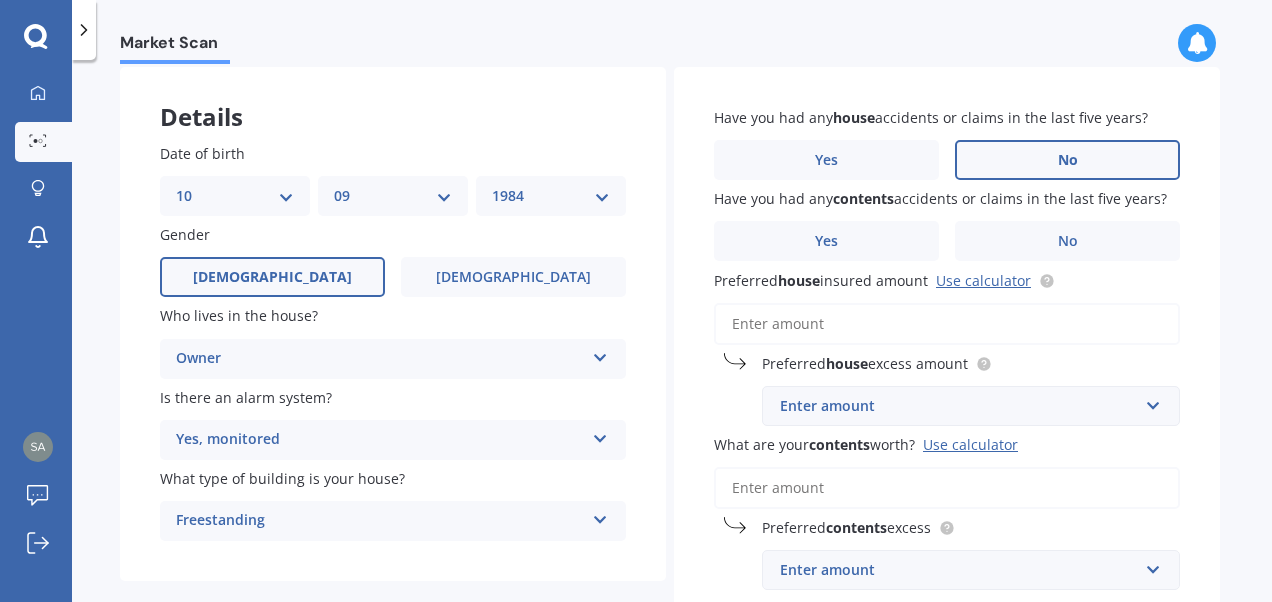 click on "No" at bounding box center (1068, 160) 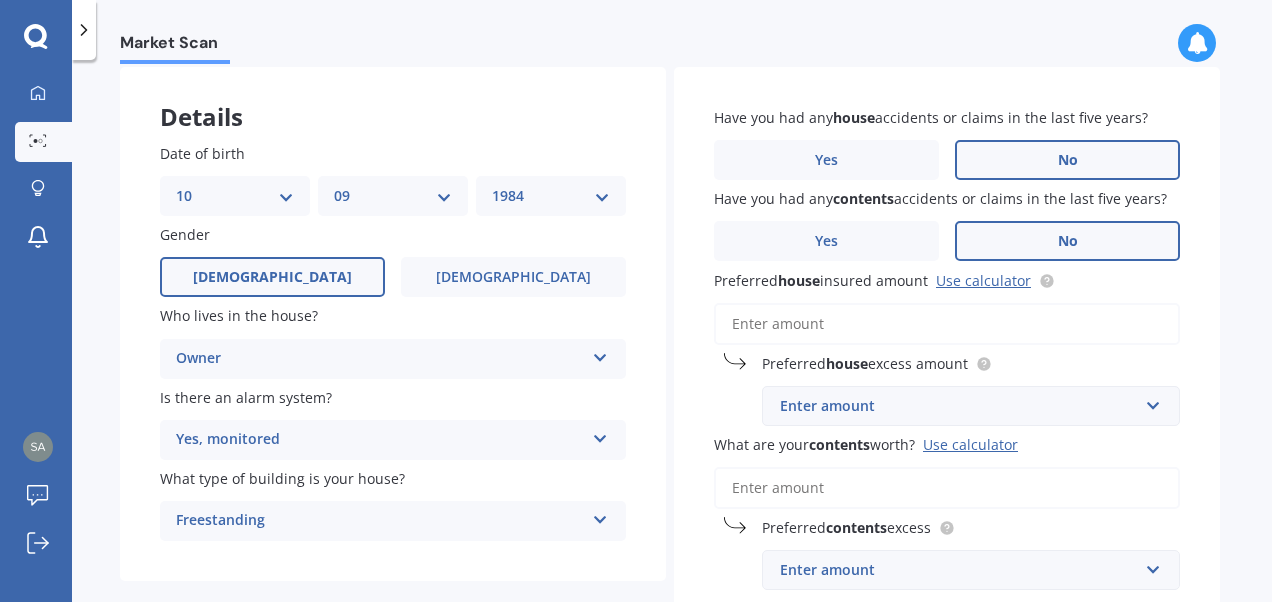 click on "No" at bounding box center [1068, 241] 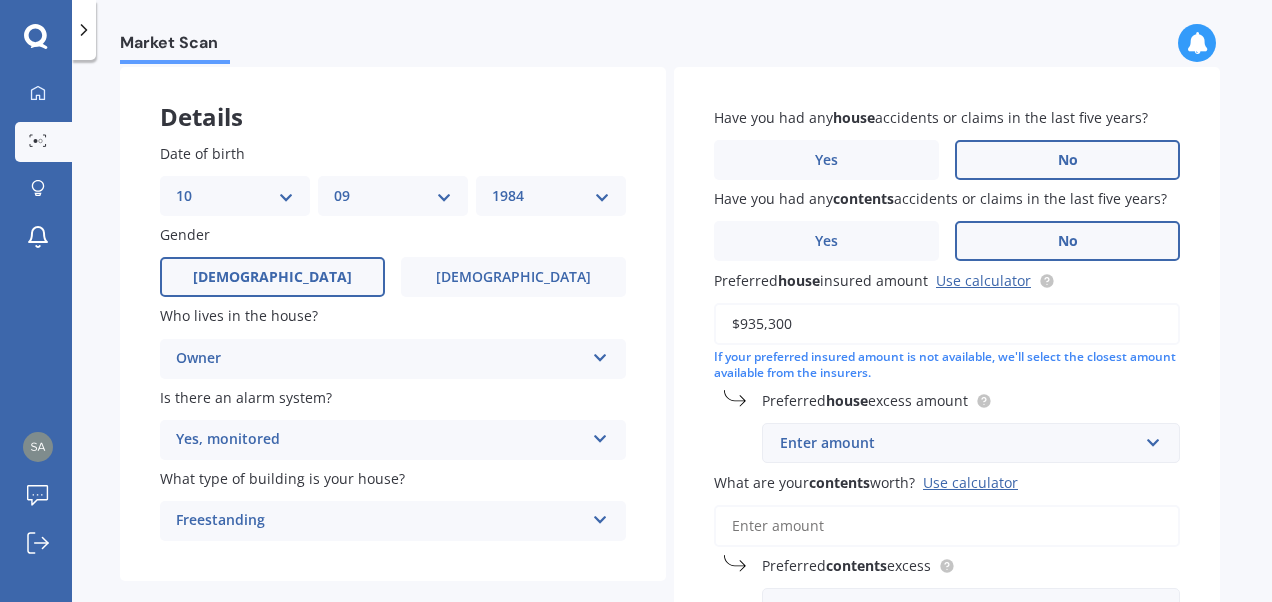 type on "$935,300" 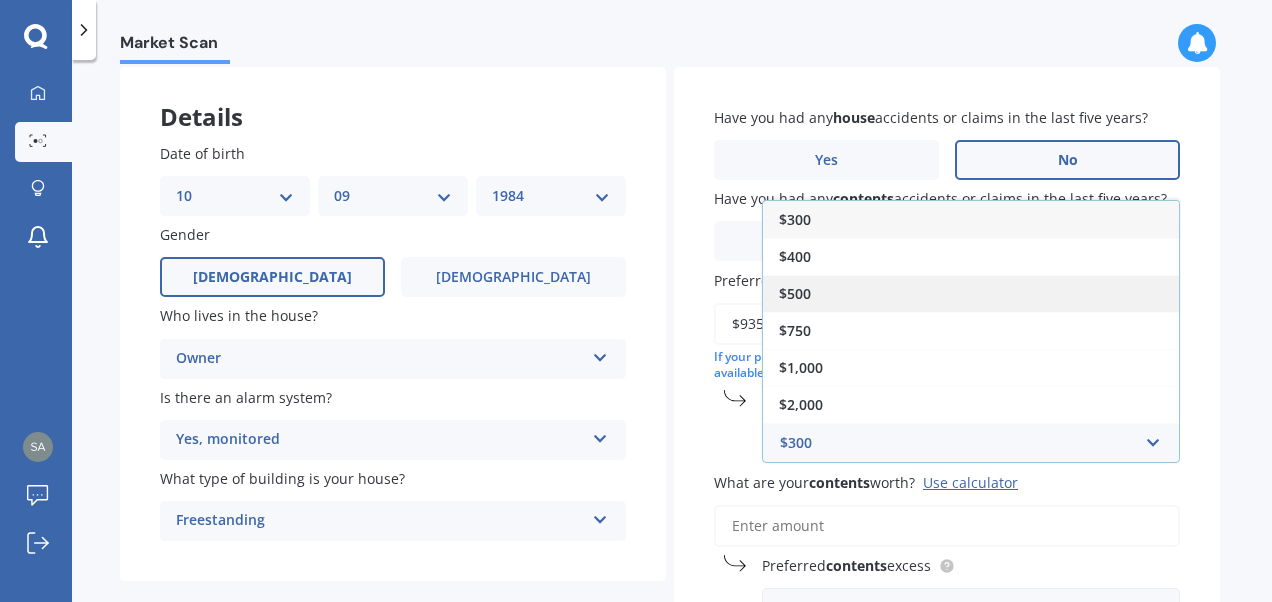 click on "$500" at bounding box center (971, 293) 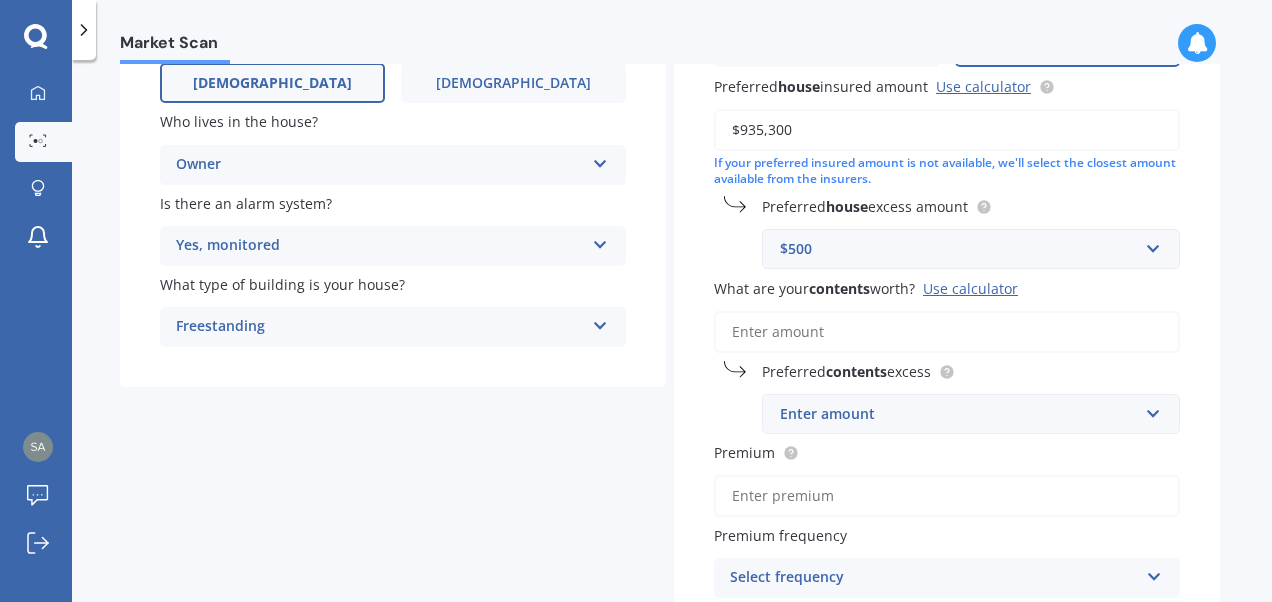 scroll, scrollTop: 327, scrollLeft: 0, axis: vertical 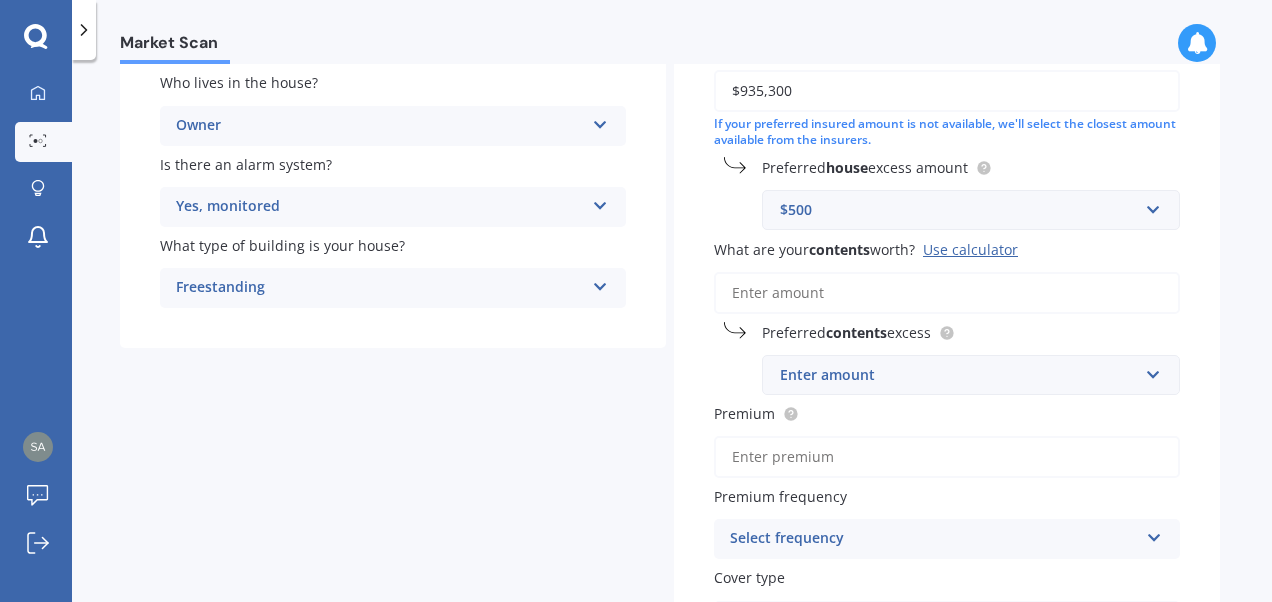 click on "What are your  contents  worth? Use calculator" at bounding box center [947, 293] 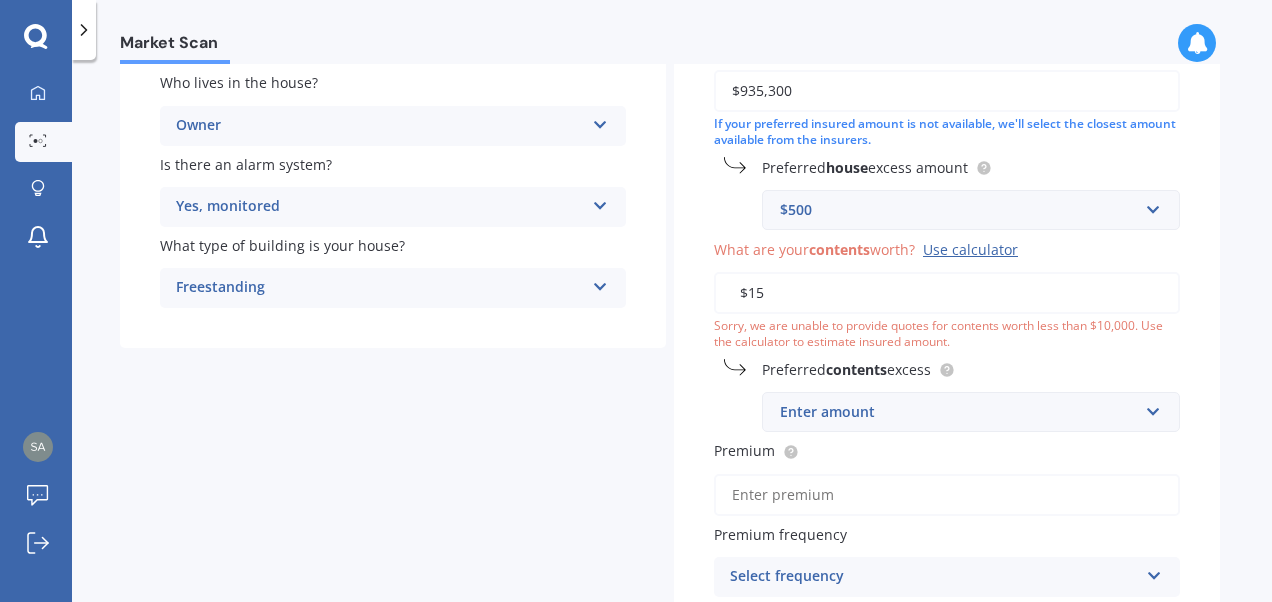 type on "$1" 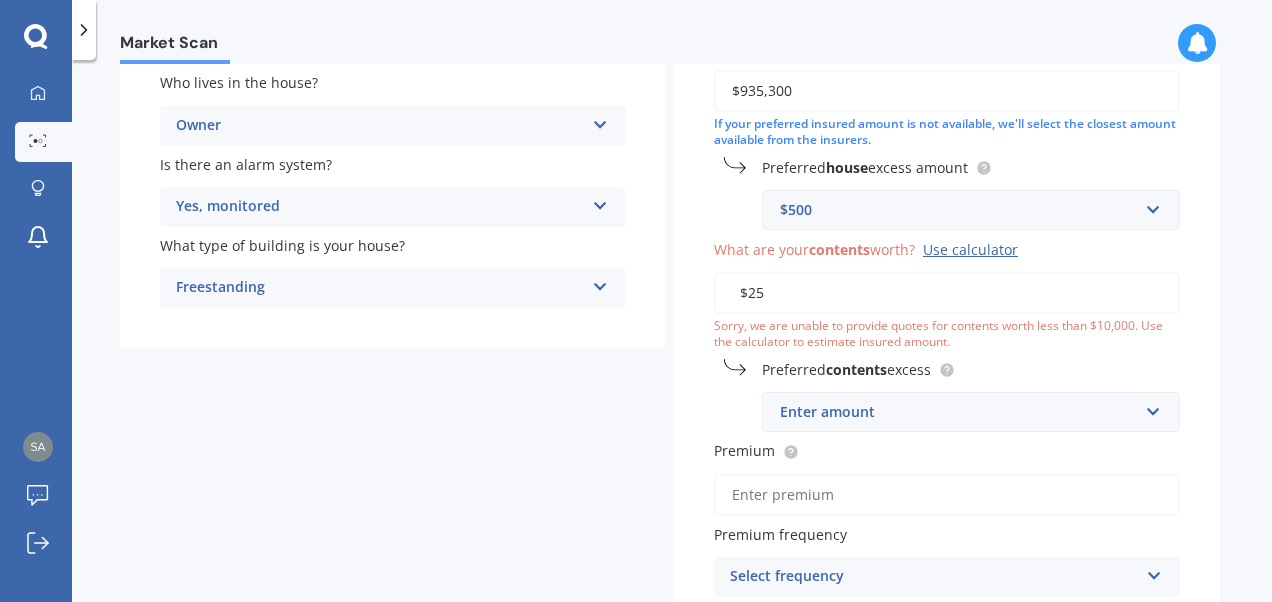 type on "$2" 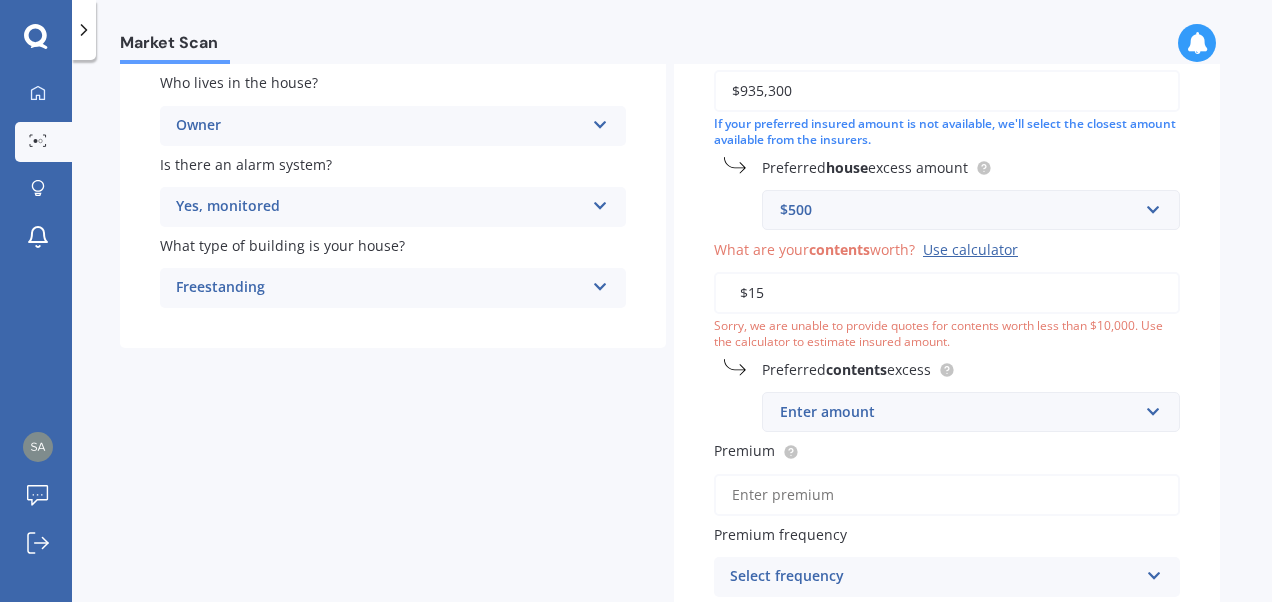 type on "$1" 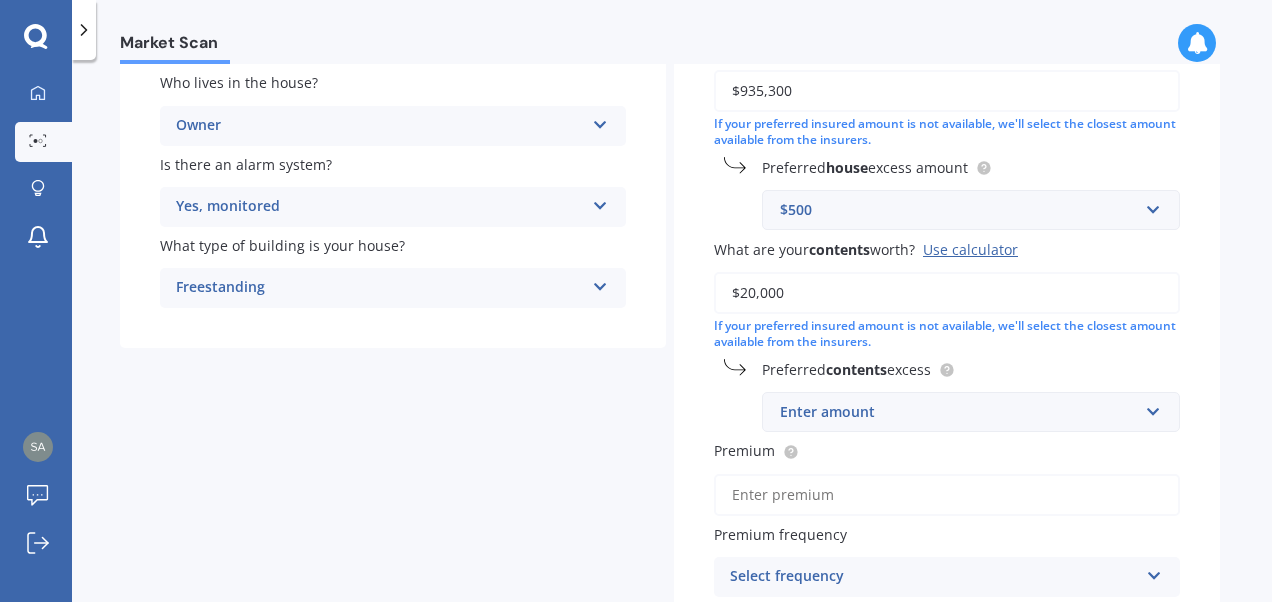 type on "$20,000" 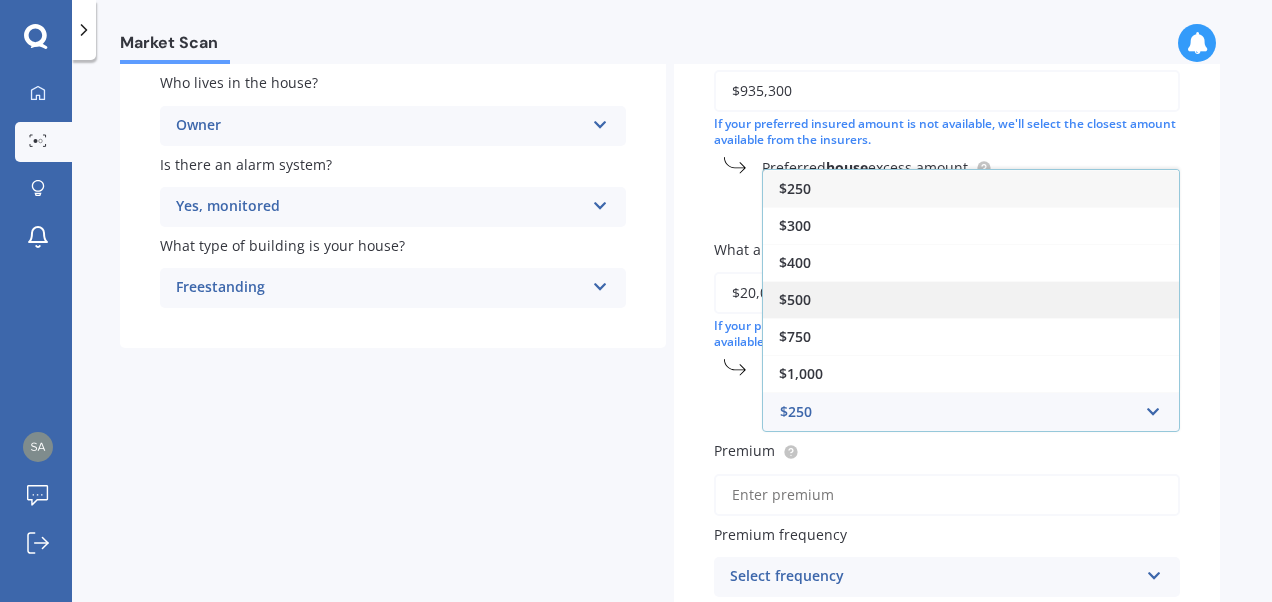 click on "$500" at bounding box center [971, 299] 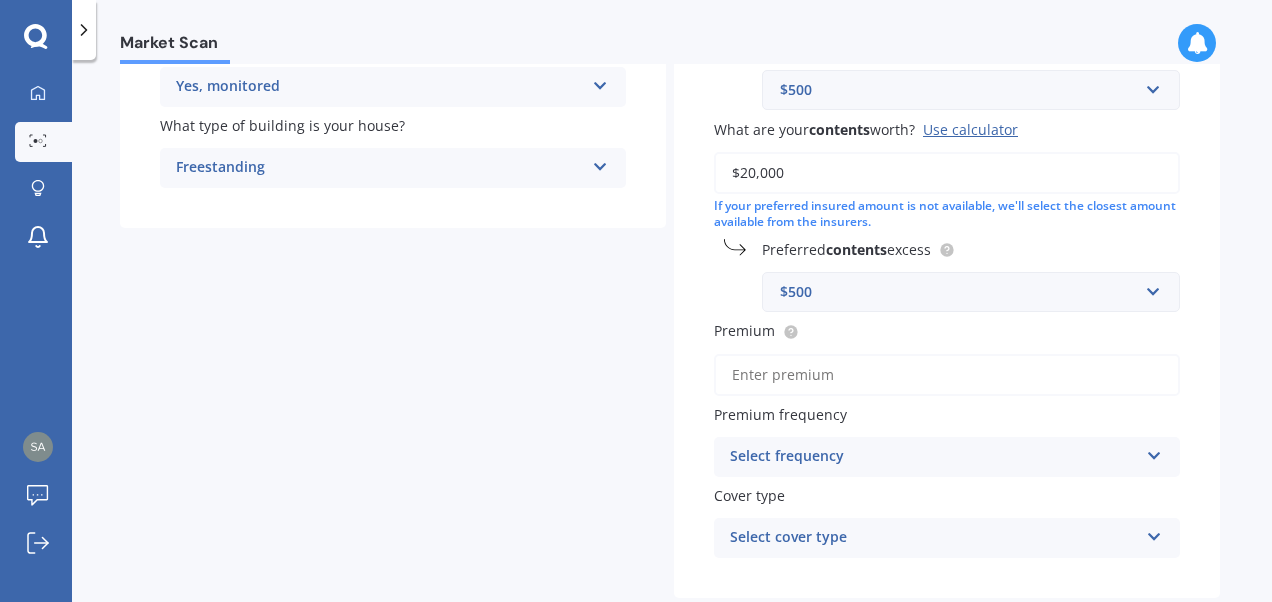 scroll, scrollTop: 444, scrollLeft: 0, axis: vertical 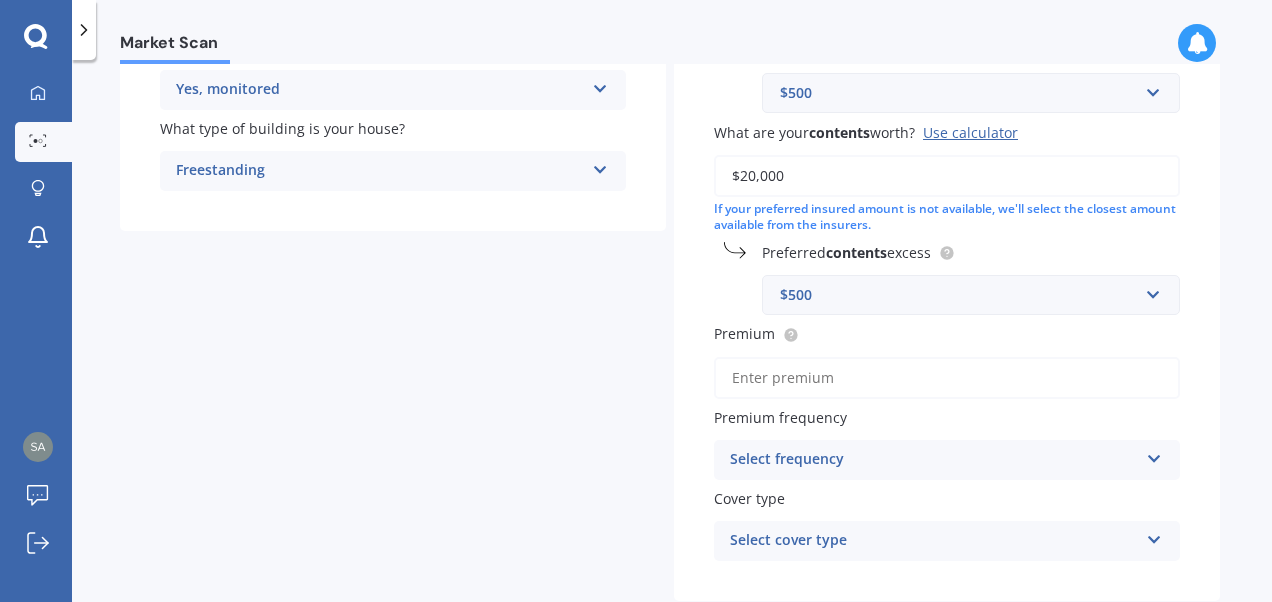 click on "Select frequency" at bounding box center [934, 460] 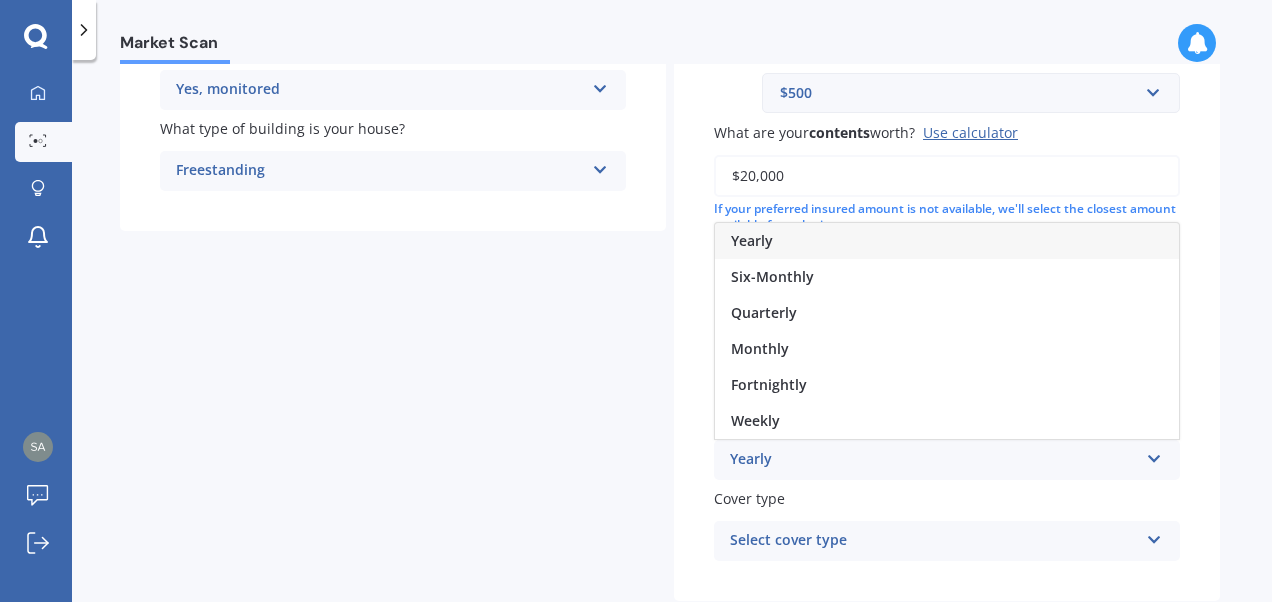 click on "Yearly" at bounding box center (947, 241) 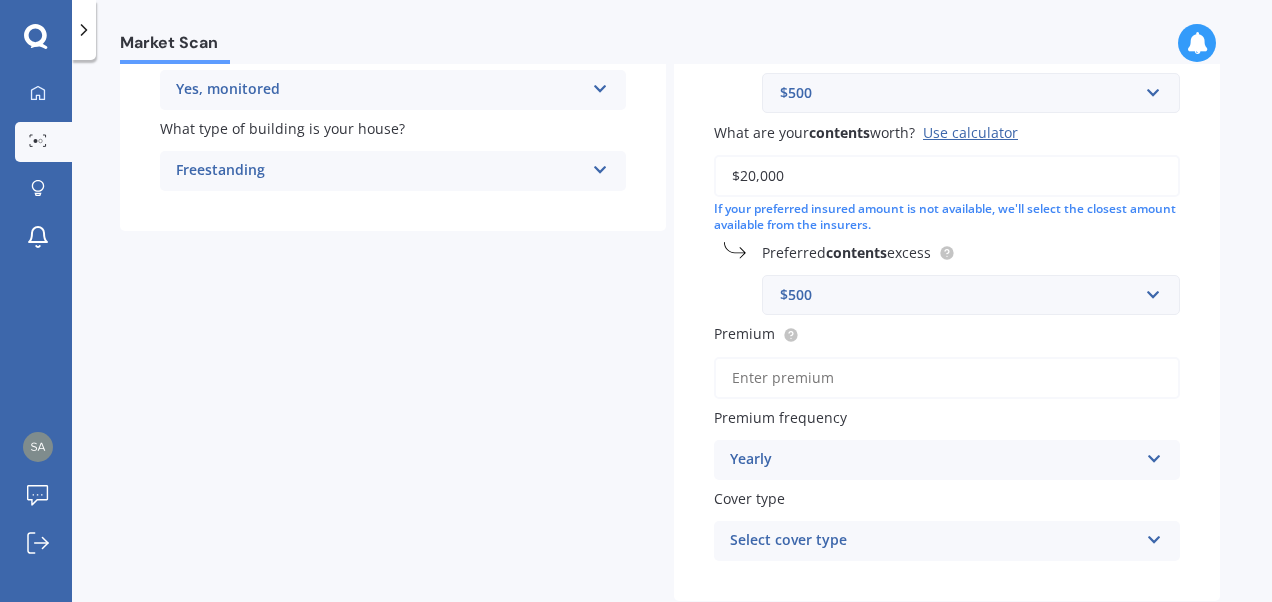click on "Select cover type" at bounding box center [934, 541] 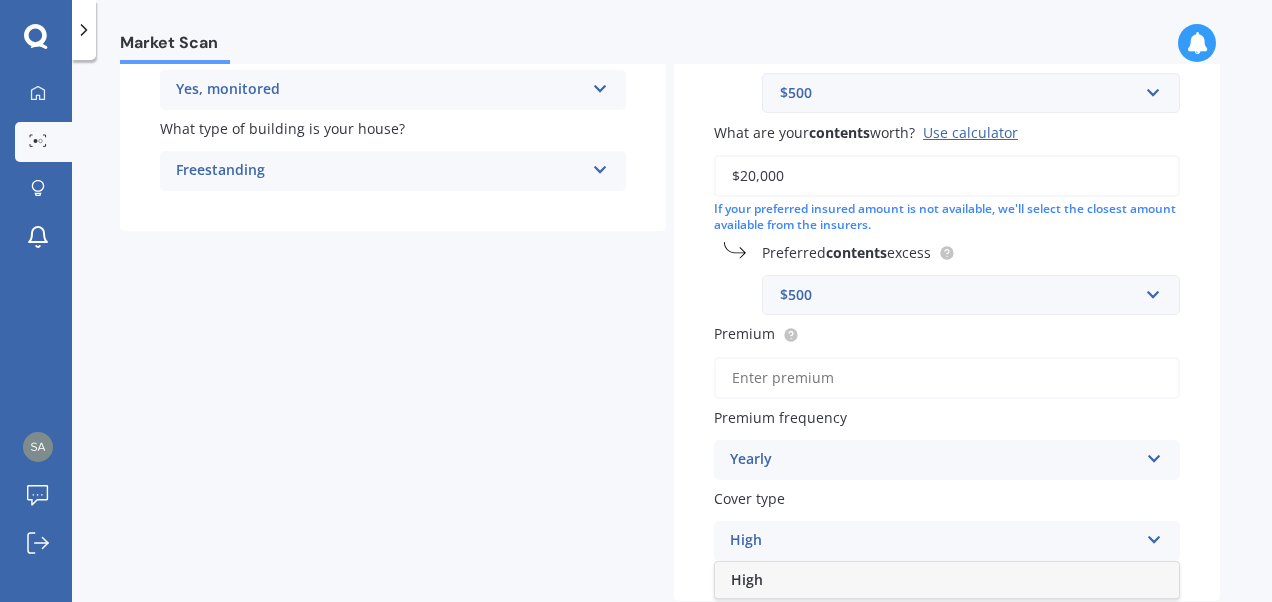 scroll, scrollTop: 560, scrollLeft: 0, axis: vertical 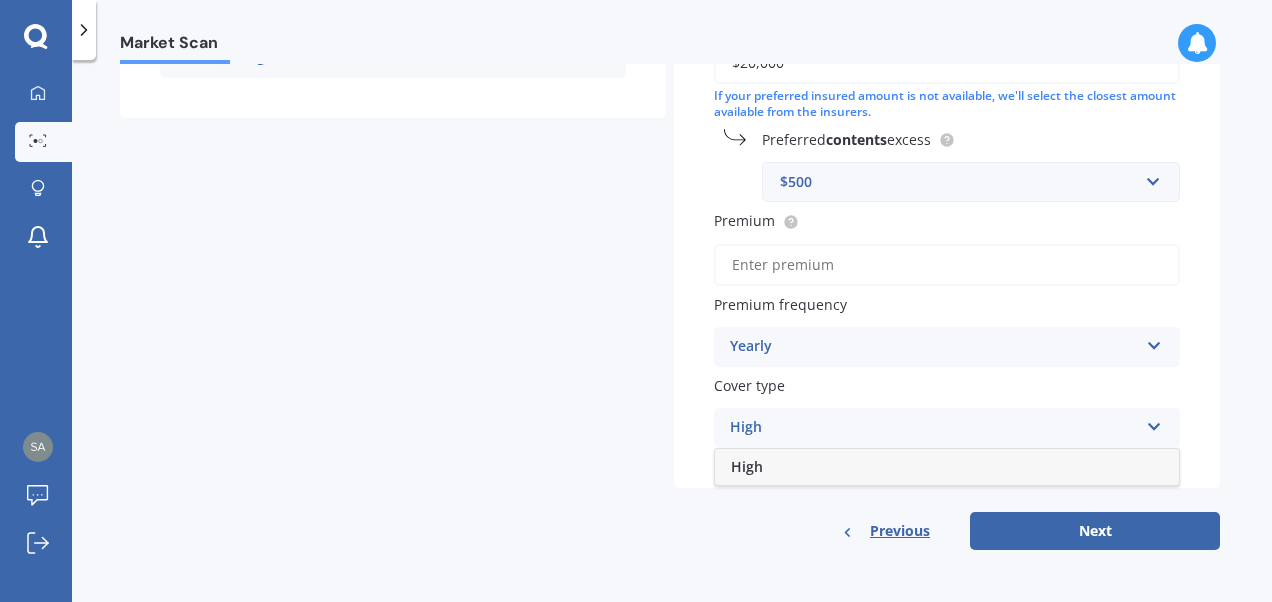 click on "High" at bounding box center [947, 467] 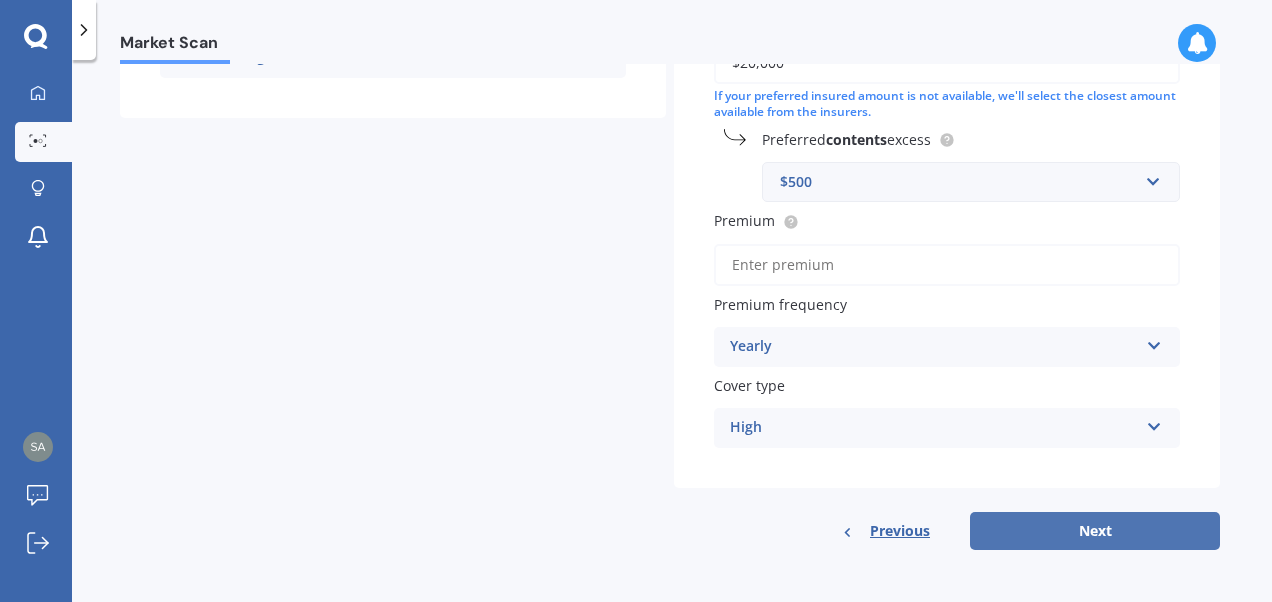 click on "Next" at bounding box center (1095, 531) 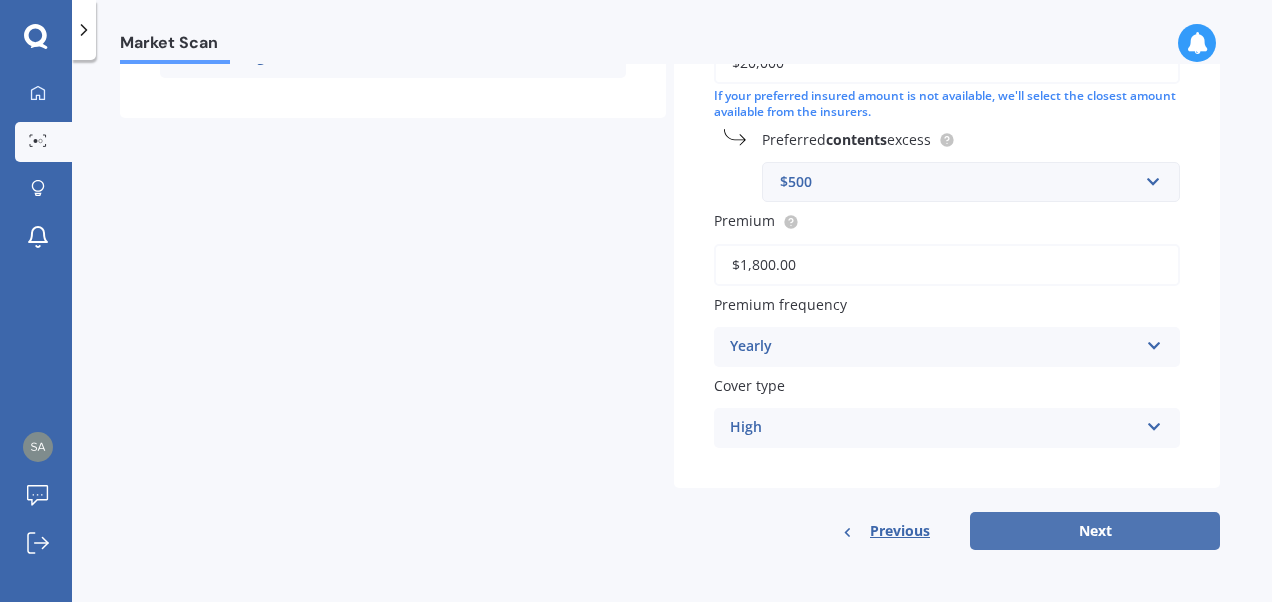 type on "$1,800.00" 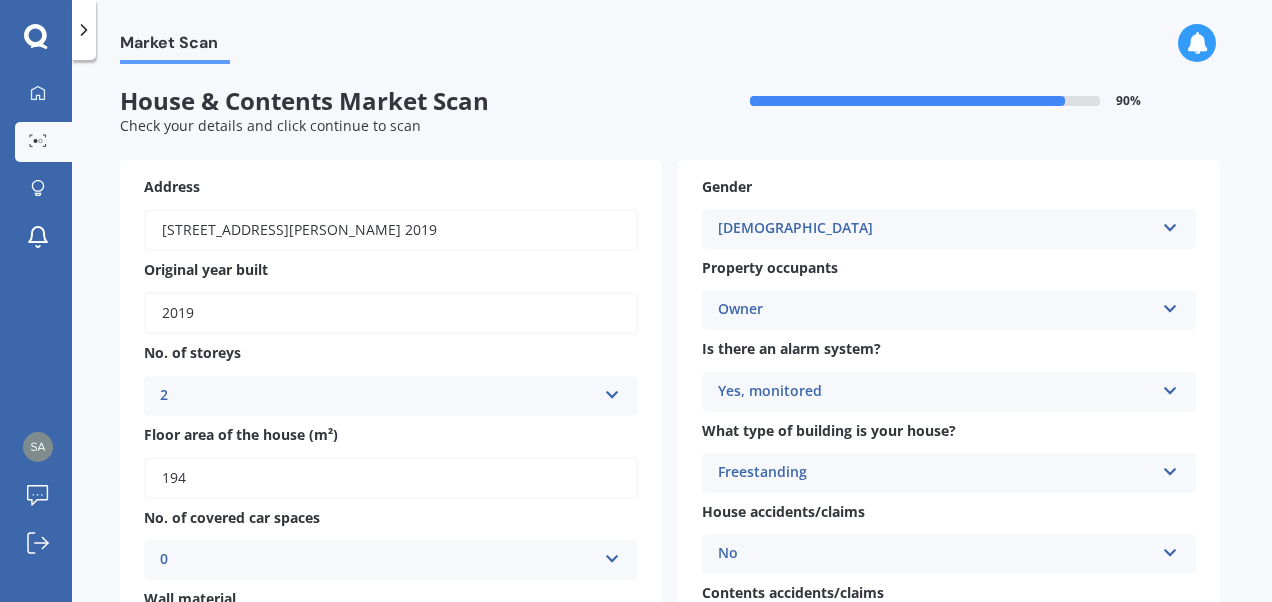 scroll, scrollTop: 0, scrollLeft: 0, axis: both 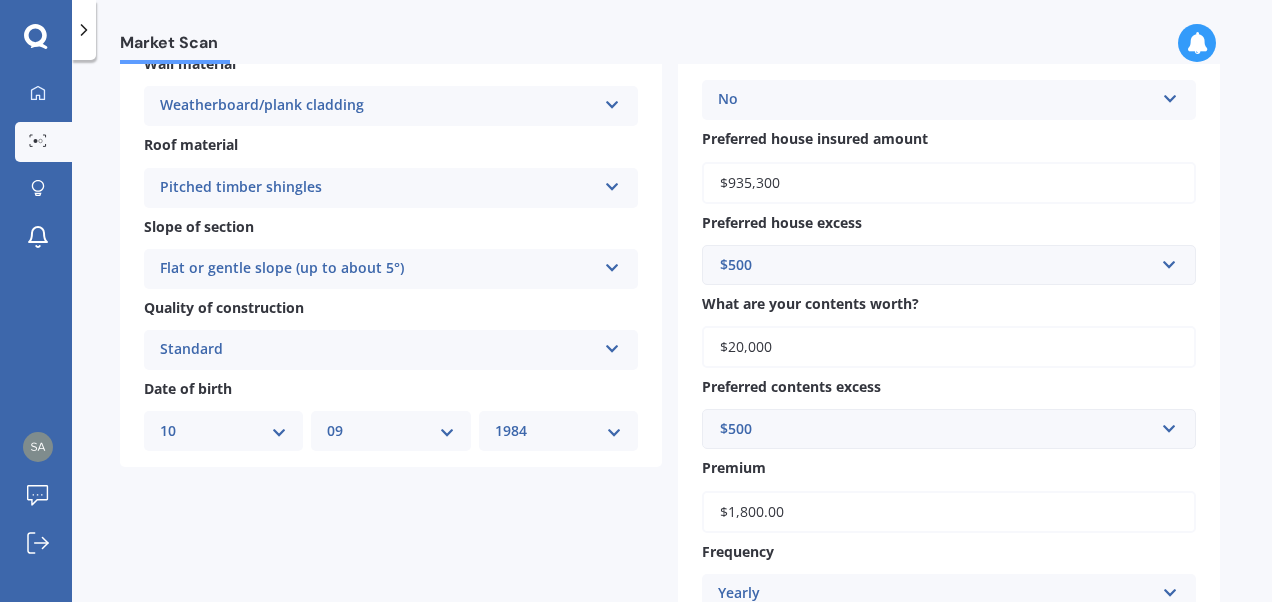 click at bounding box center (612, 183) 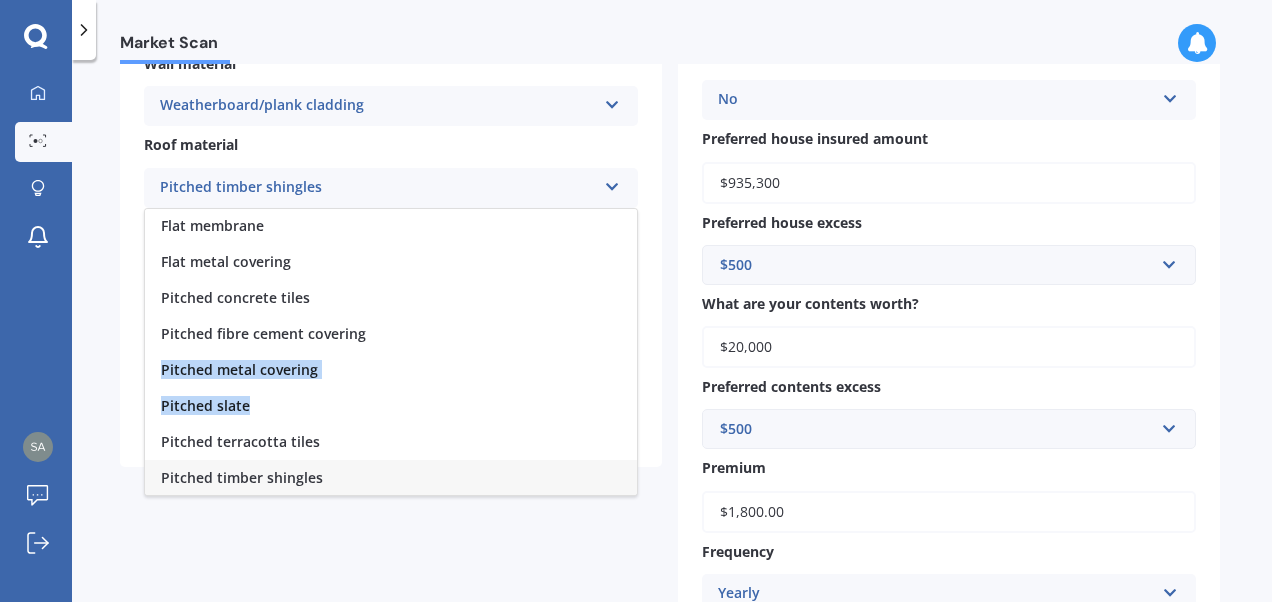 drag, startPoint x: 622, startPoint y: 342, endPoint x: 631, endPoint y: 424, distance: 82.492424 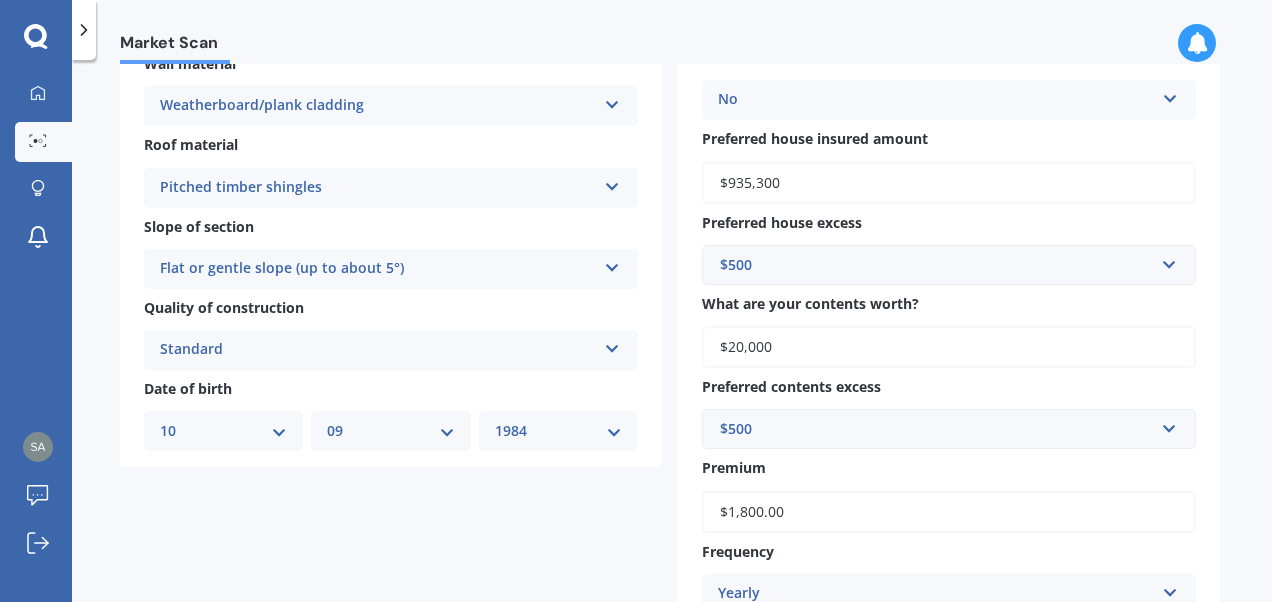 click on "Pitched timber shingles" at bounding box center [378, 188] 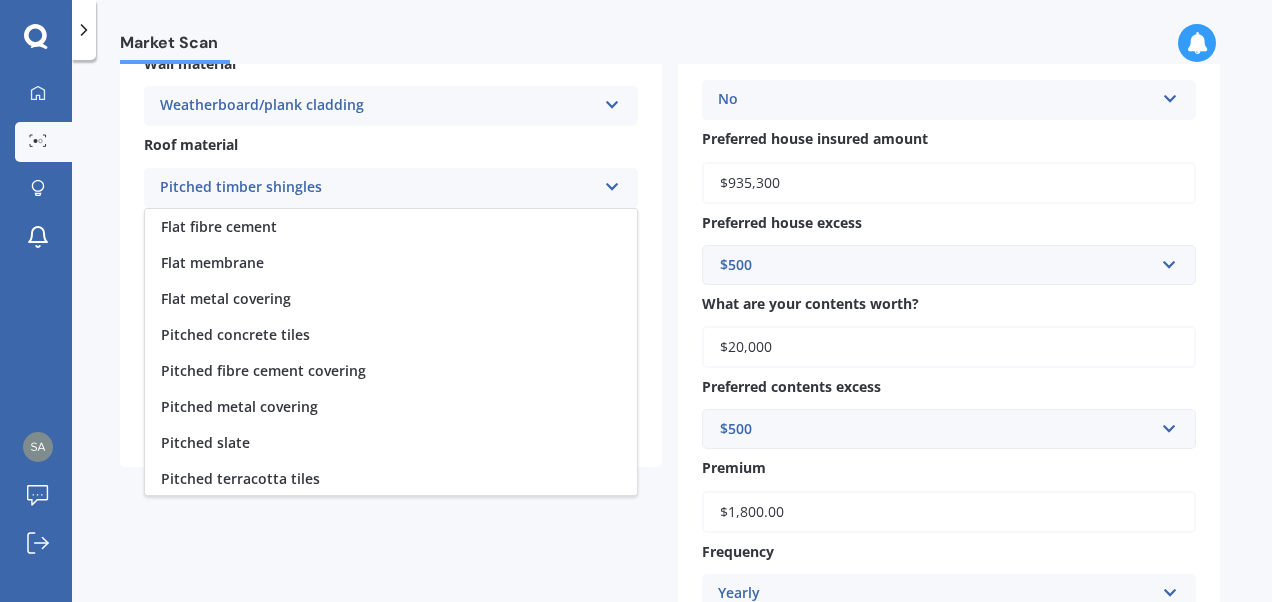 scroll, scrollTop: 73, scrollLeft: 0, axis: vertical 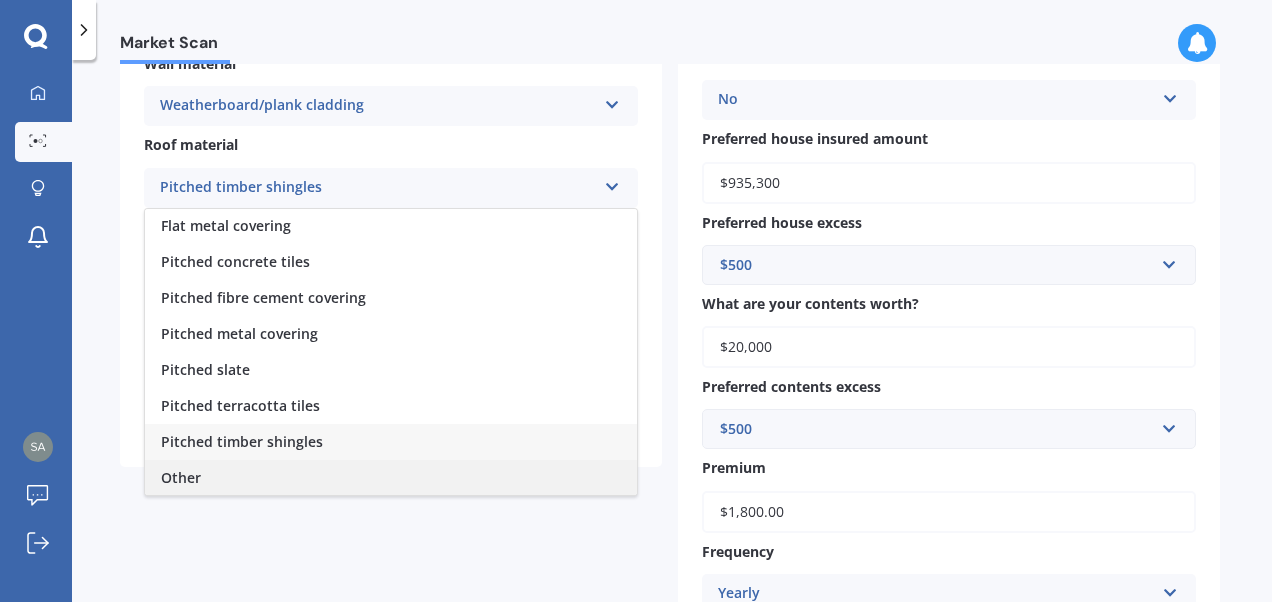 click on "Other" at bounding box center [391, 478] 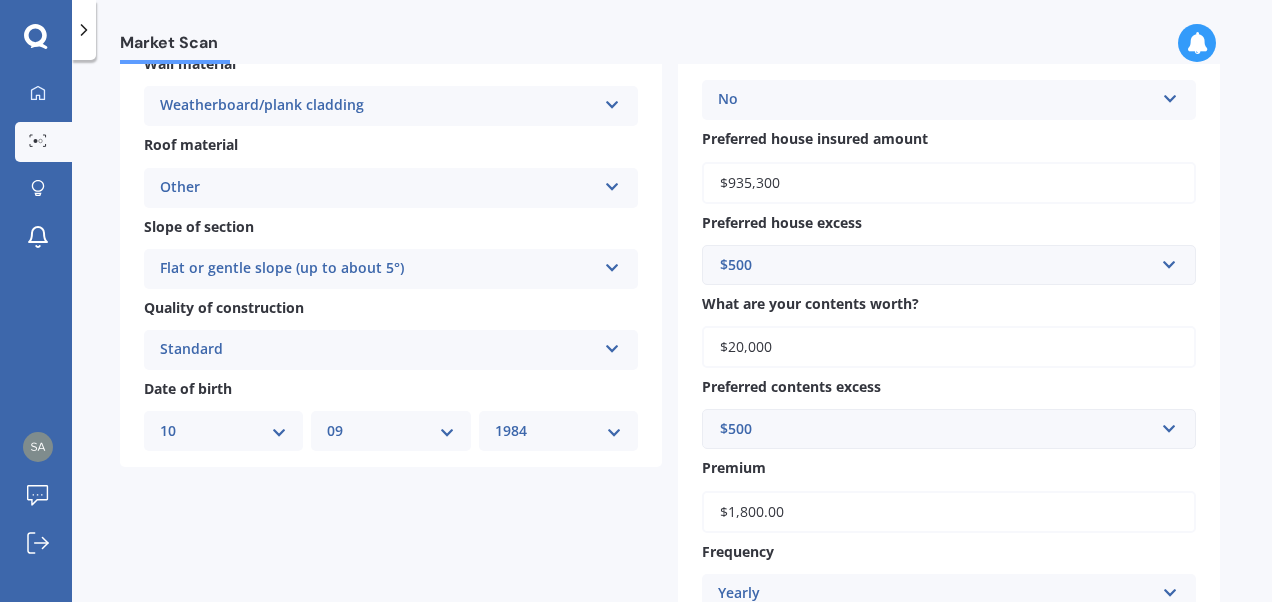 click at bounding box center [612, 264] 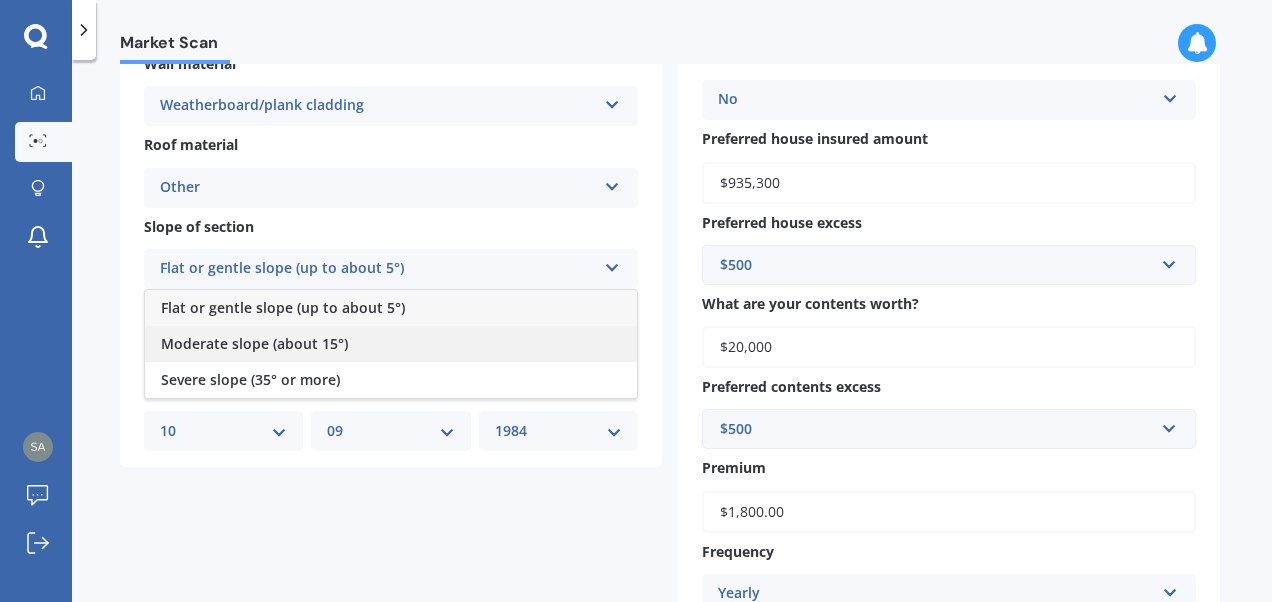 click on "Moderate slope (about 15°)" at bounding box center [391, 344] 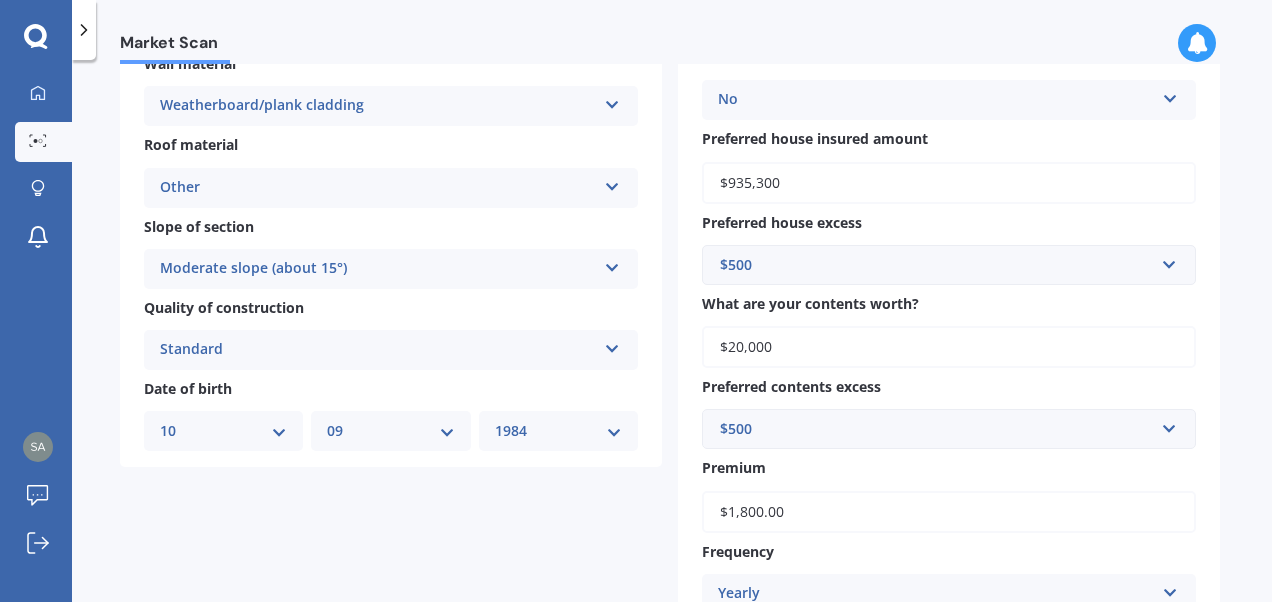 click on "Standard" at bounding box center [378, 350] 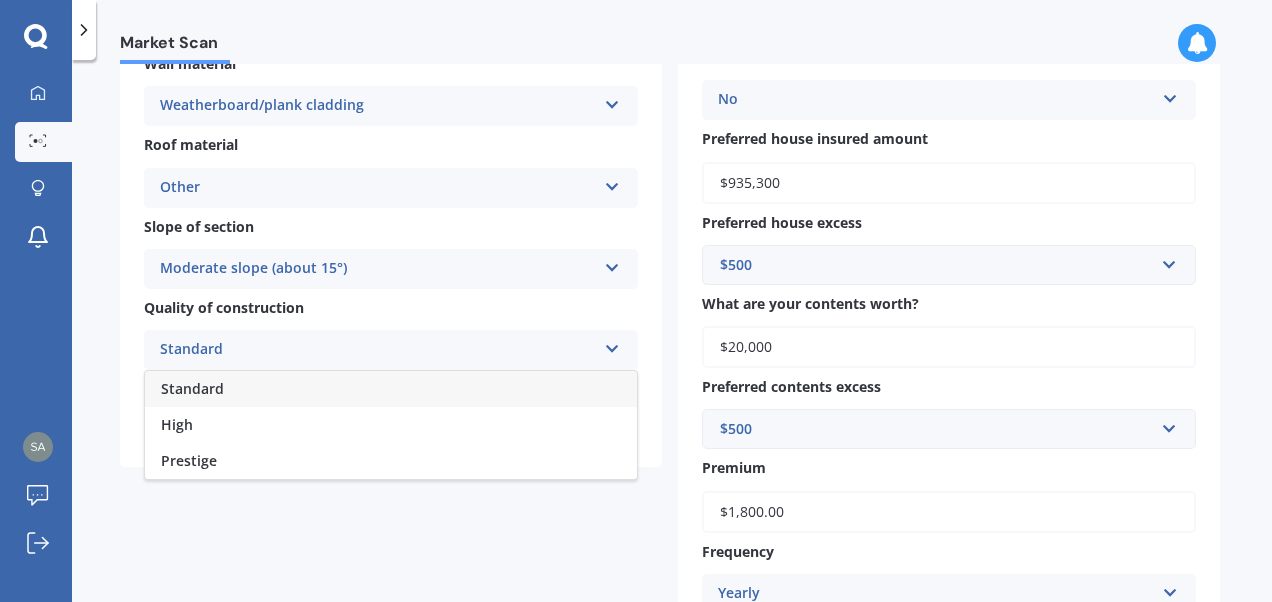 click on "Standard" at bounding box center [378, 350] 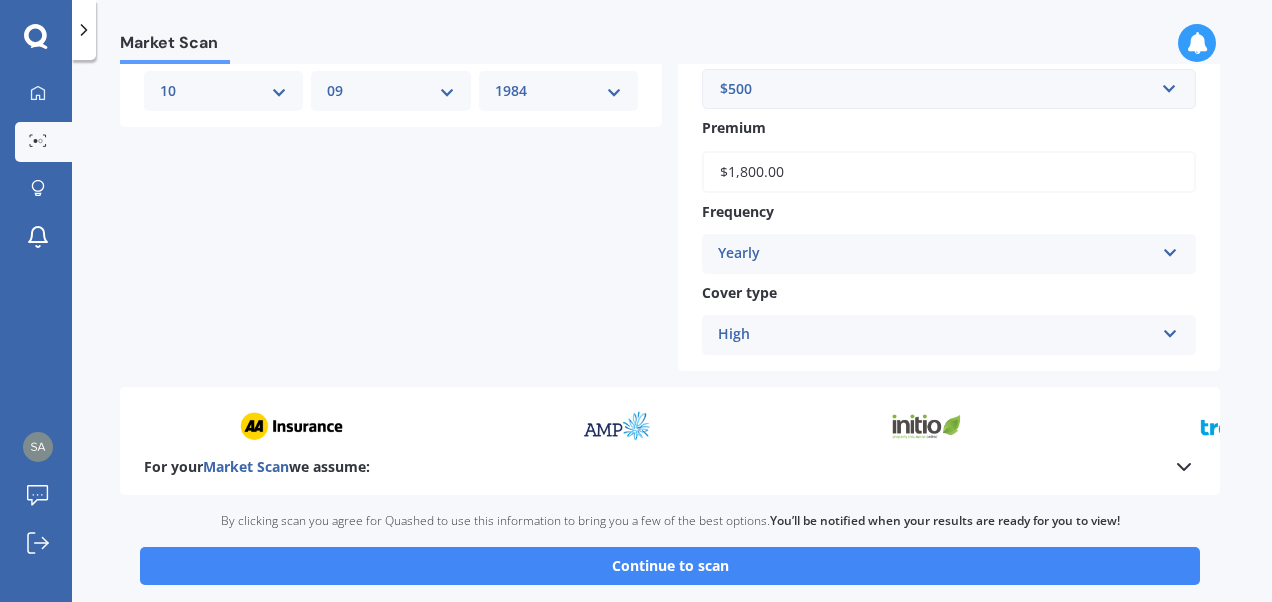 scroll, scrollTop: 882, scrollLeft: 0, axis: vertical 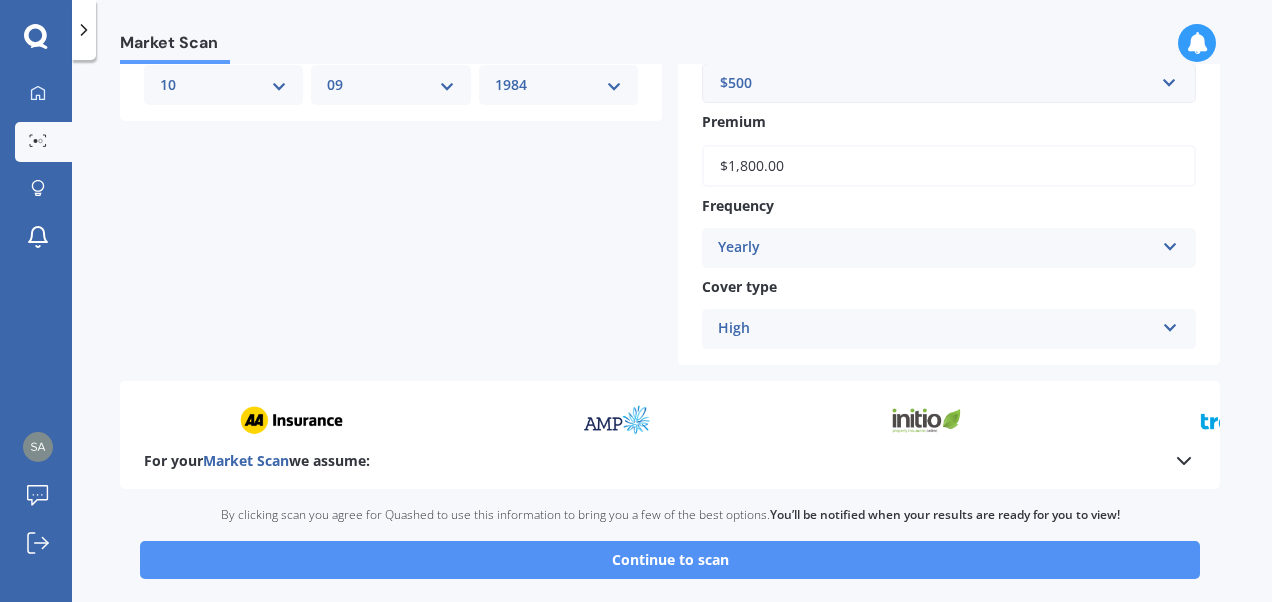 click on "Continue to scan" at bounding box center [670, 560] 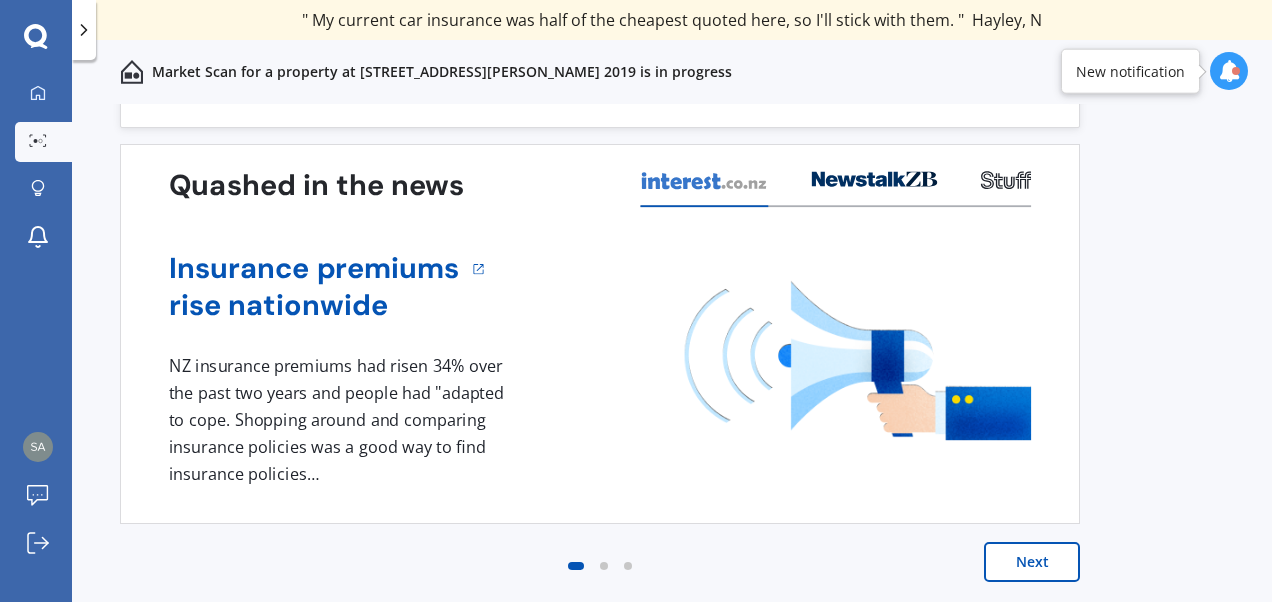 scroll, scrollTop: 0, scrollLeft: 0, axis: both 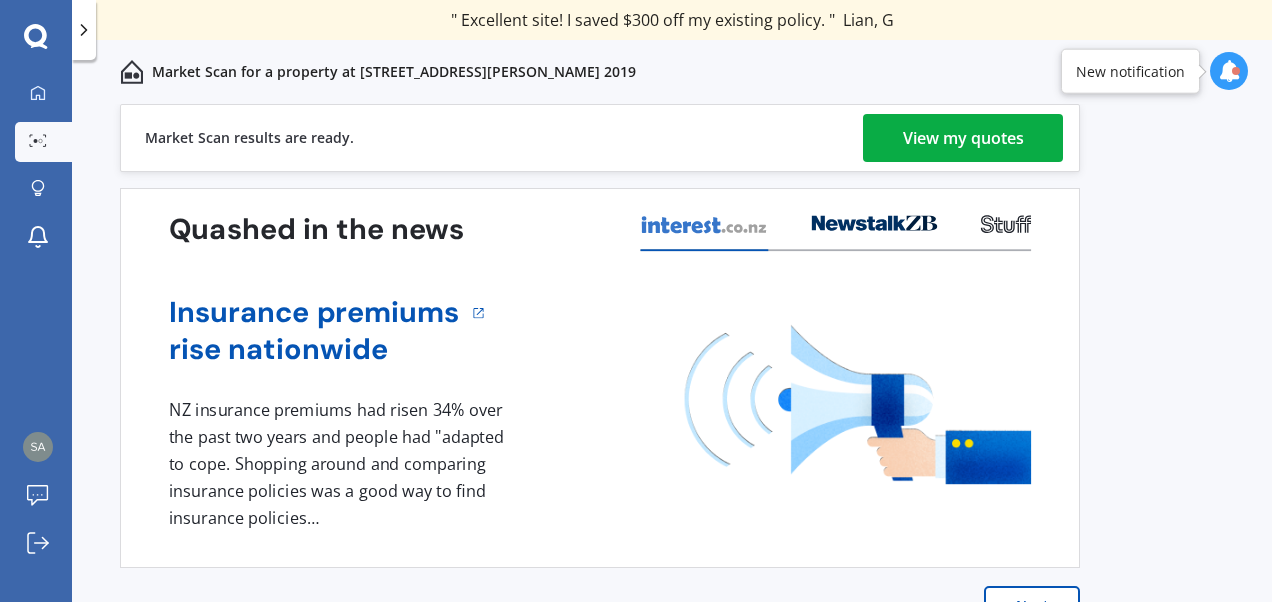 click on "View my quotes" at bounding box center (963, 138) 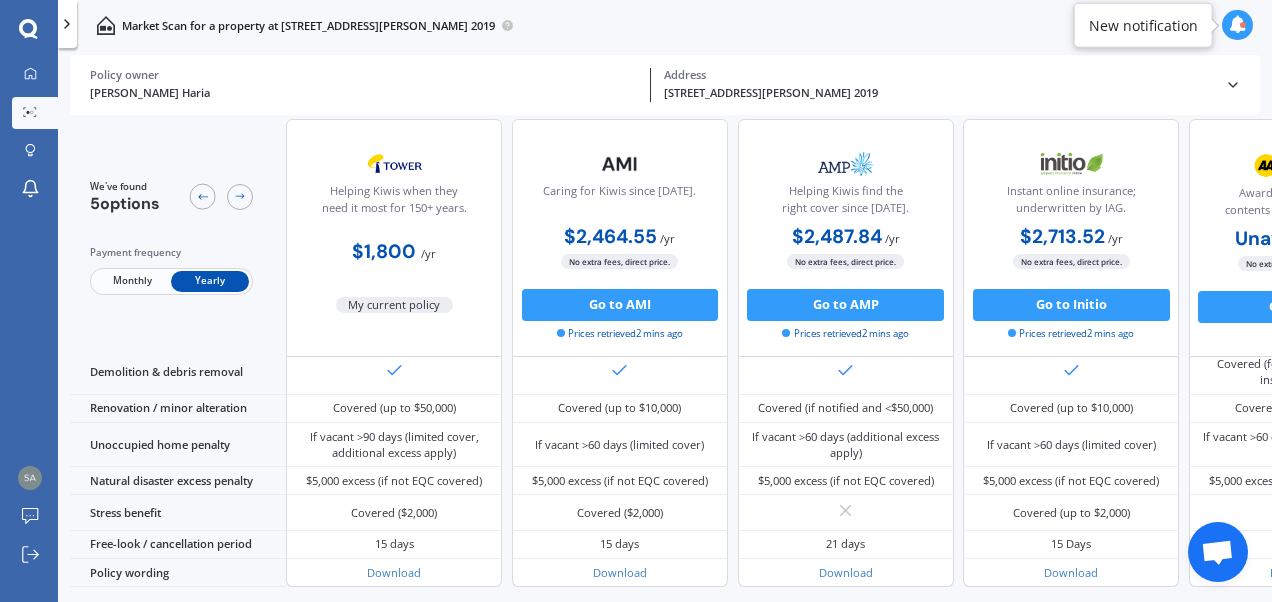 scroll, scrollTop: 933, scrollLeft: 0, axis: vertical 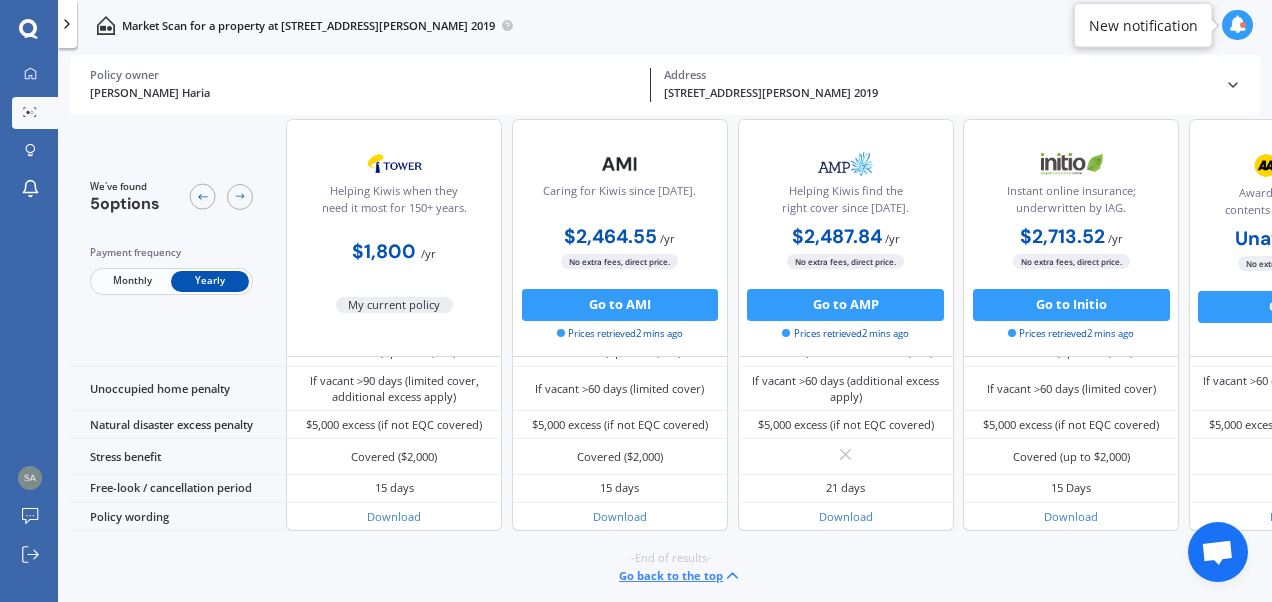 click 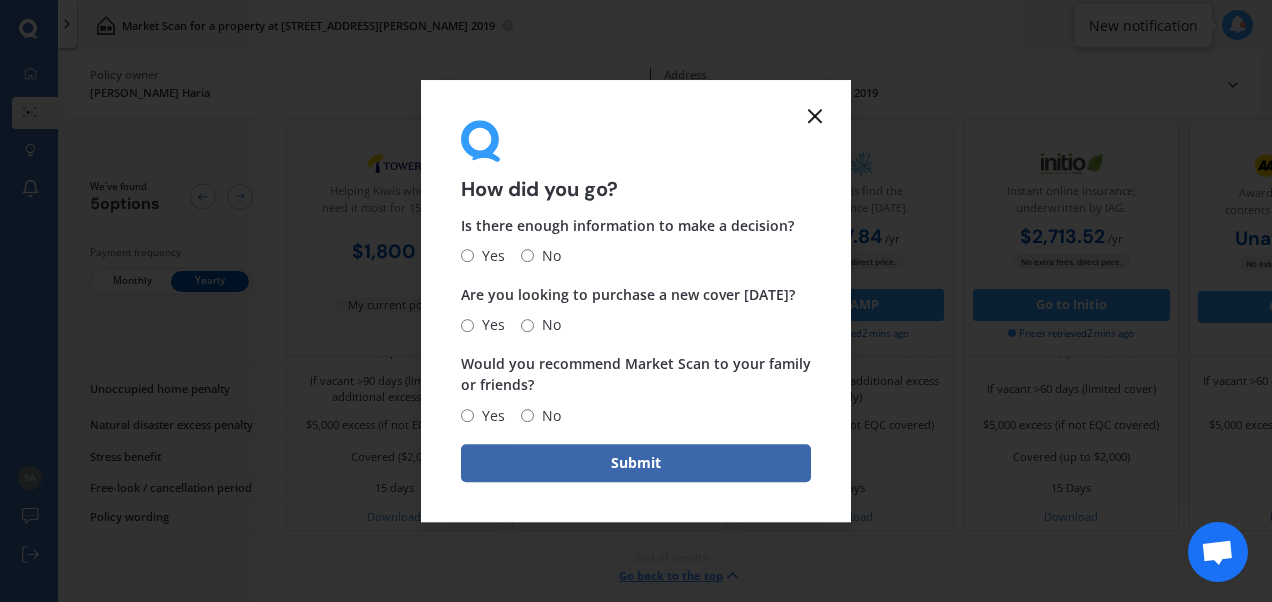 click 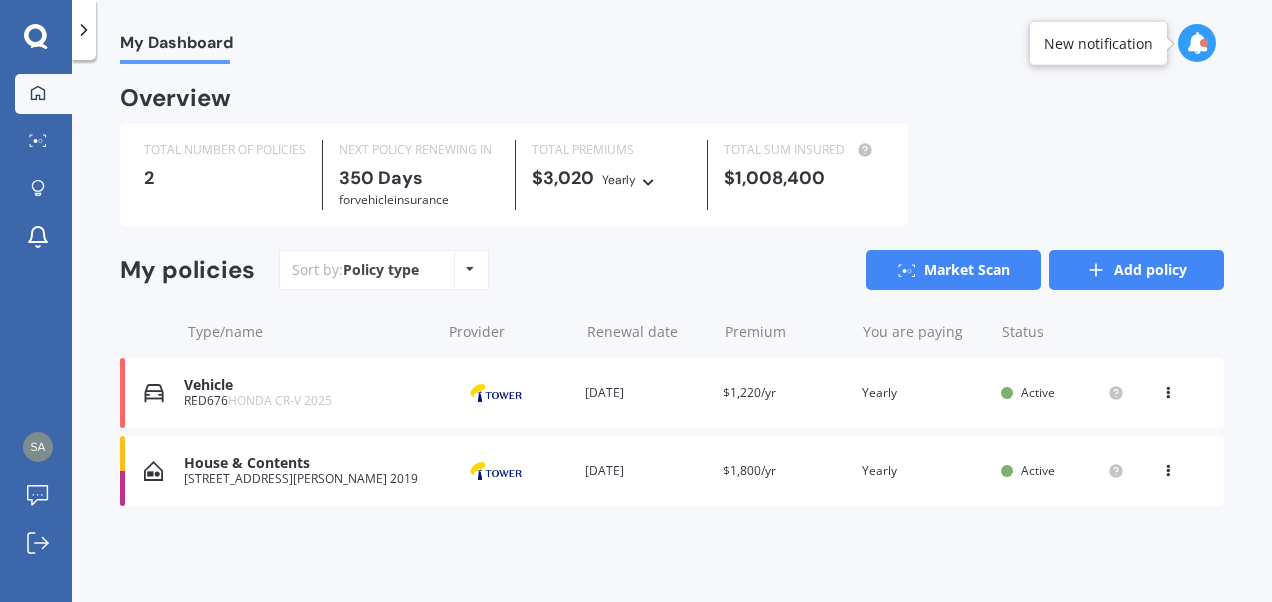 click on "Add policy" at bounding box center (1136, 270) 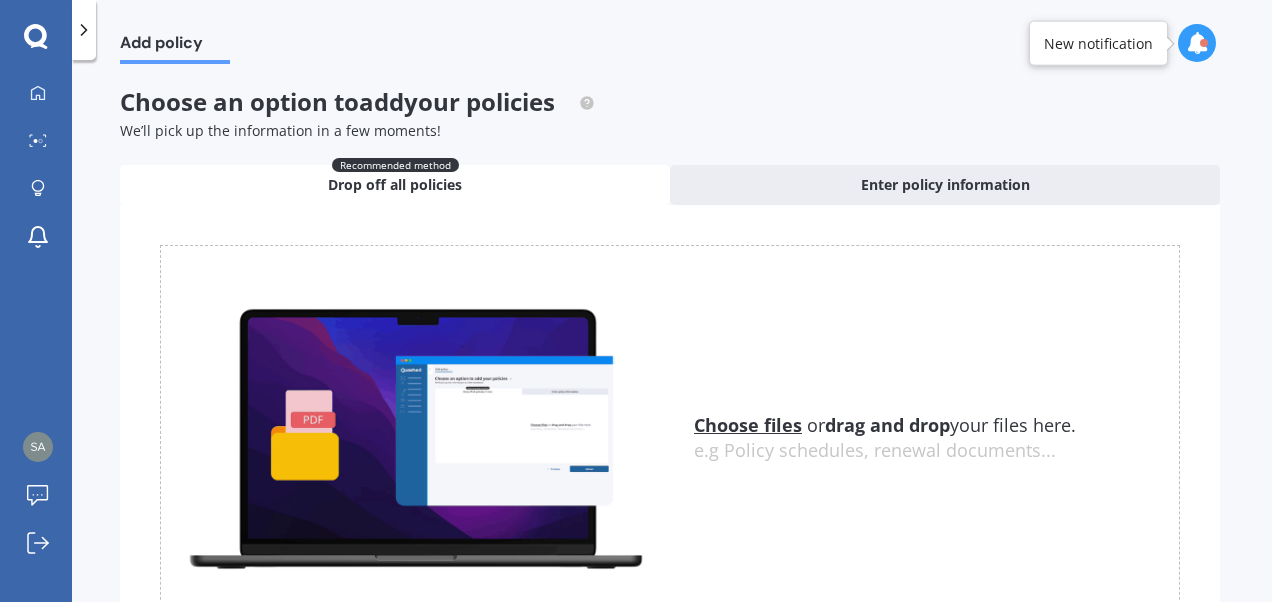 click on "Choose files" at bounding box center (748, 425) 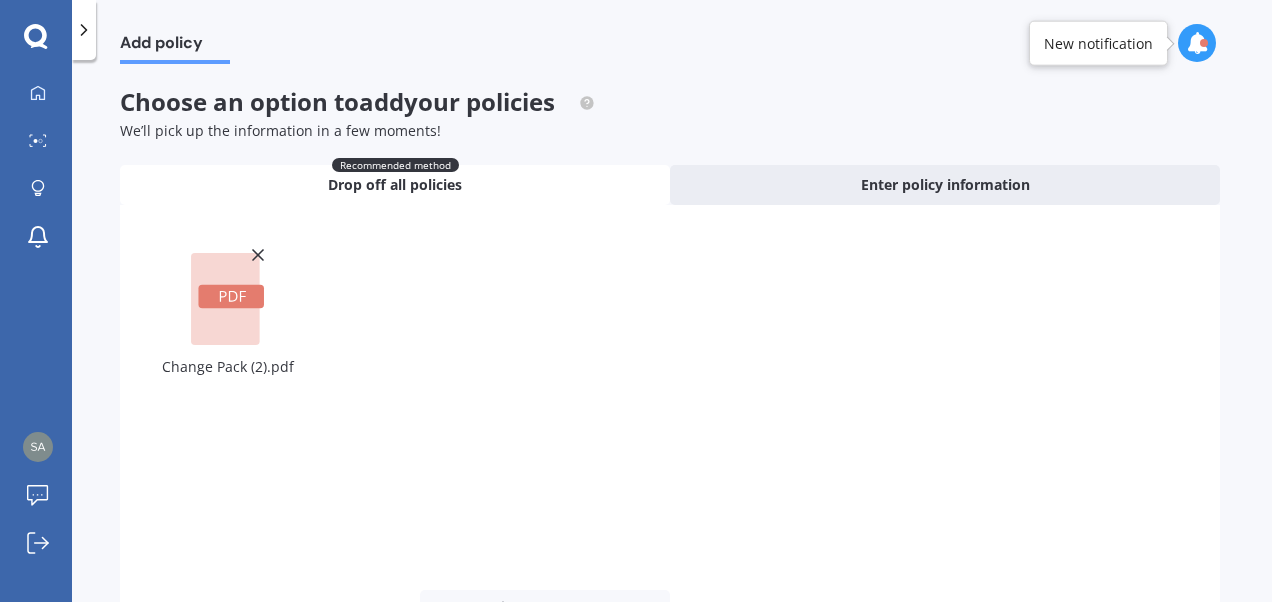 scroll, scrollTop: 166, scrollLeft: 0, axis: vertical 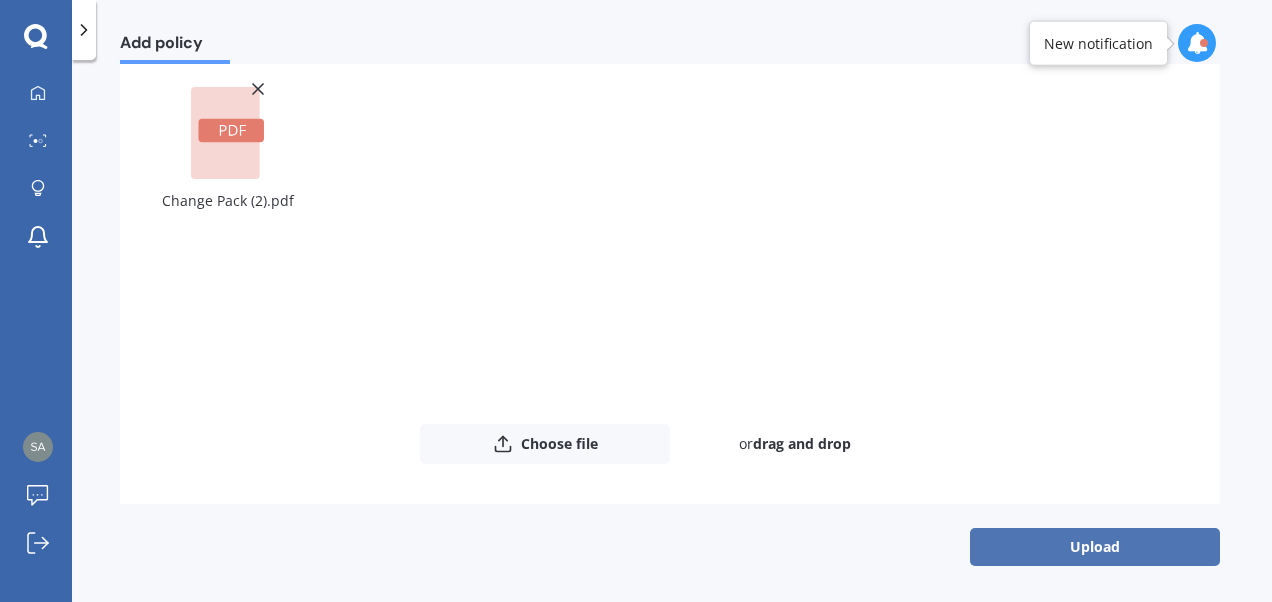 click on "Upload" at bounding box center (1095, 547) 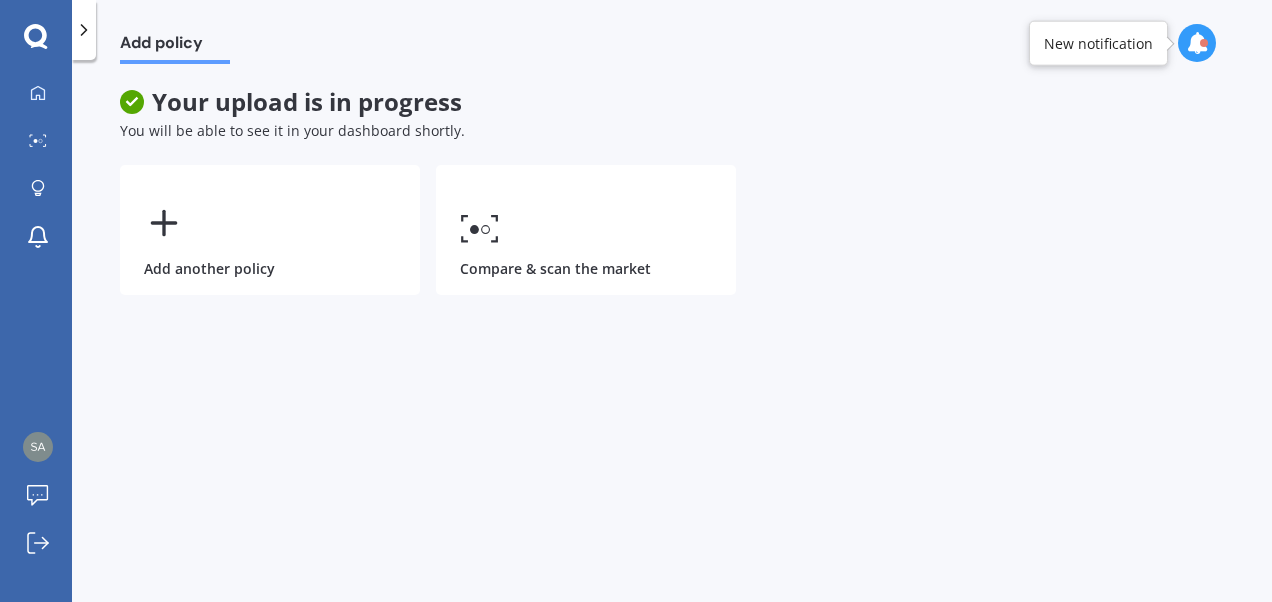 scroll, scrollTop: 0, scrollLeft: 0, axis: both 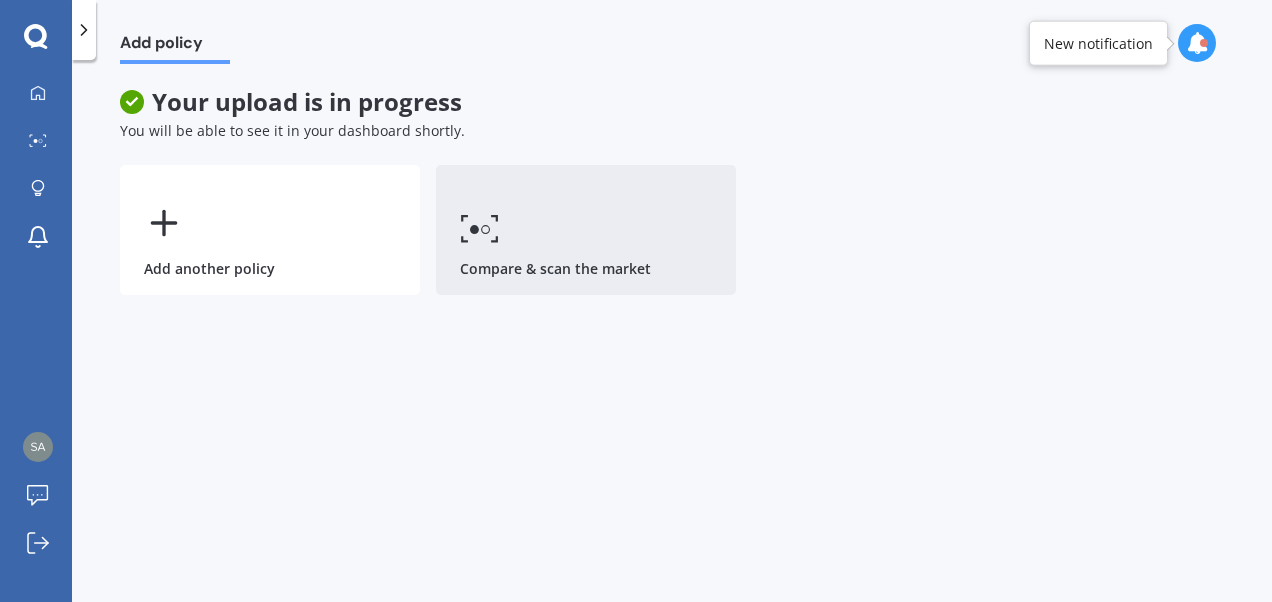 click on "Compare & scan the market" at bounding box center (586, 230) 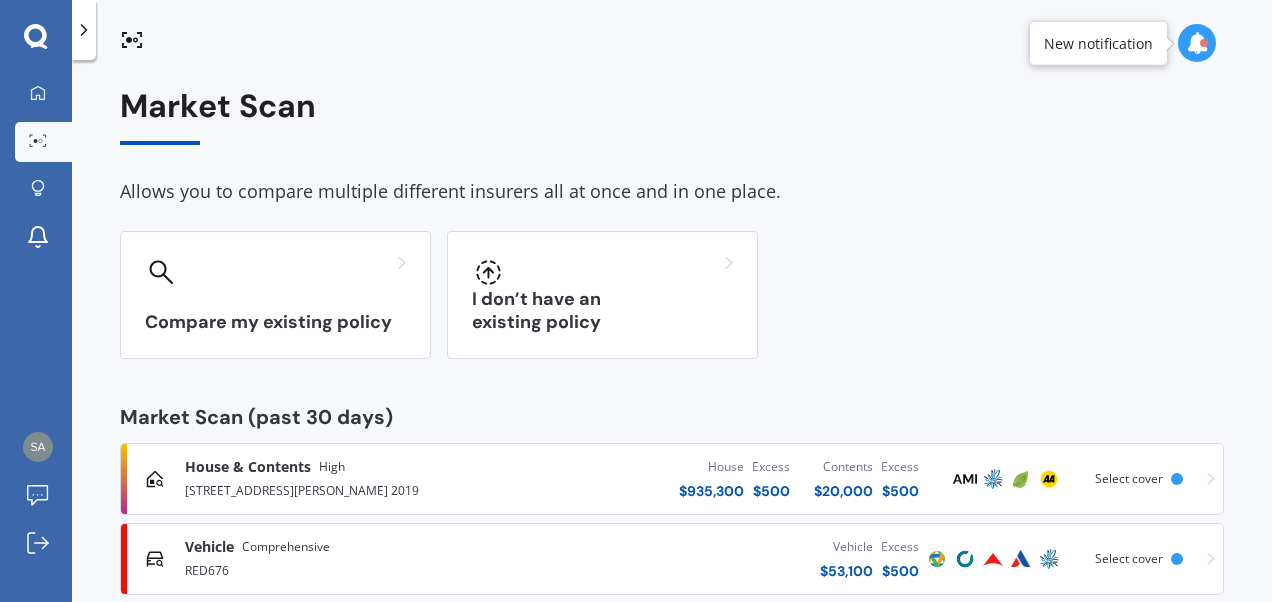 scroll, scrollTop: 37, scrollLeft: 0, axis: vertical 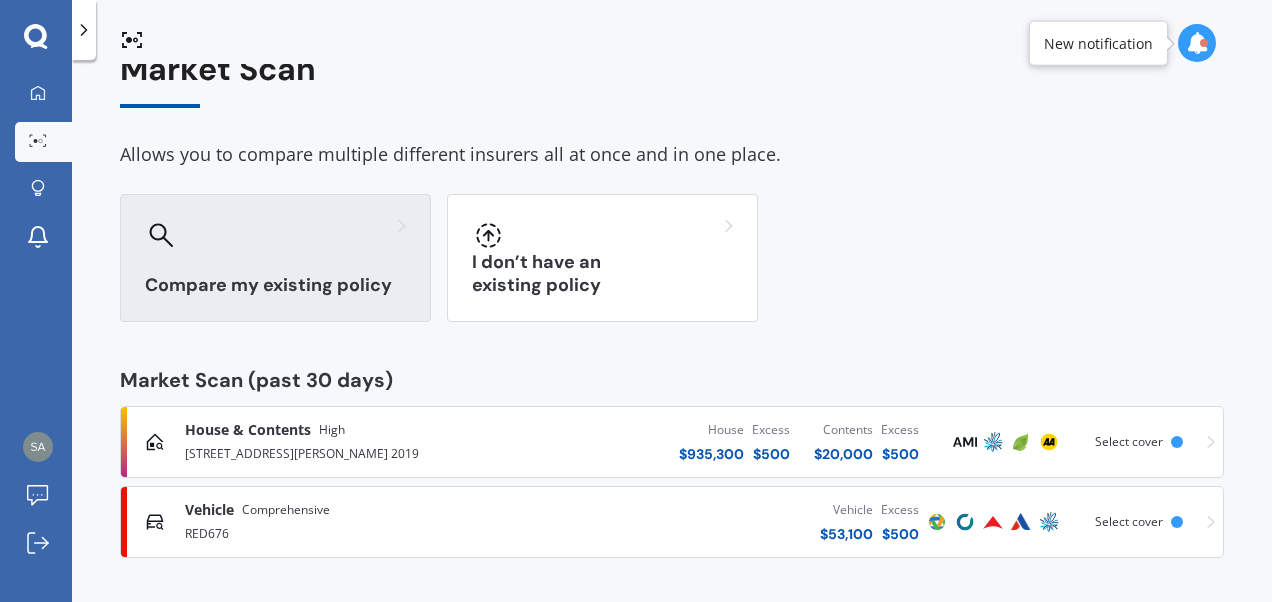 click at bounding box center [275, 235] 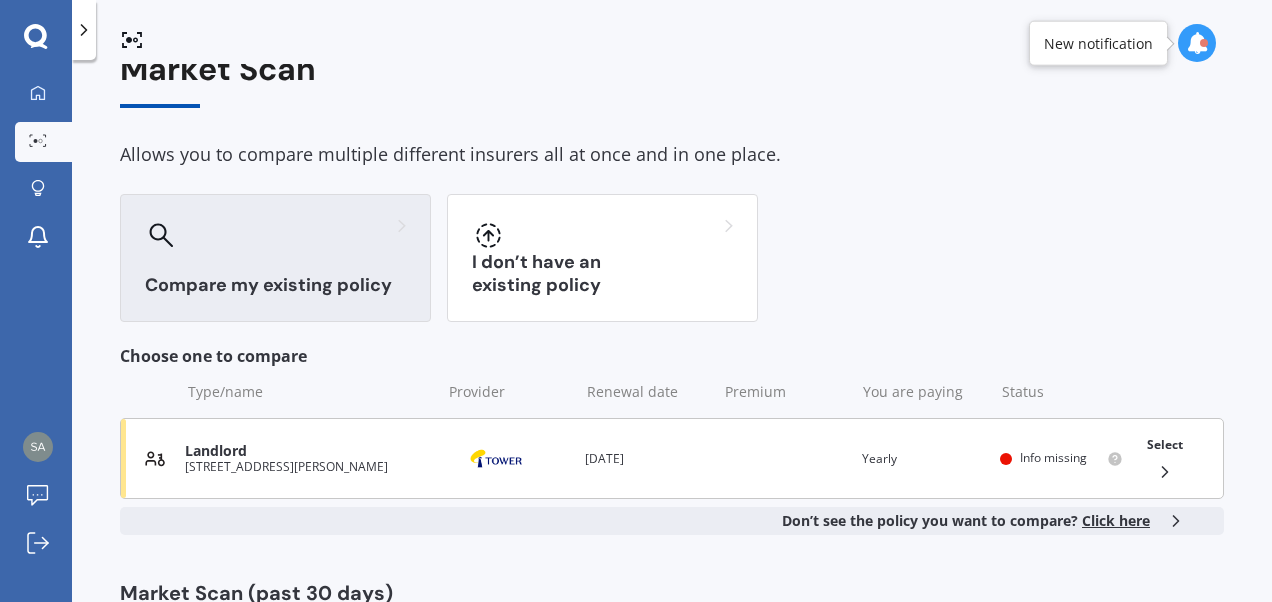 click on "Select" at bounding box center (1165, 458) 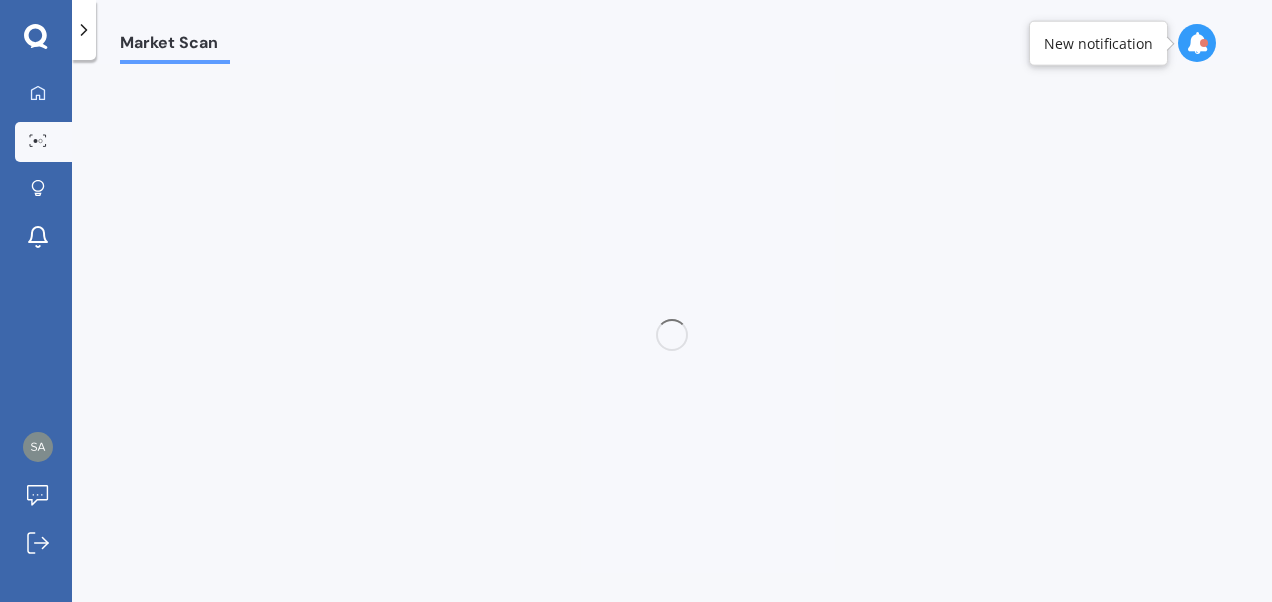 scroll, scrollTop: 0, scrollLeft: 0, axis: both 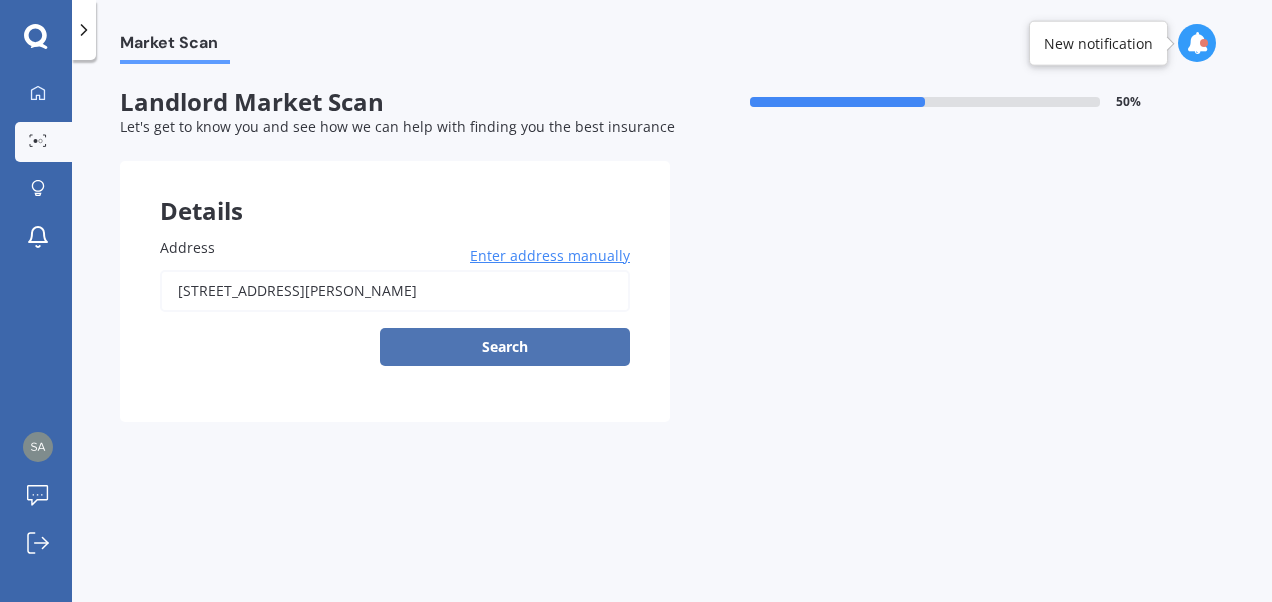 click on "Search" at bounding box center [505, 347] 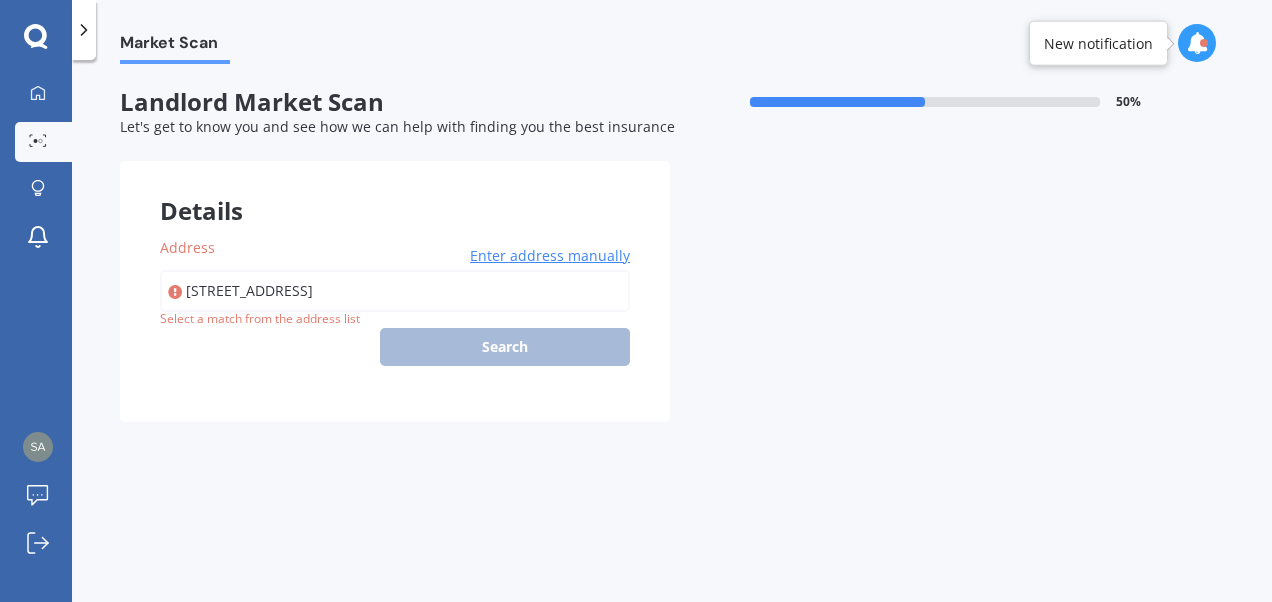 type on "[STREET_ADDRESS]" 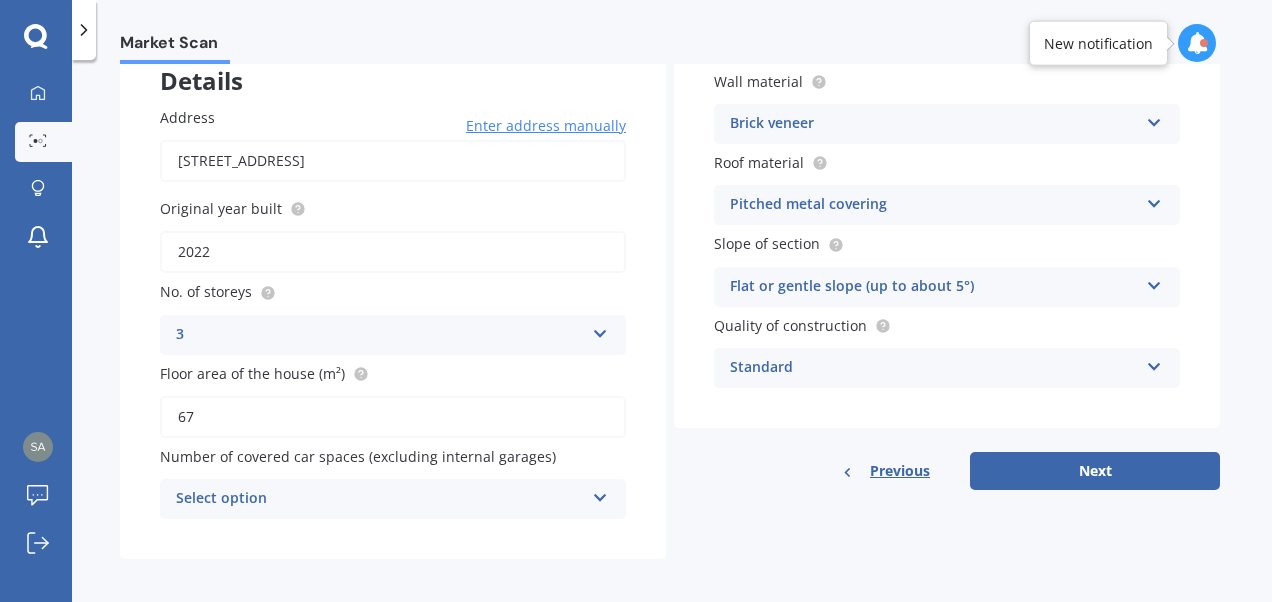 scroll, scrollTop: 136, scrollLeft: 0, axis: vertical 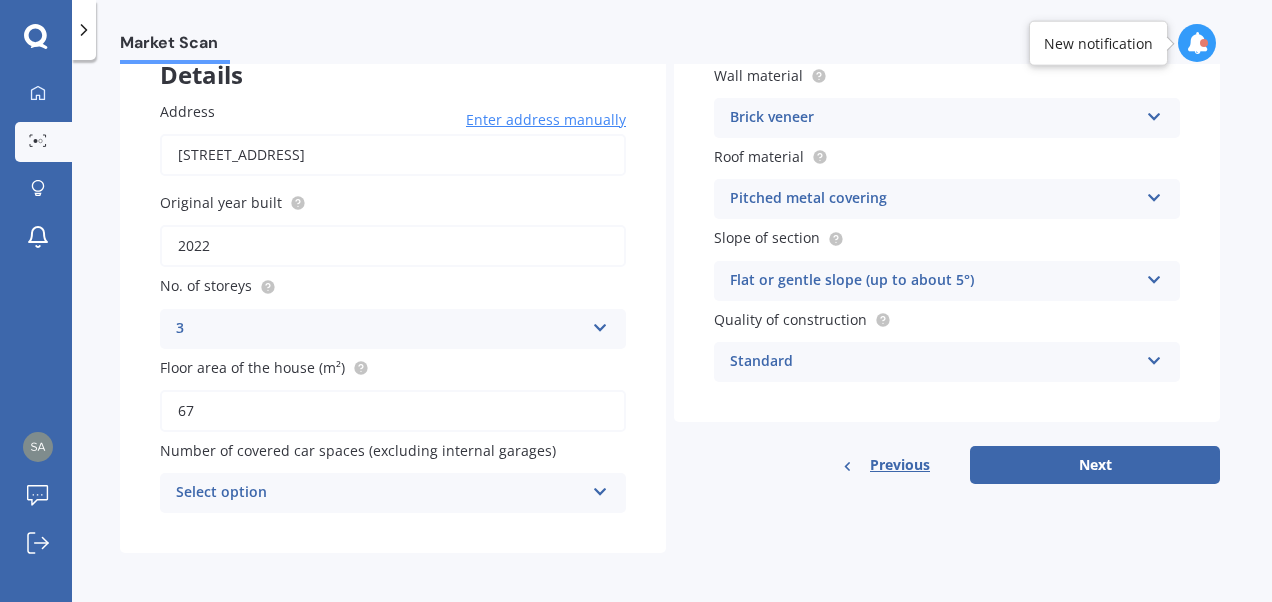 click on "3 1 2 3 4 5+" at bounding box center (393, 329) 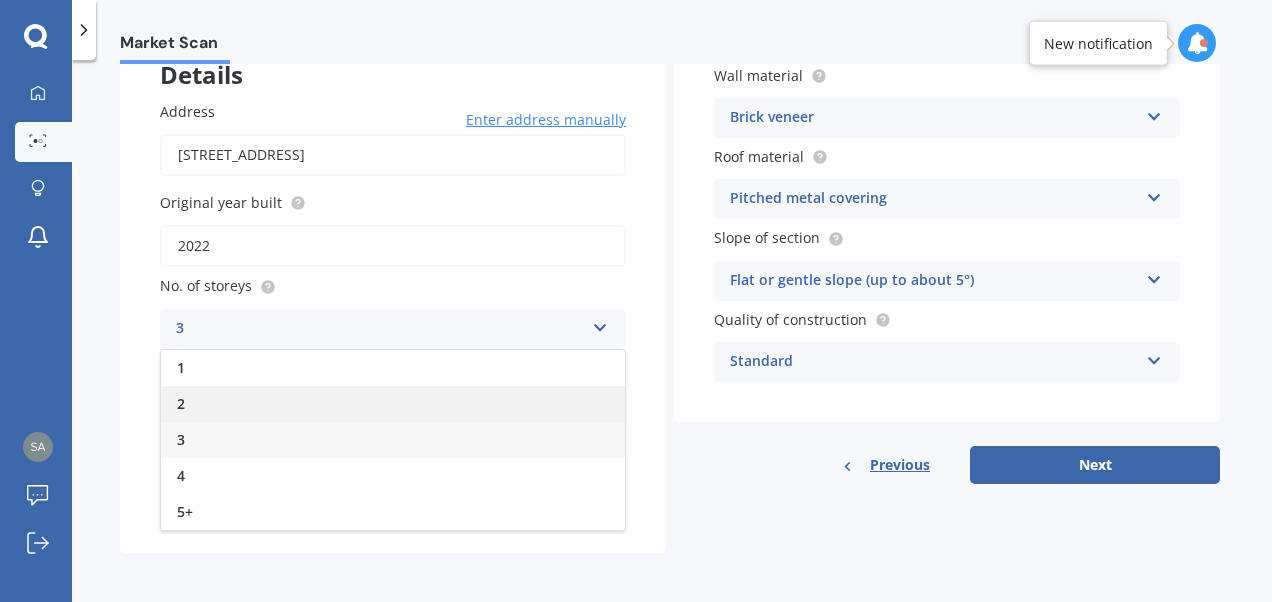 click on "2" at bounding box center (393, 404) 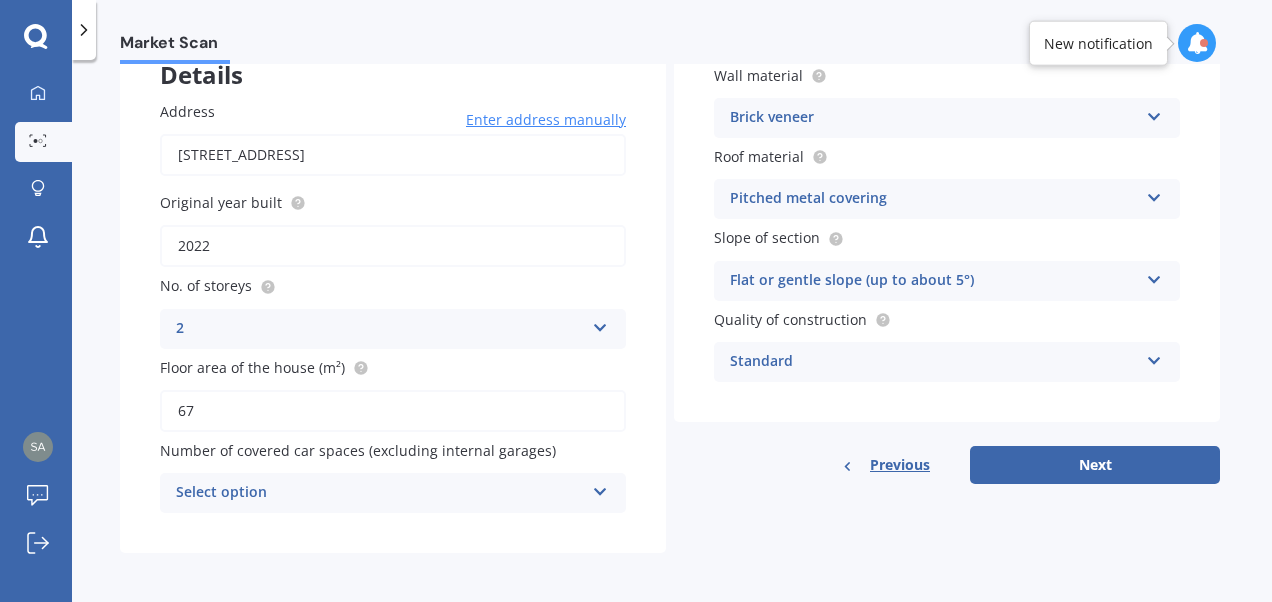 click on "Select option 0 1 2 3 4 5+" at bounding box center (393, 493) 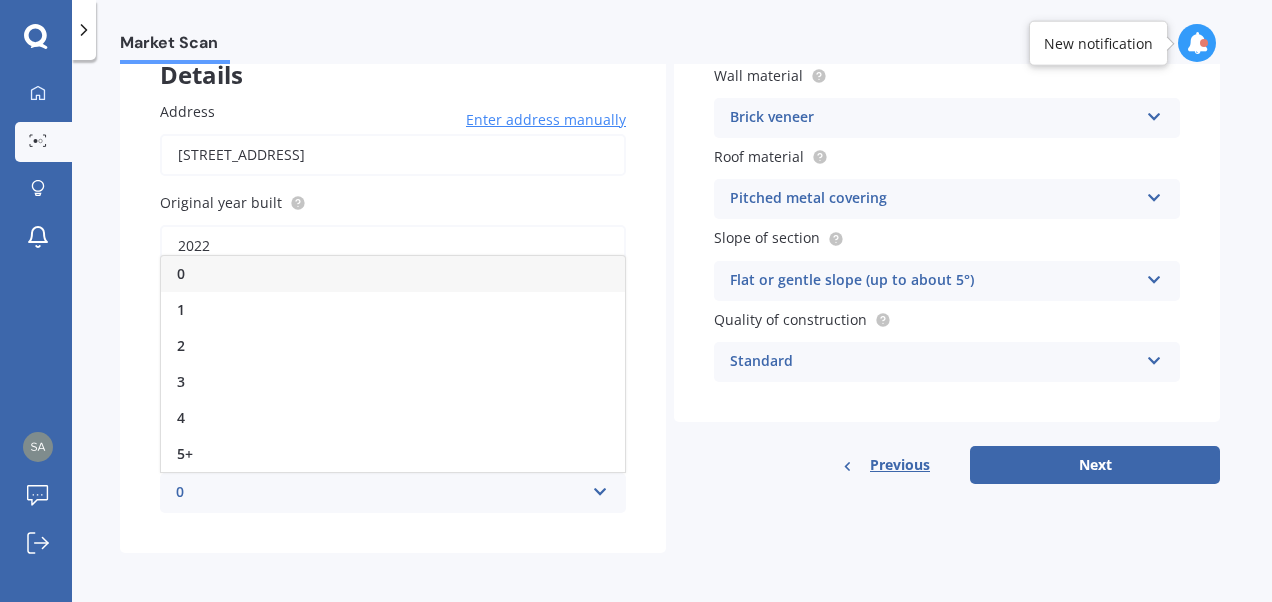 click on "0 0 1 2 3 4 5+" at bounding box center [393, 493] 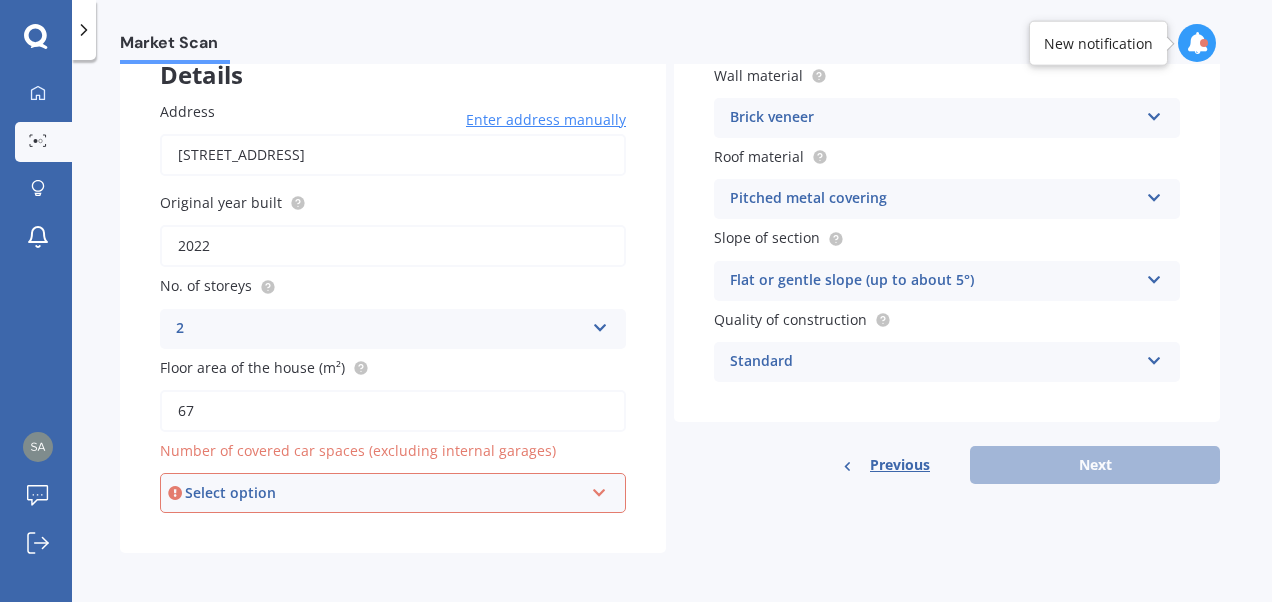 click on "Select option 0 1 2 3 4 5+" at bounding box center [393, 493] 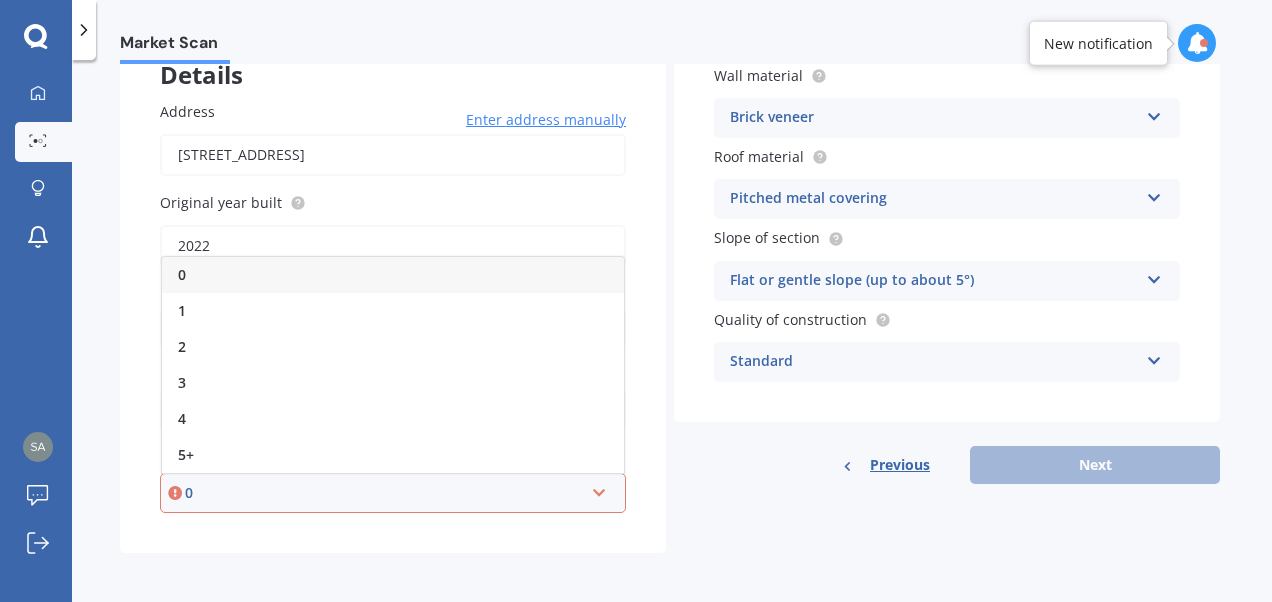click on "0" at bounding box center [393, 275] 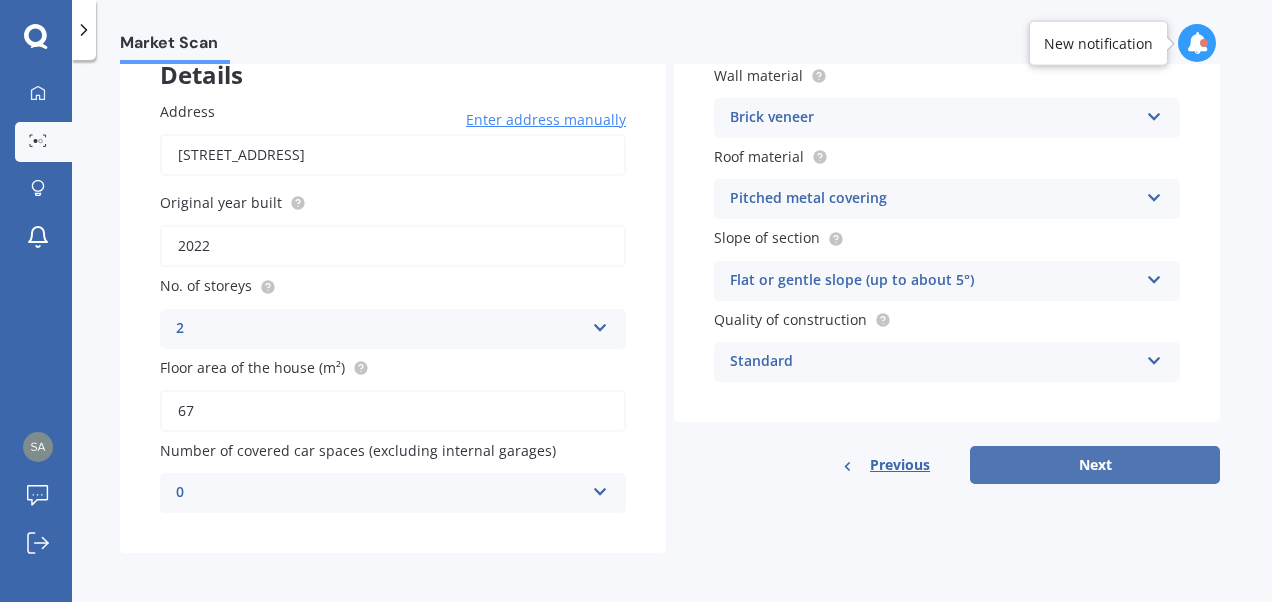 click on "Next" at bounding box center (1095, 465) 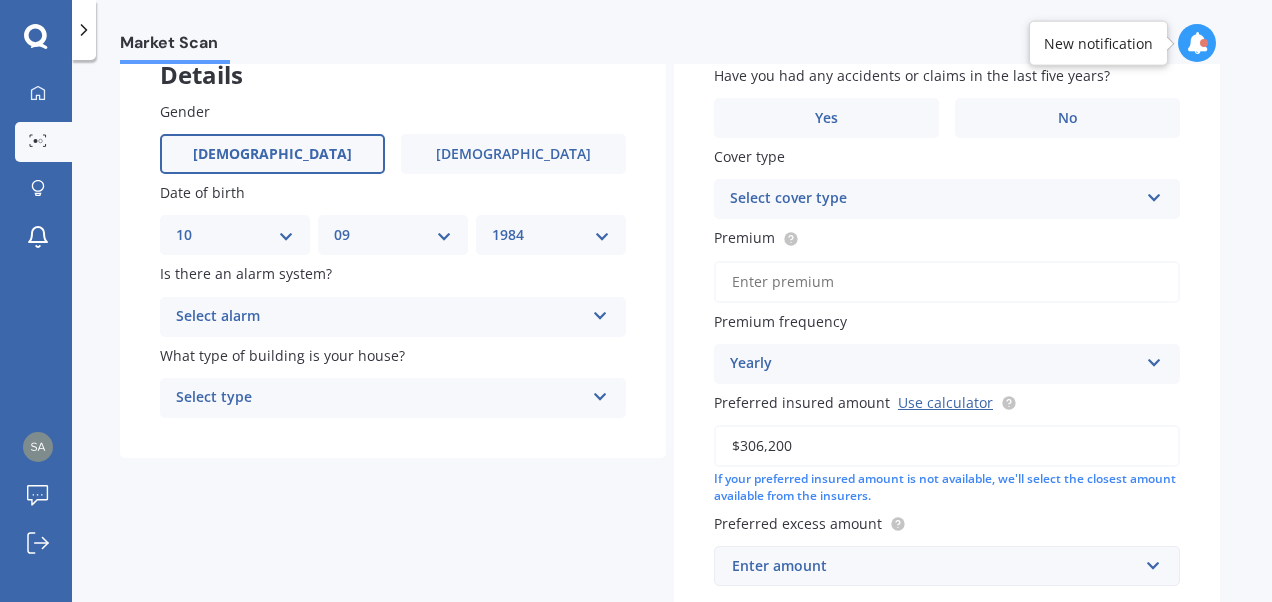 scroll, scrollTop: 0, scrollLeft: 0, axis: both 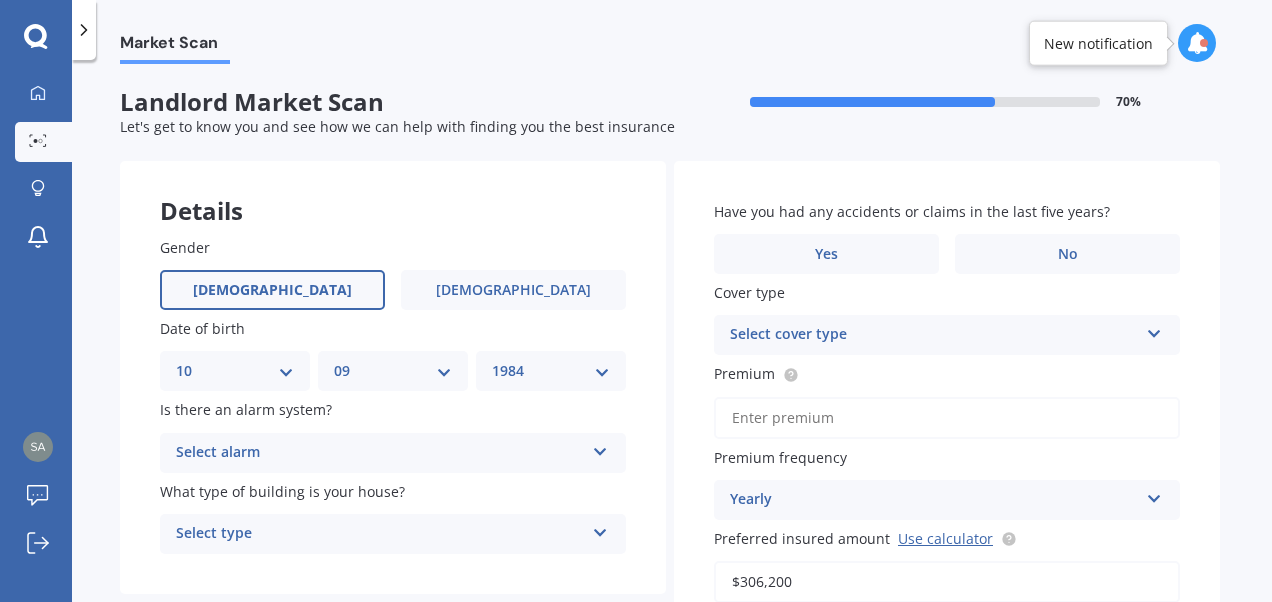 click on "Select type" at bounding box center [380, 534] 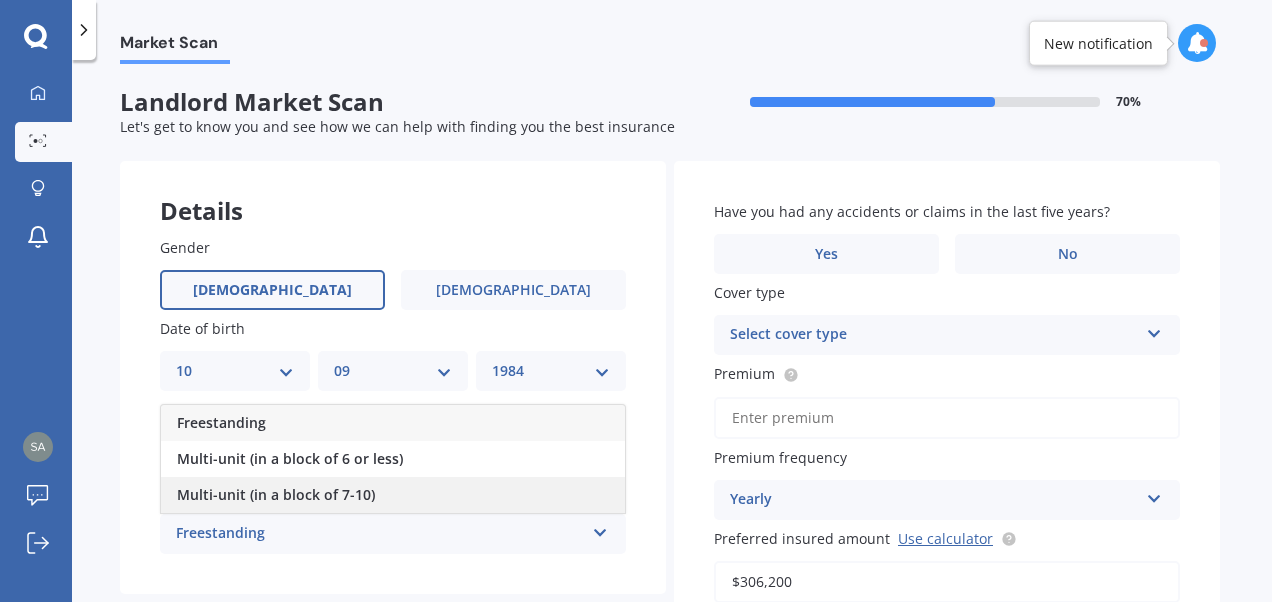 click on "Multi-unit (in a block of 7-10)" at bounding box center [393, 495] 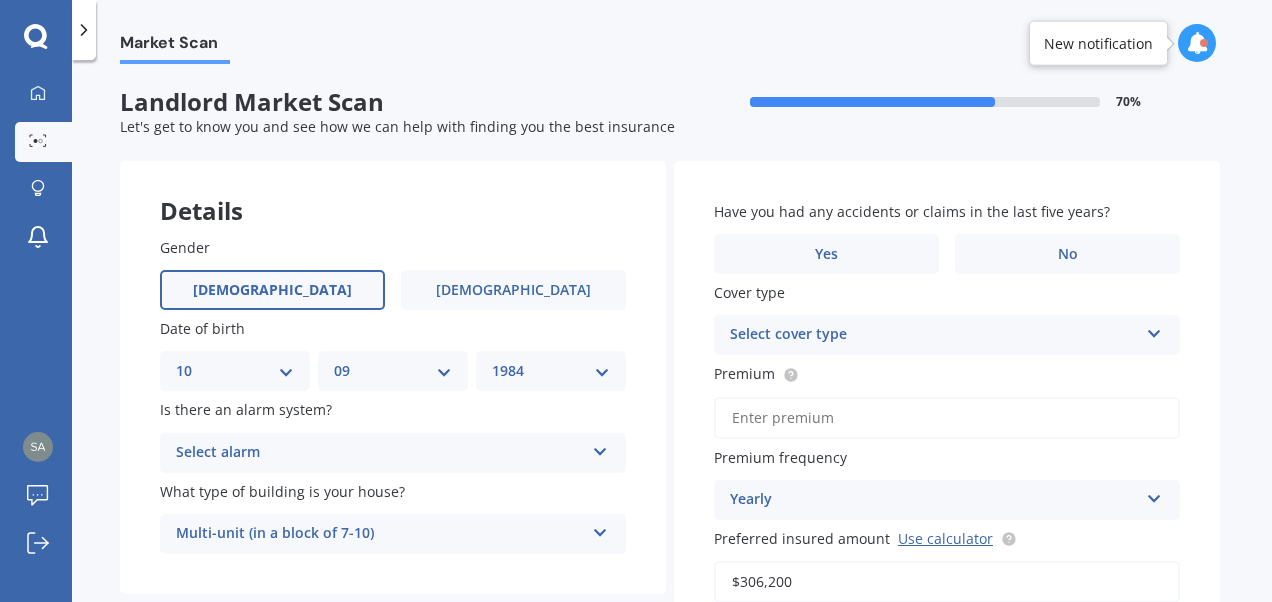 click on "Select alarm" at bounding box center (380, 453) 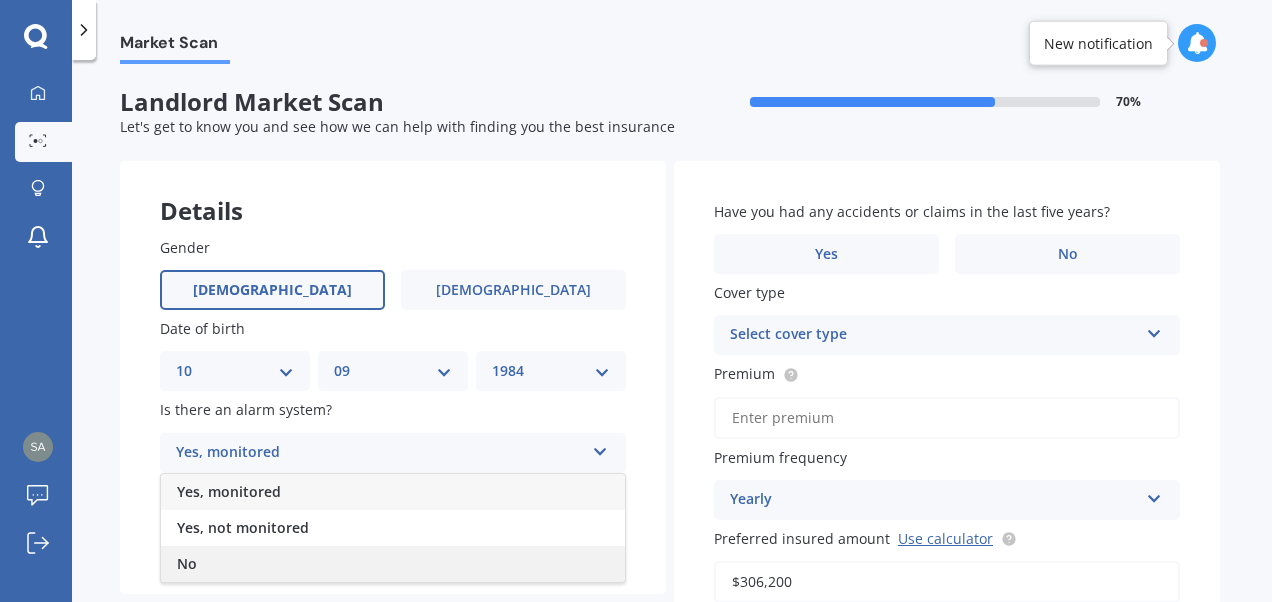 click on "No" at bounding box center (393, 564) 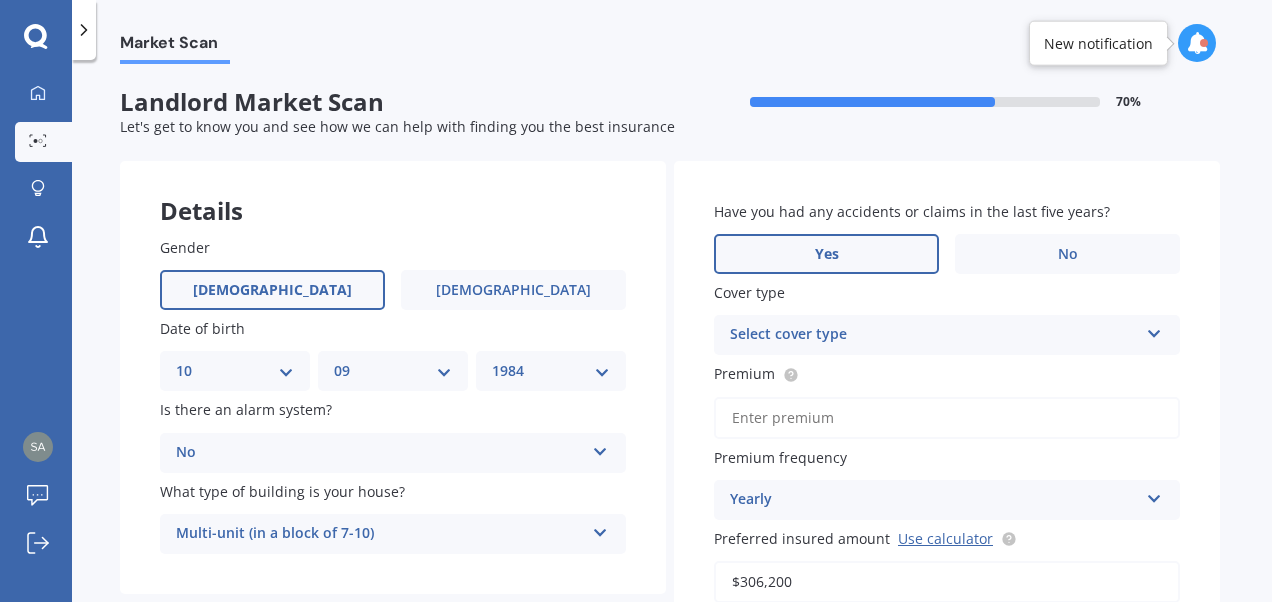 click on "Yes" at bounding box center [826, 254] 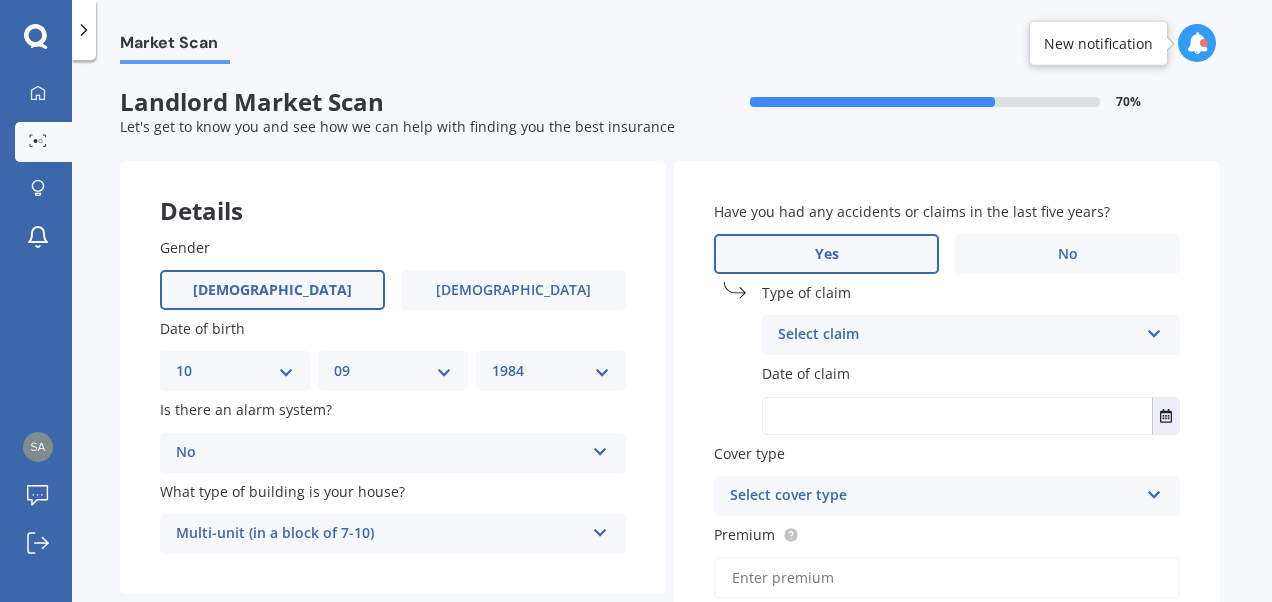 click on "Select claim" at bounding box center (958, 335) 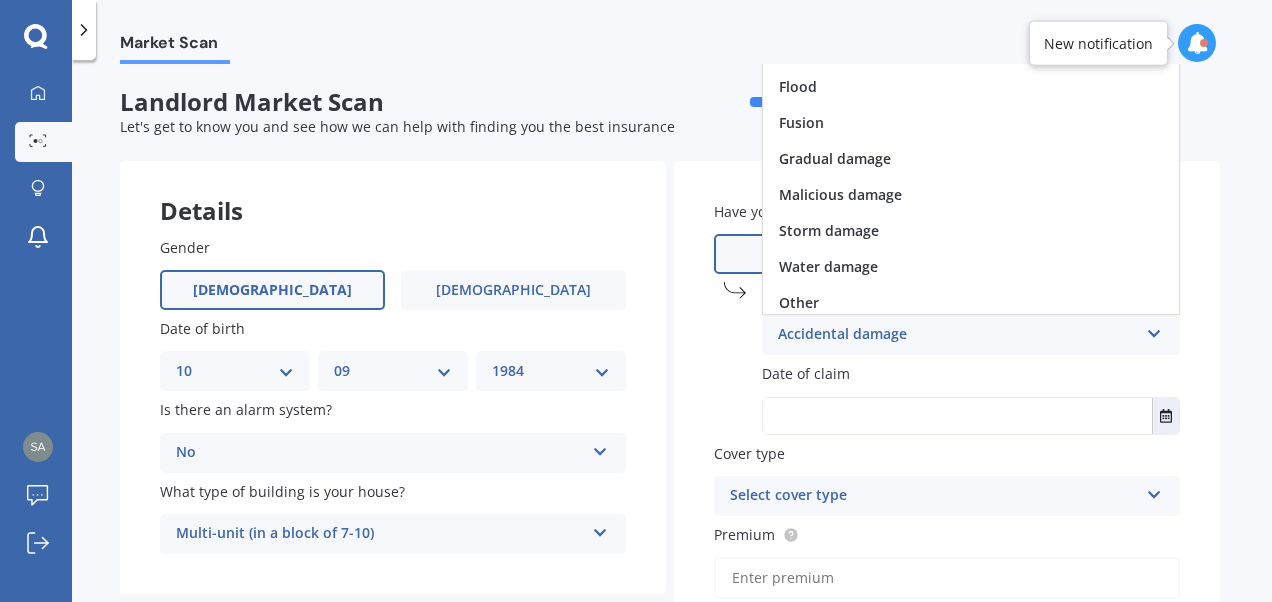 scroll, scrollTop: 145, scrollLeft: 0, axis: vertical 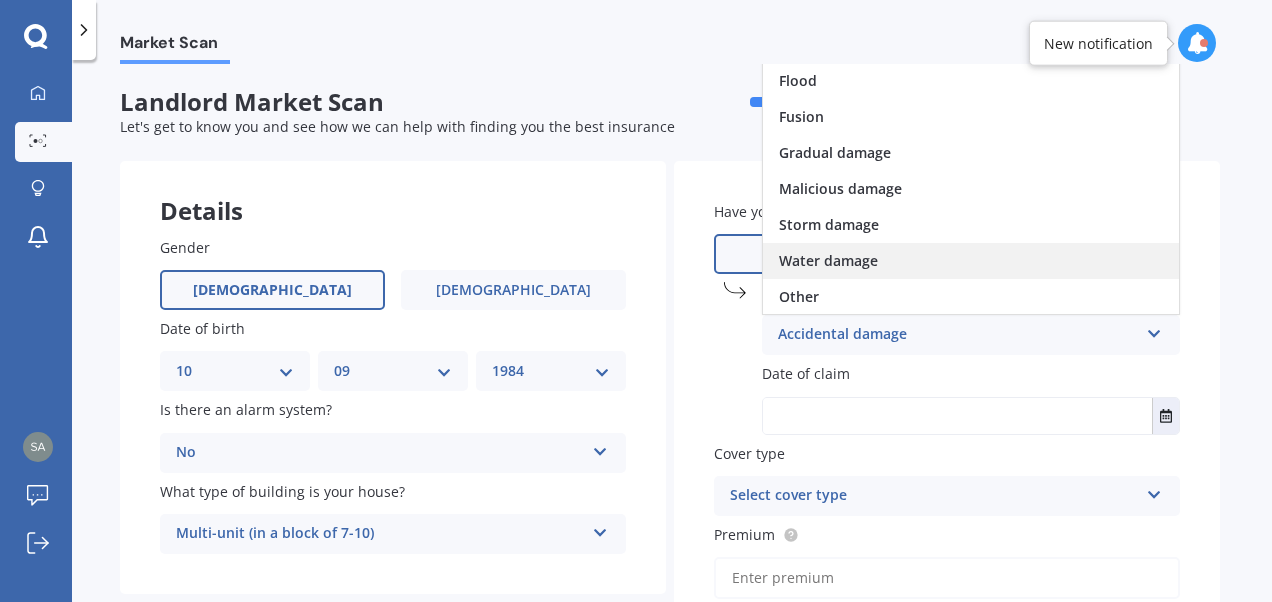 click on "Water damage" at bounding box center (971, 261) 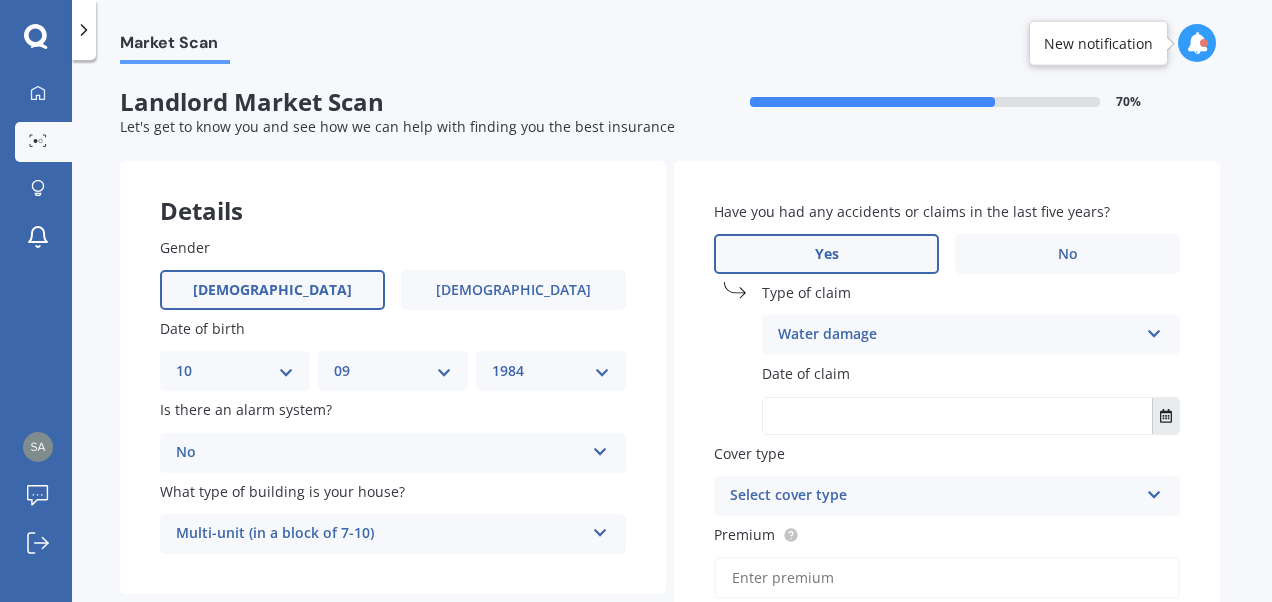 click 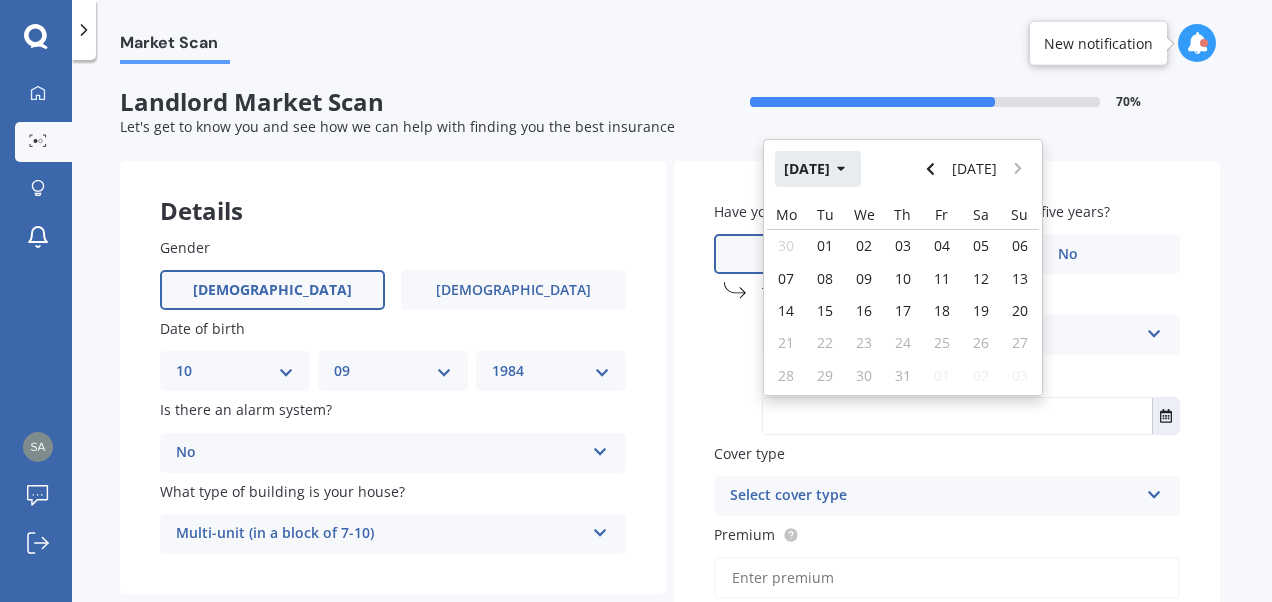 click 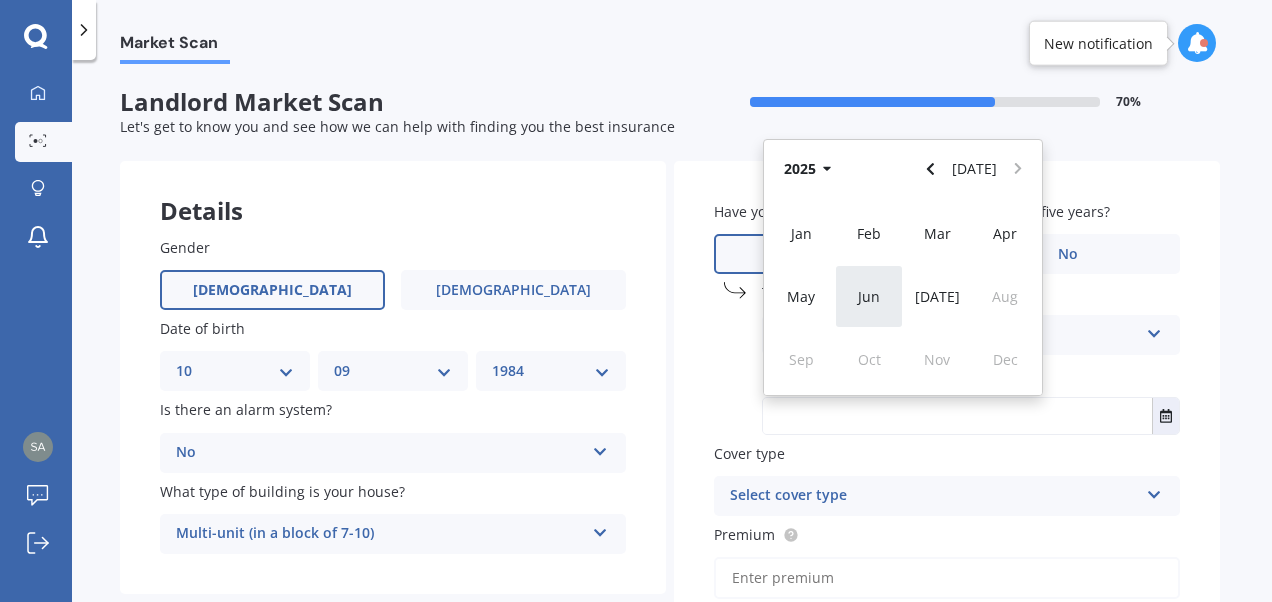 click on "Jun" at bounding box center [869, 296] 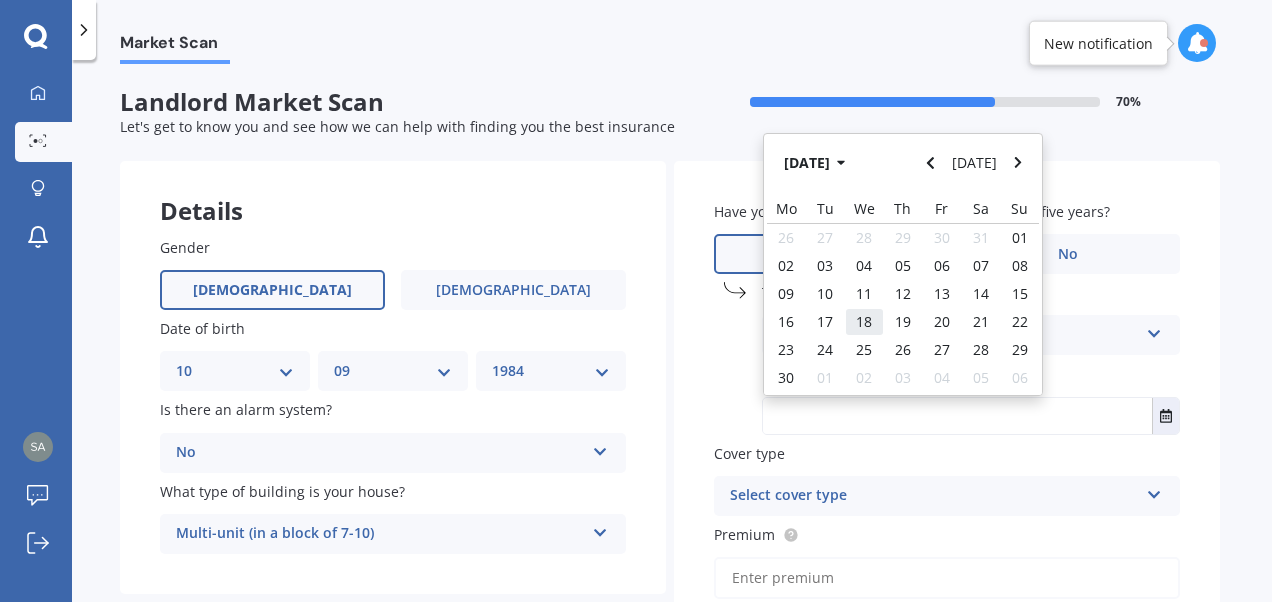 click on "18" at bounding box center (864, 322) 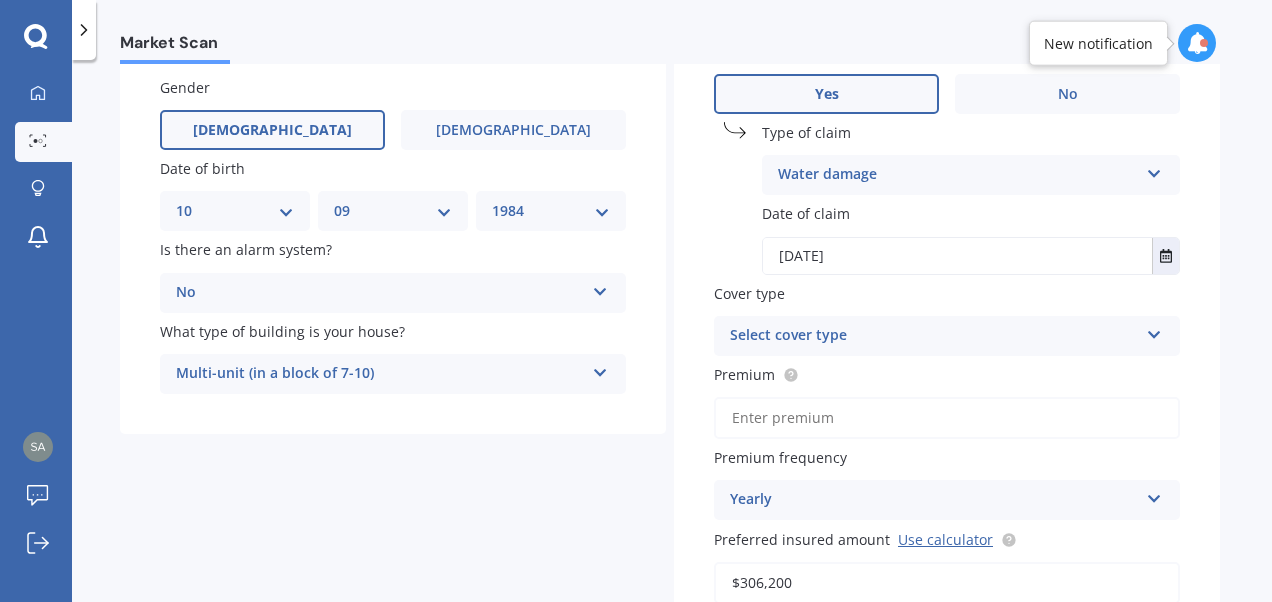 scroll, scrollTop: 161, scrollLeft: 0, axis: vertical 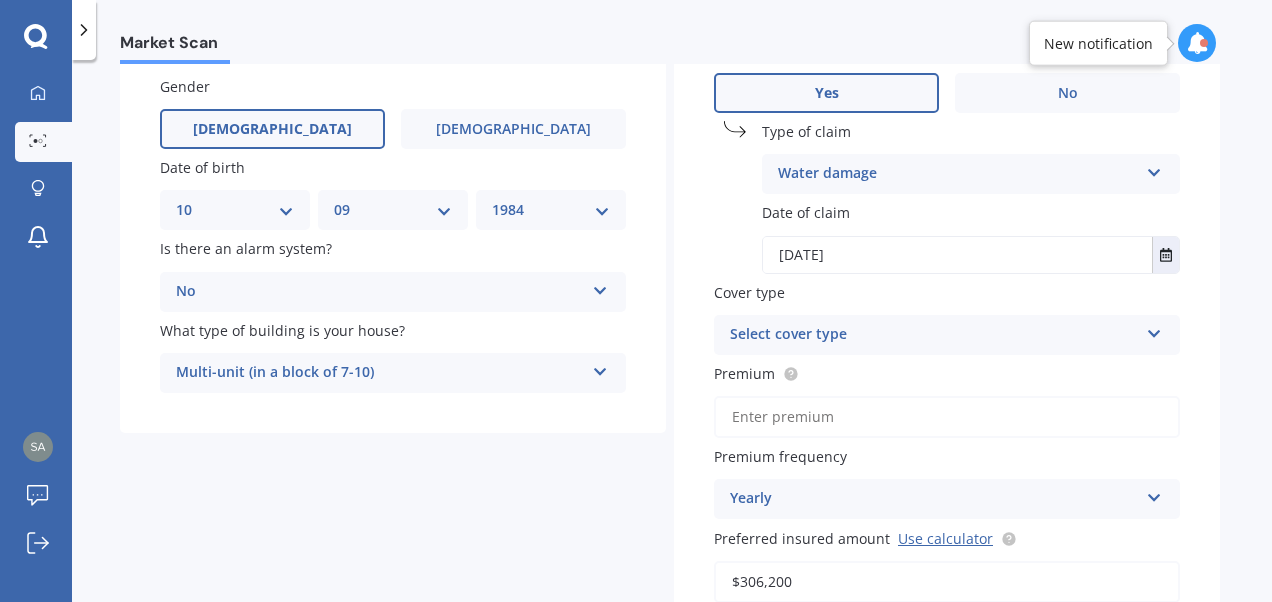 click on "Select cover type" at bounding box center (934, 335) 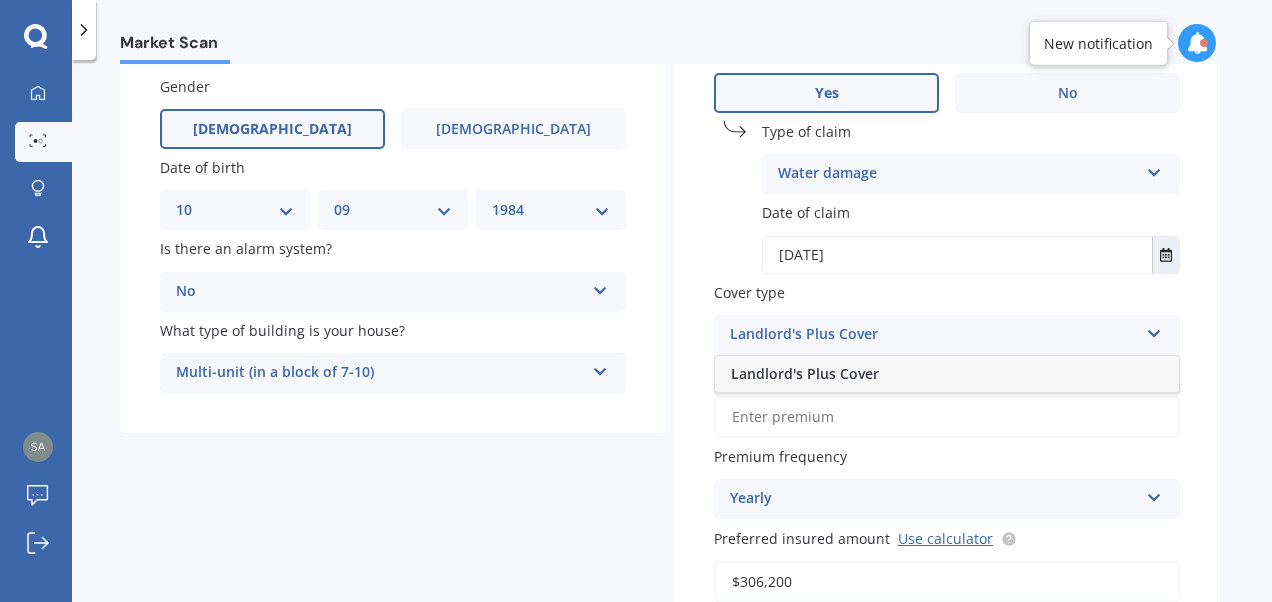click on "Landlord's Plus Cover" at bounding box center (934, 335) 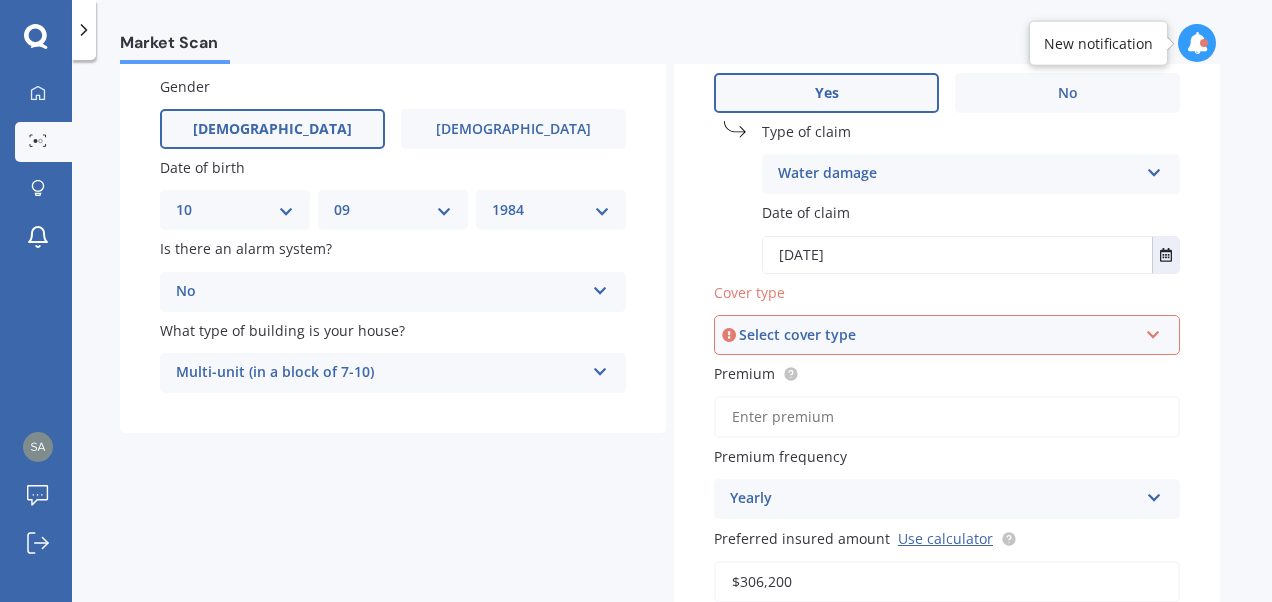 click on "Premium" at bounding box center (947, 417) 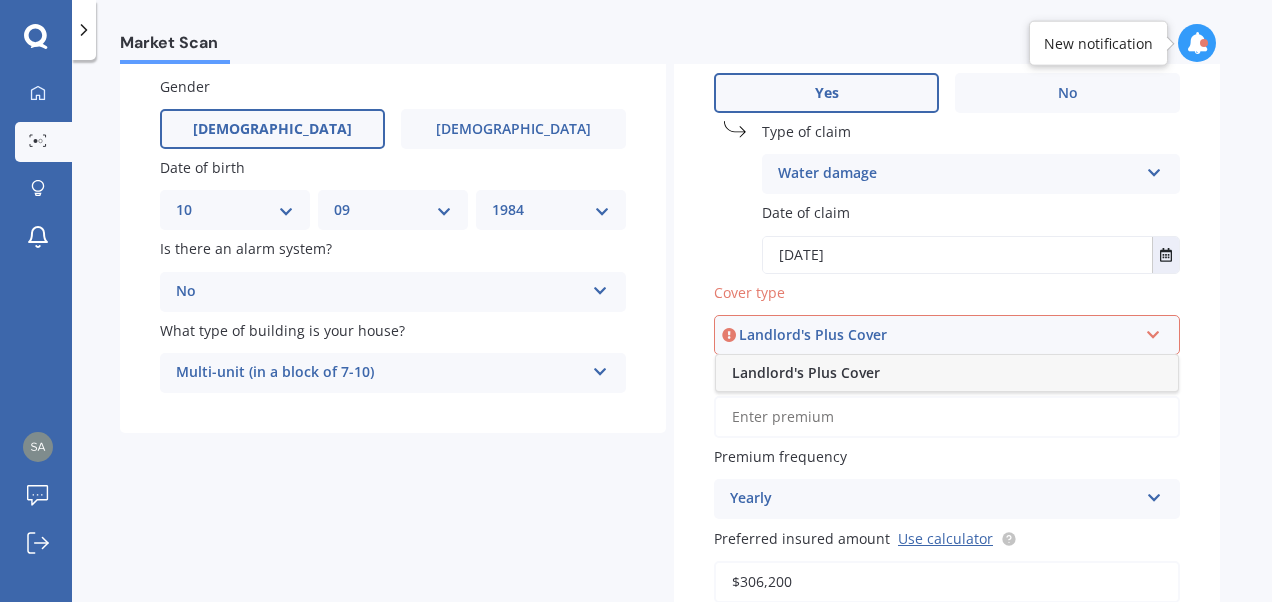 click on "Landlord's Plus Cover" at bounding box center (947, 373) 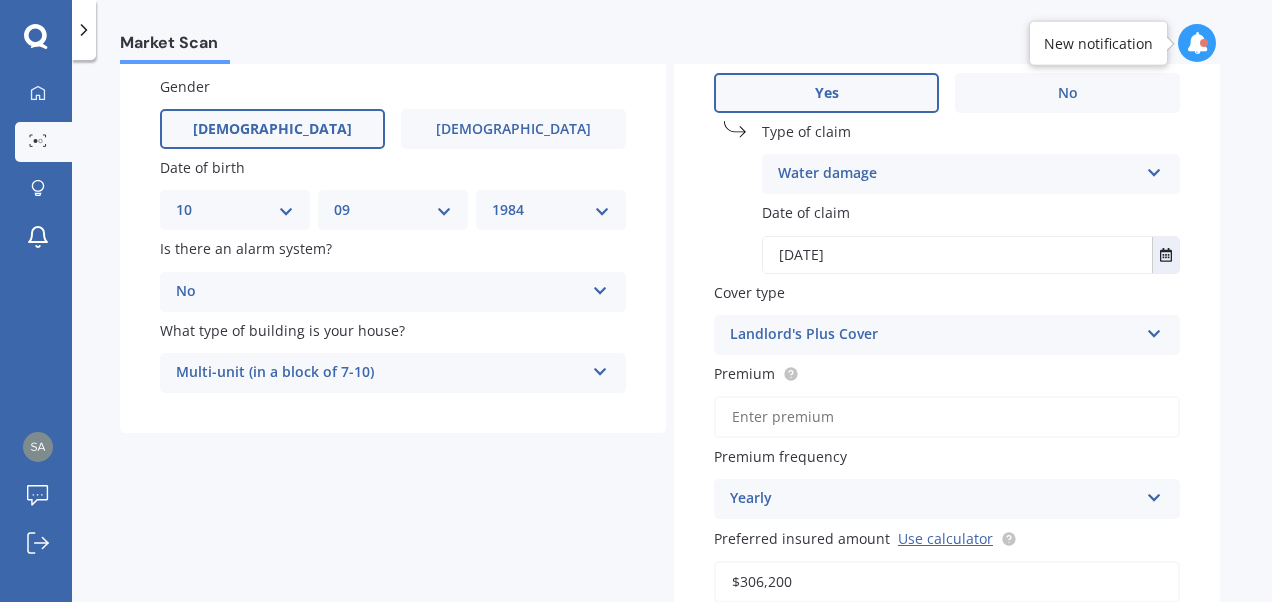 click on "Premium" at bounding box center (947, 417) 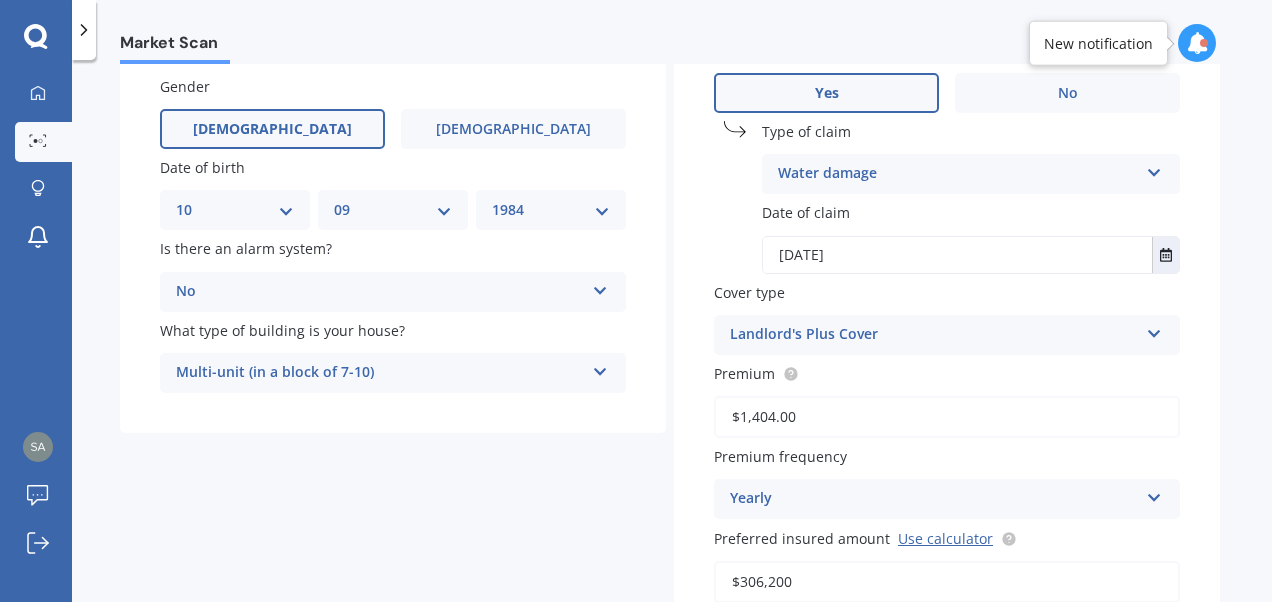 type on "$1,404.00" 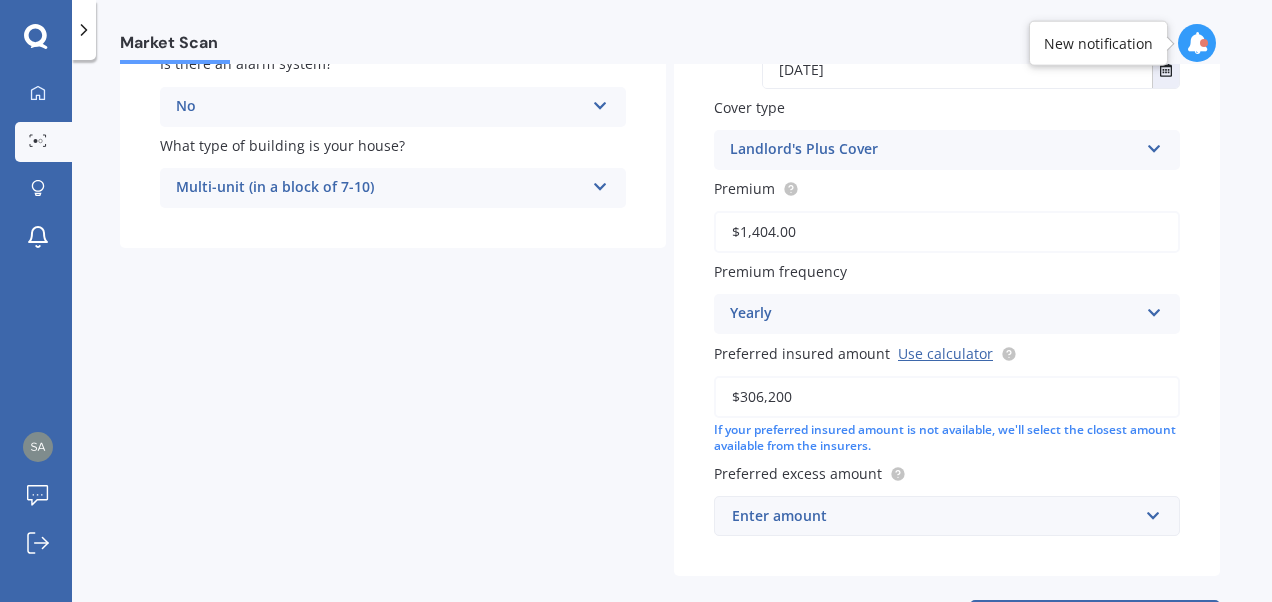 scroll, scrollTop: 436, scrollLeft: 0, axis: vertical 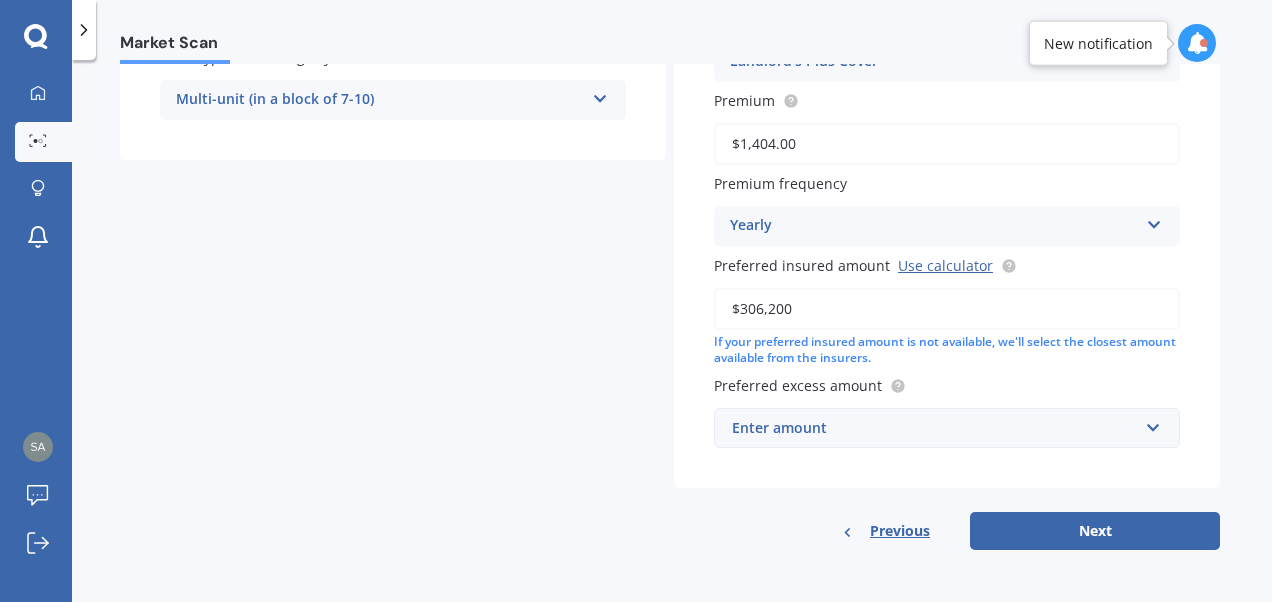 click on "Enter amount" at bounding box center [935, 428] 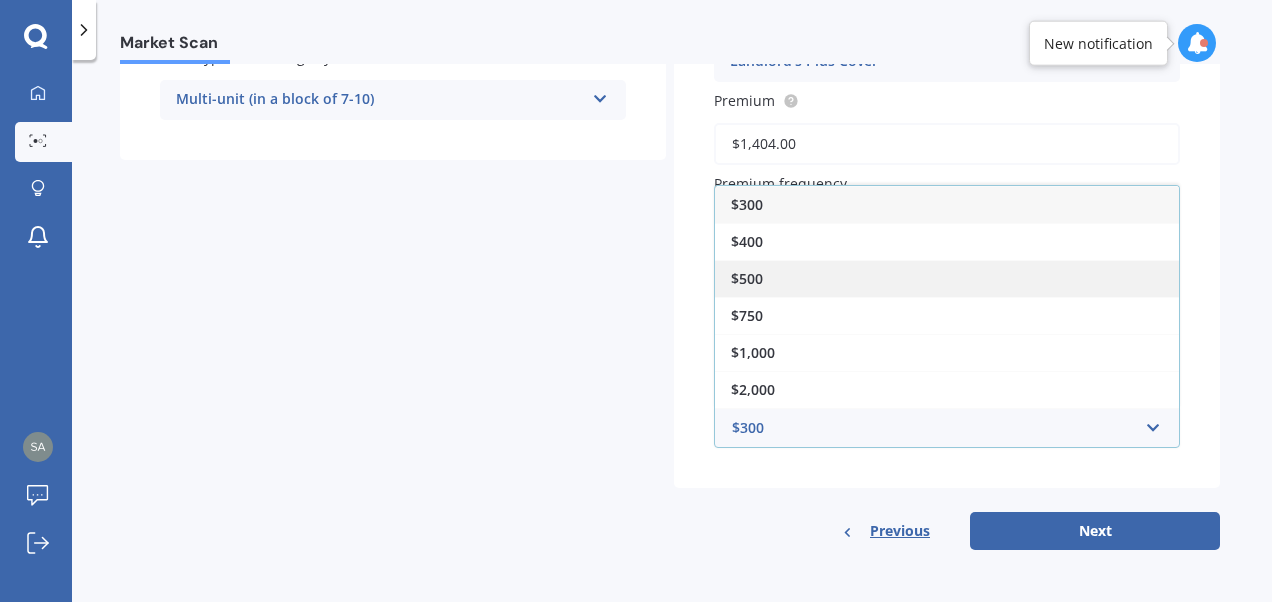 click on "$500" at bounding box center (947, 278) 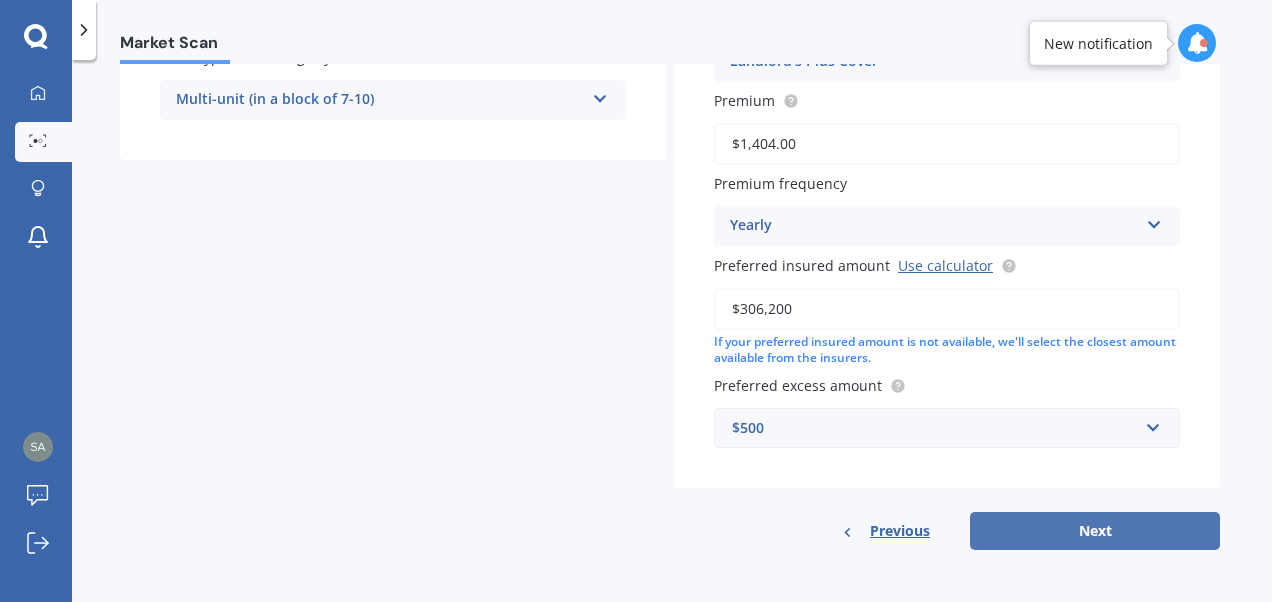 click on "Next" at bounding box center (1095, 531) 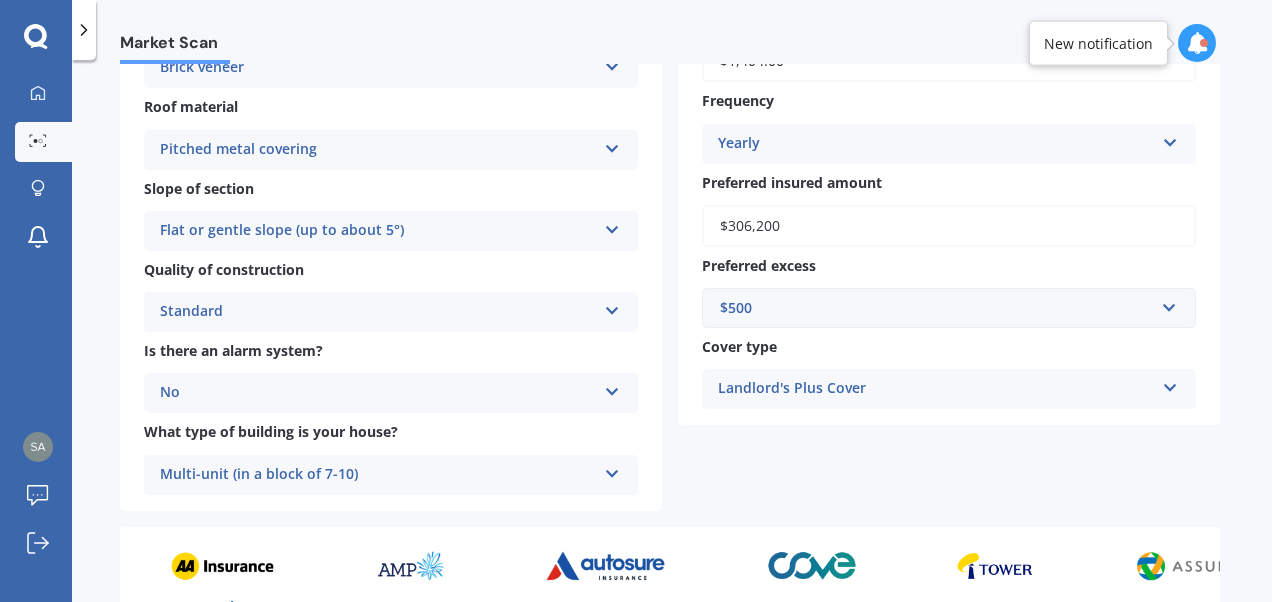 scroll, scrollTop: 842, scrollLeft: 0, axis: vertical 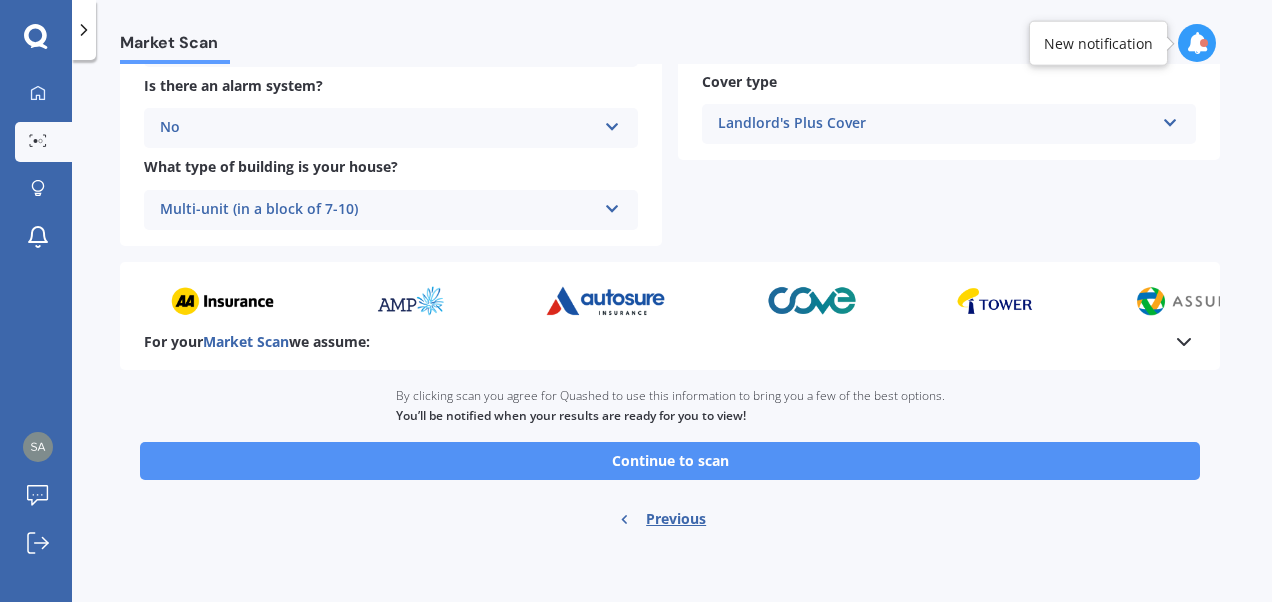 click on "Continue to scan" at bounding box center (670, 461) 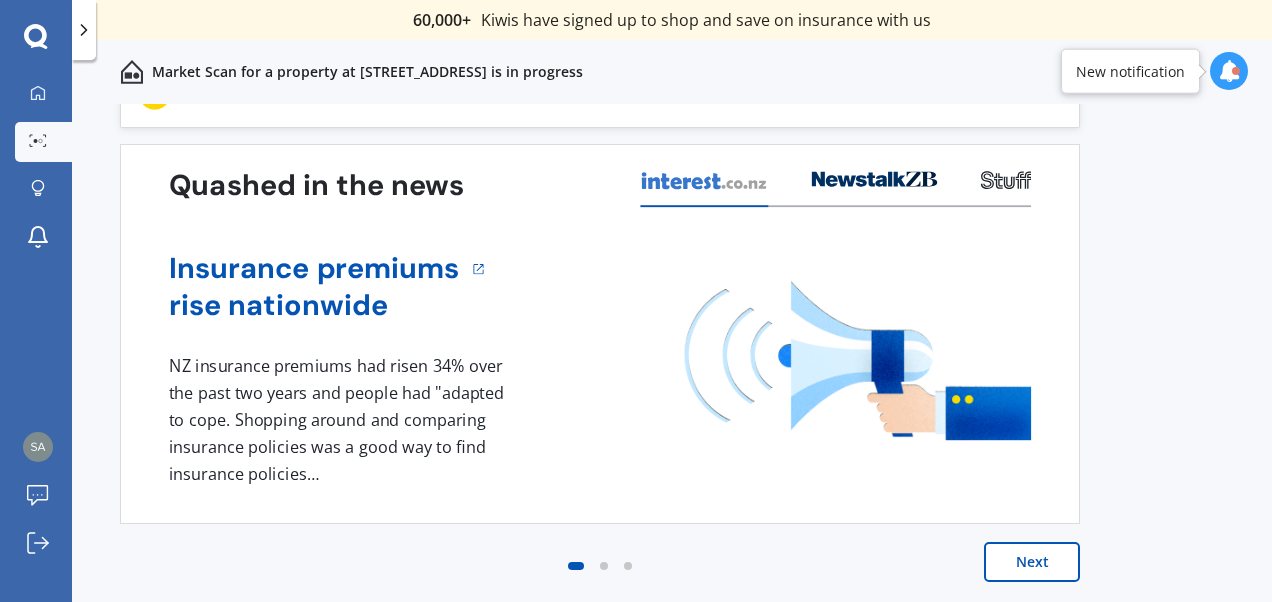 scroll, scrollTop: 0, scrollLeft: 0, axis: both 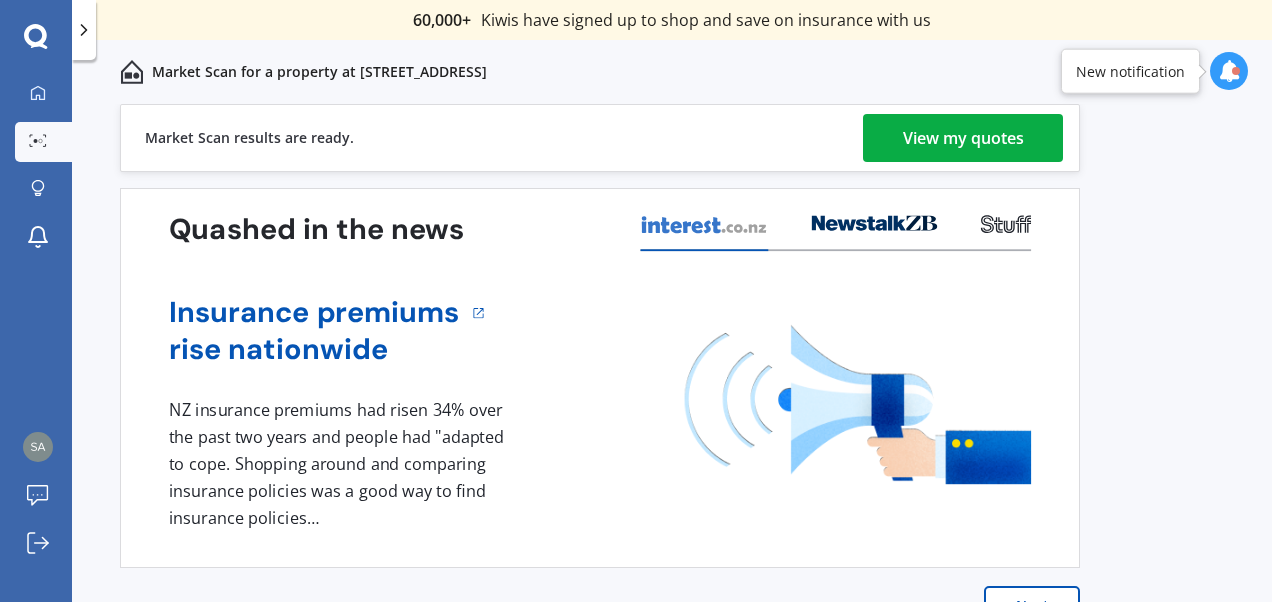 click on "View my quotes" at bounding box center (963, 138) 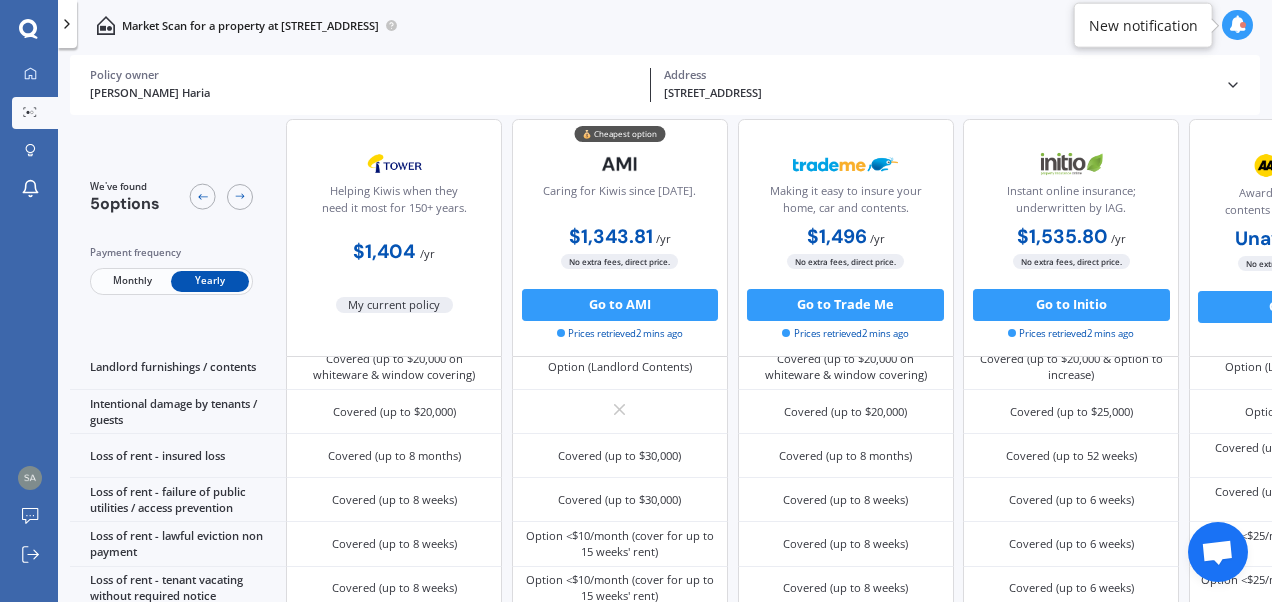scroll, scrollTop: 690, scrollLeft: 0, axis: vertical 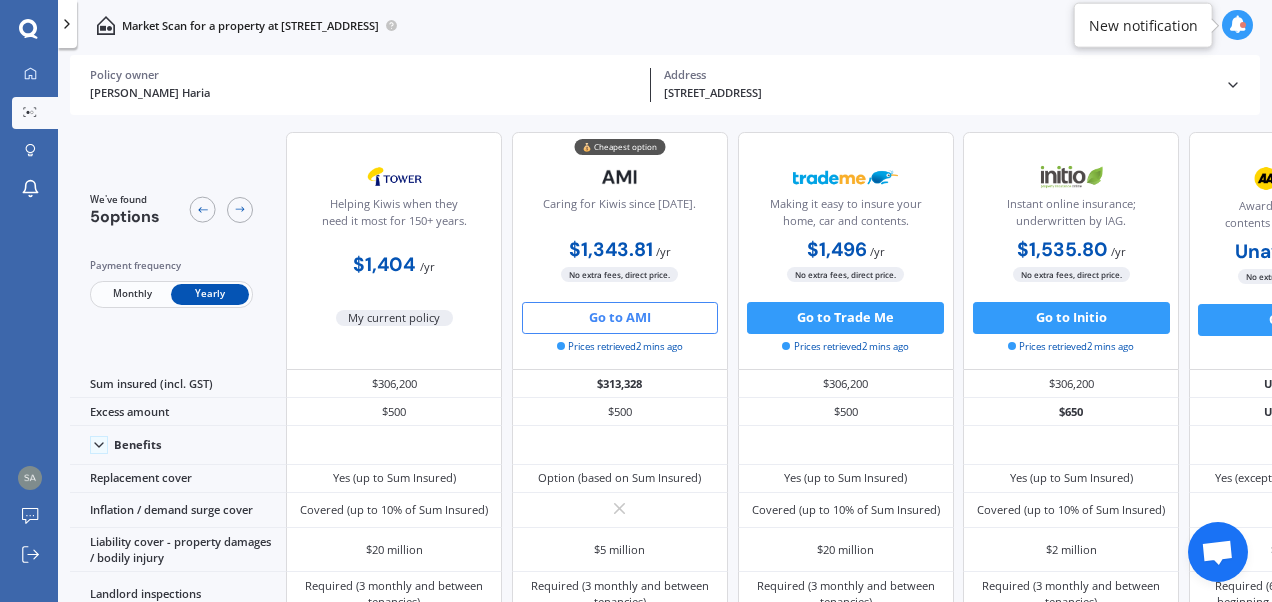 click on "Go to AMI" at bounding box center [620, 318] 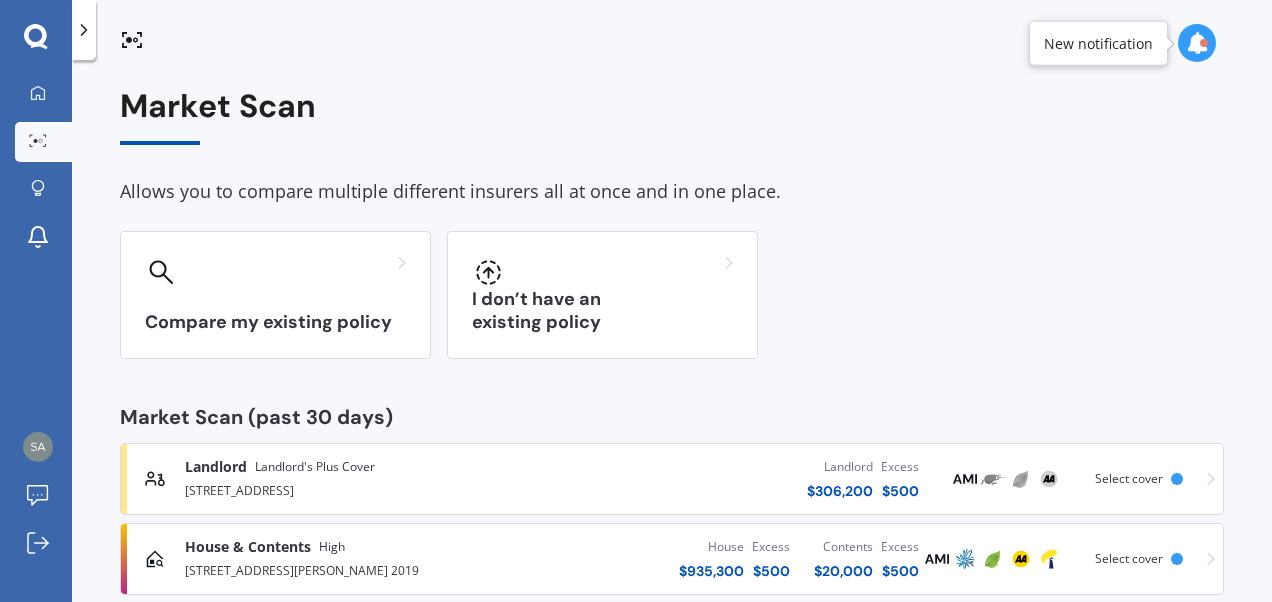 click on "Select cover" at bounding box center [1129, 478] 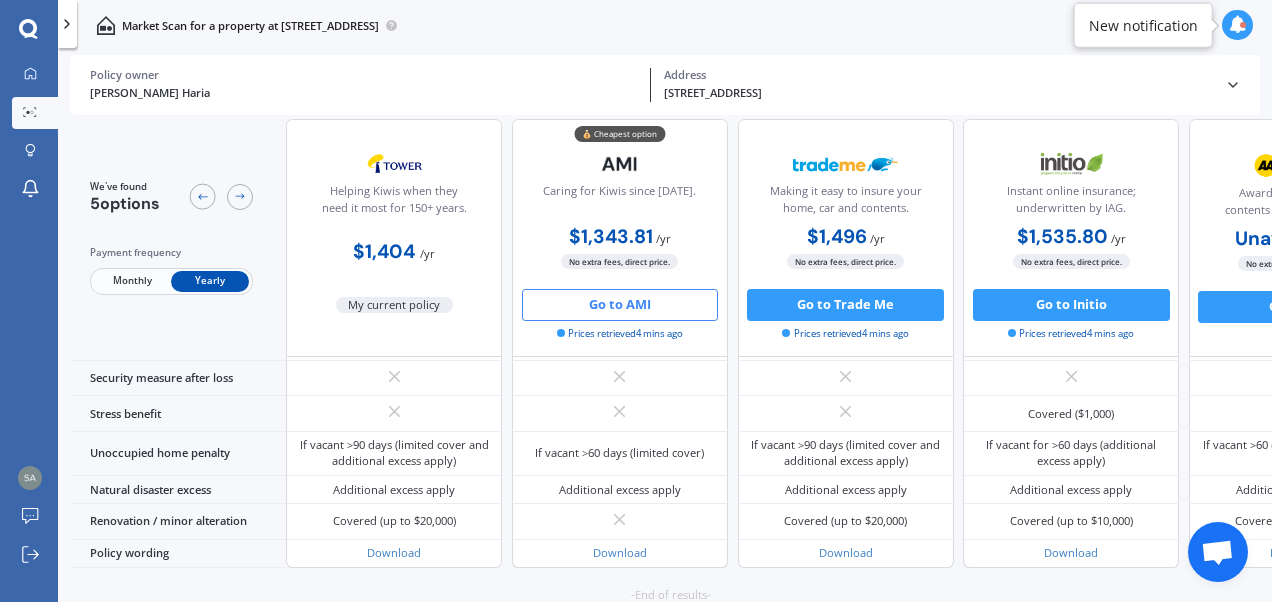 scroll, scrollTop: 1100, scrollLeft: 0, axis: vertical 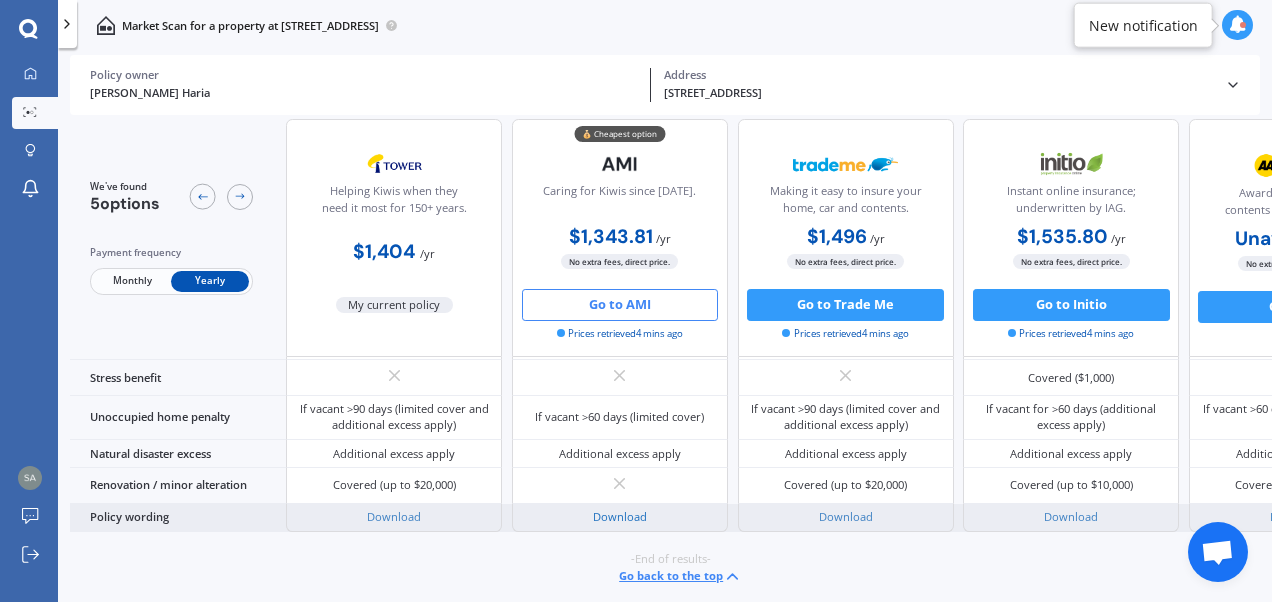 click on "Download" at bounding box center (620, 516) 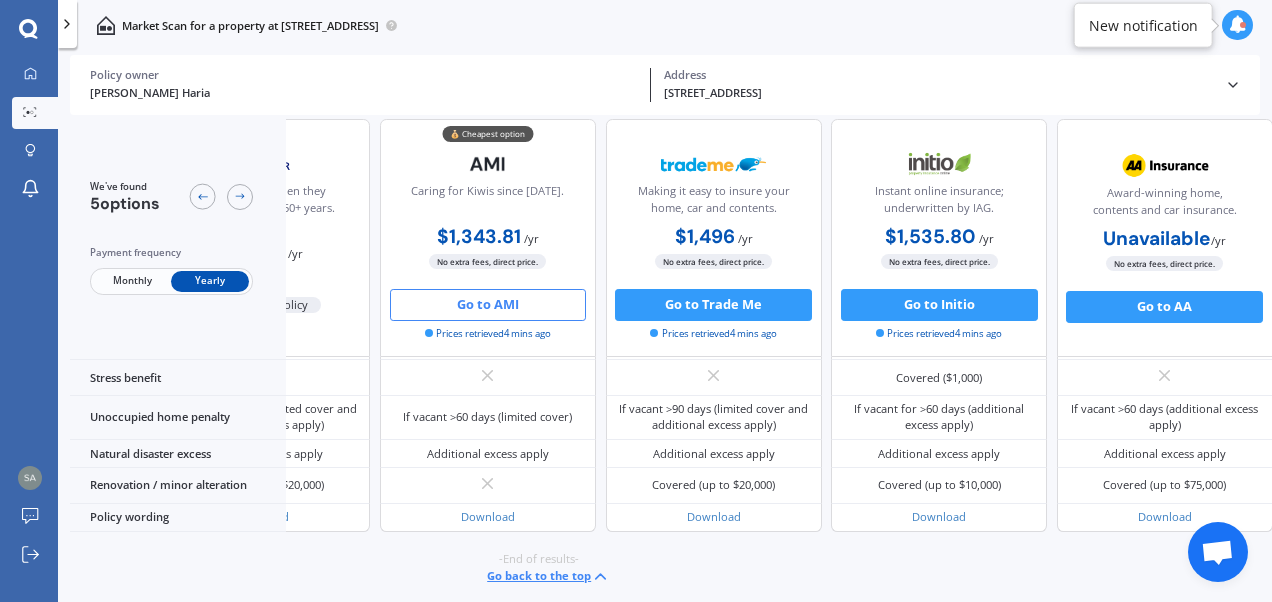 scroll, scrollTop: 1100, scrollLeft: 0, axis: vertical 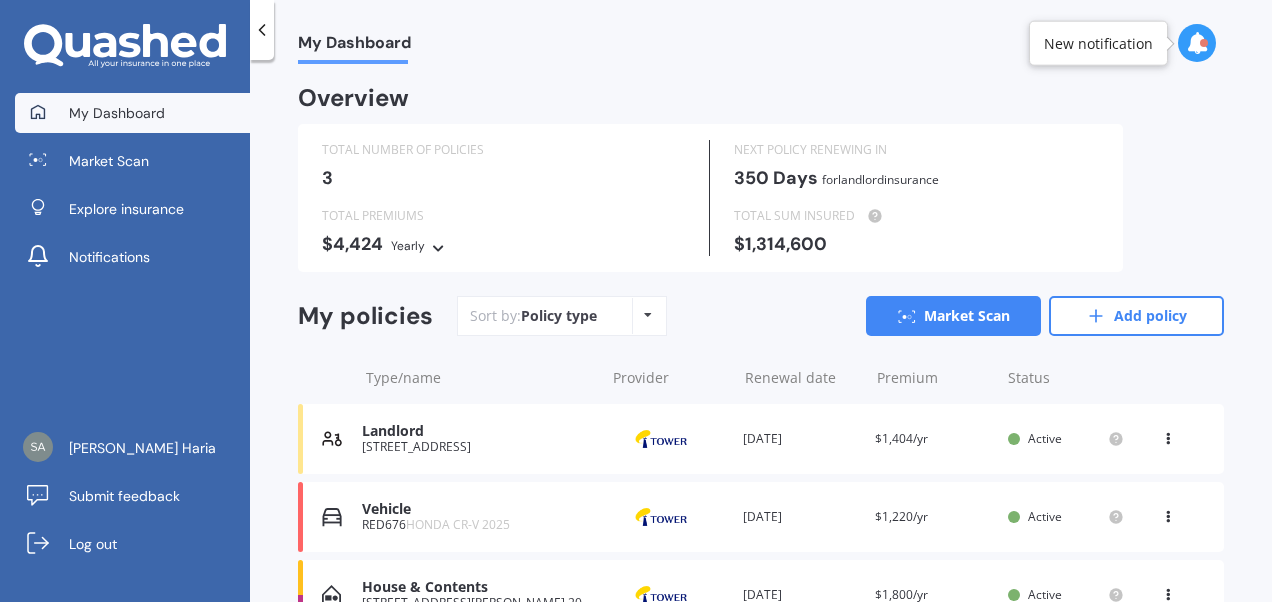 click on "Landlord" at bounding box center [478, 431] 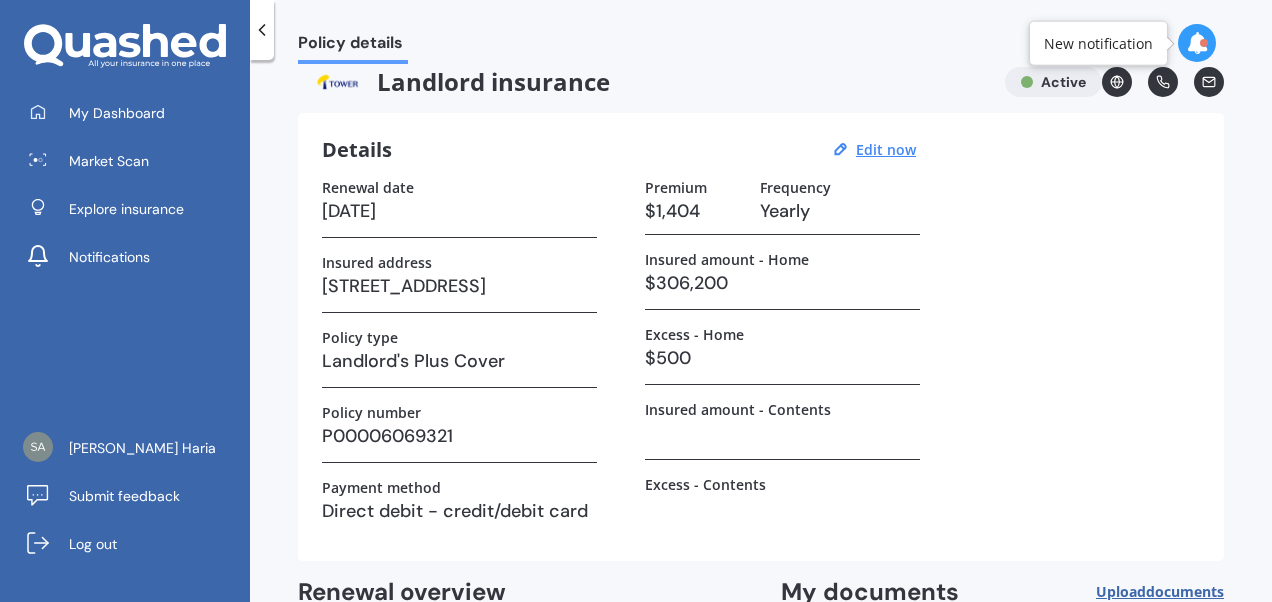 scroll, scrollTop: 18, scrollLeft: 0, axis: vertical 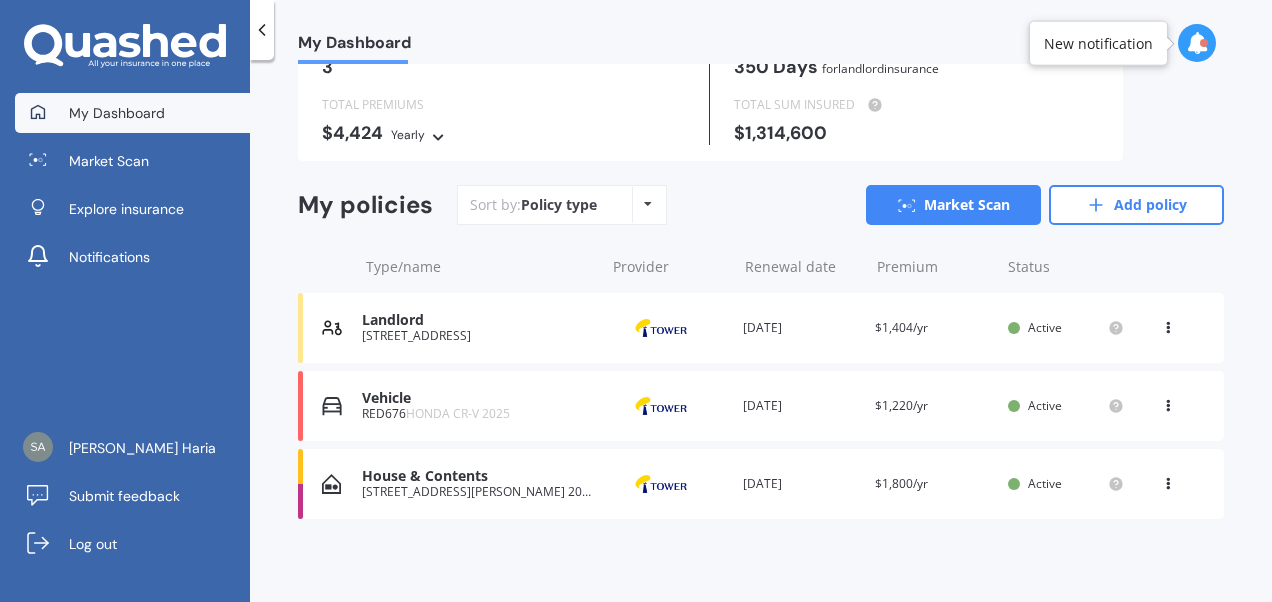 click at bounding box center [1168, 480] 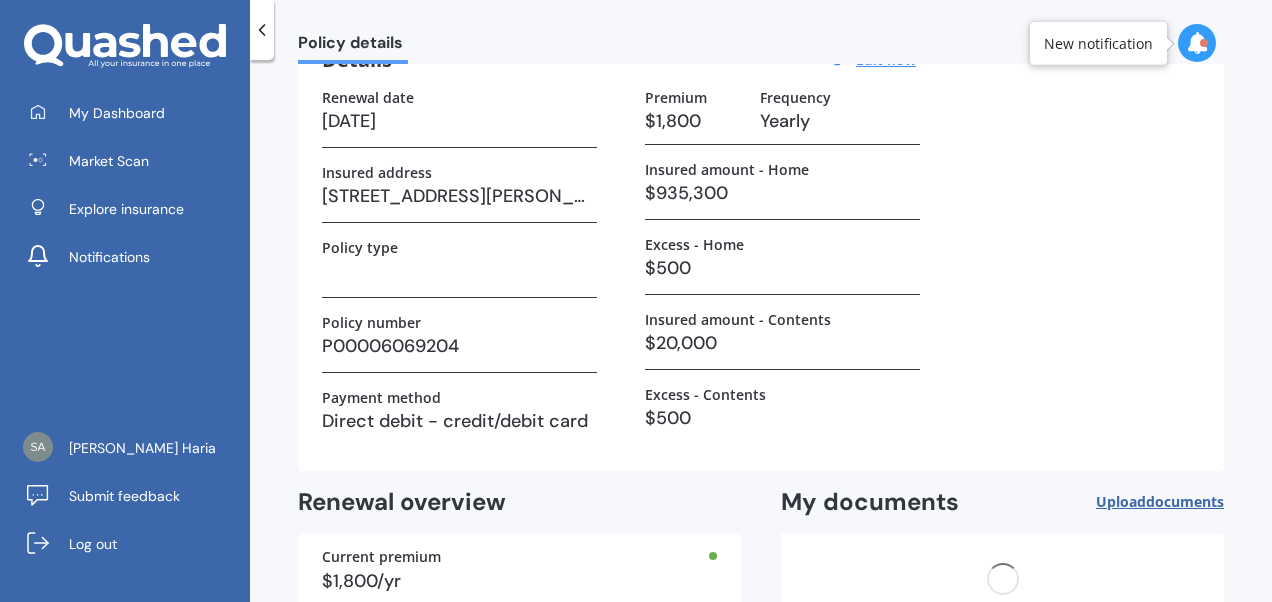 scroll, scrollTop: 0, scrollLeft: 0, axis: both 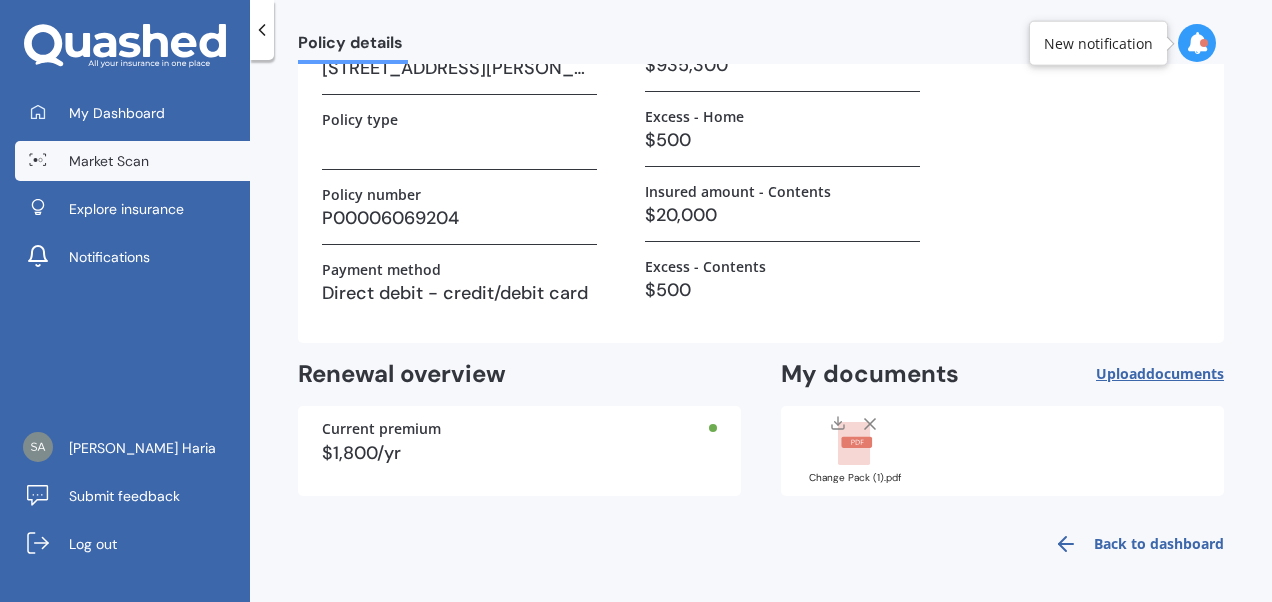 click on "Market Scan" at bounding box center (109, 161) 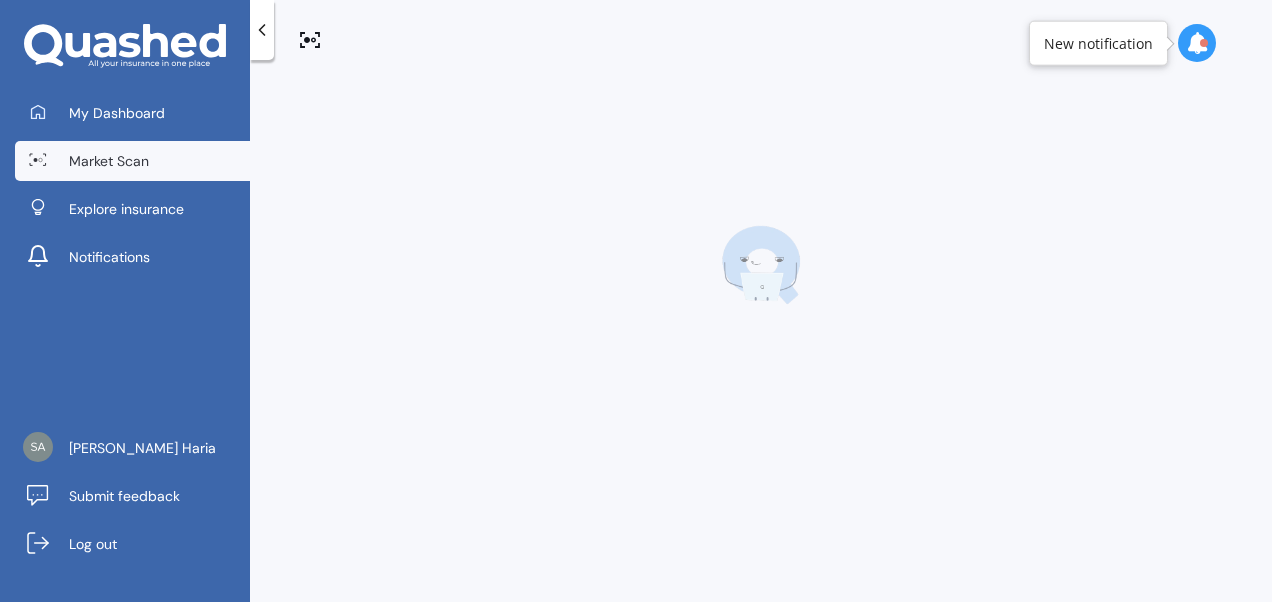 scroll, scrollTop: 0, scrollLeft: 0, axis: both 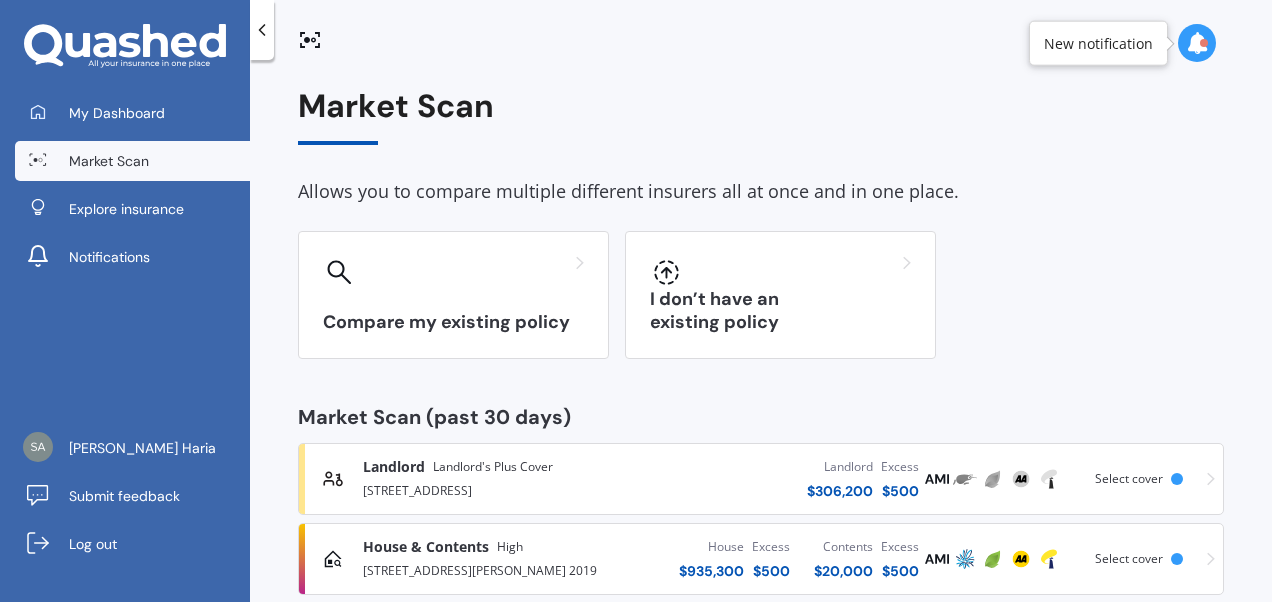click on "Select cover" at bounding box center [1129, 478] 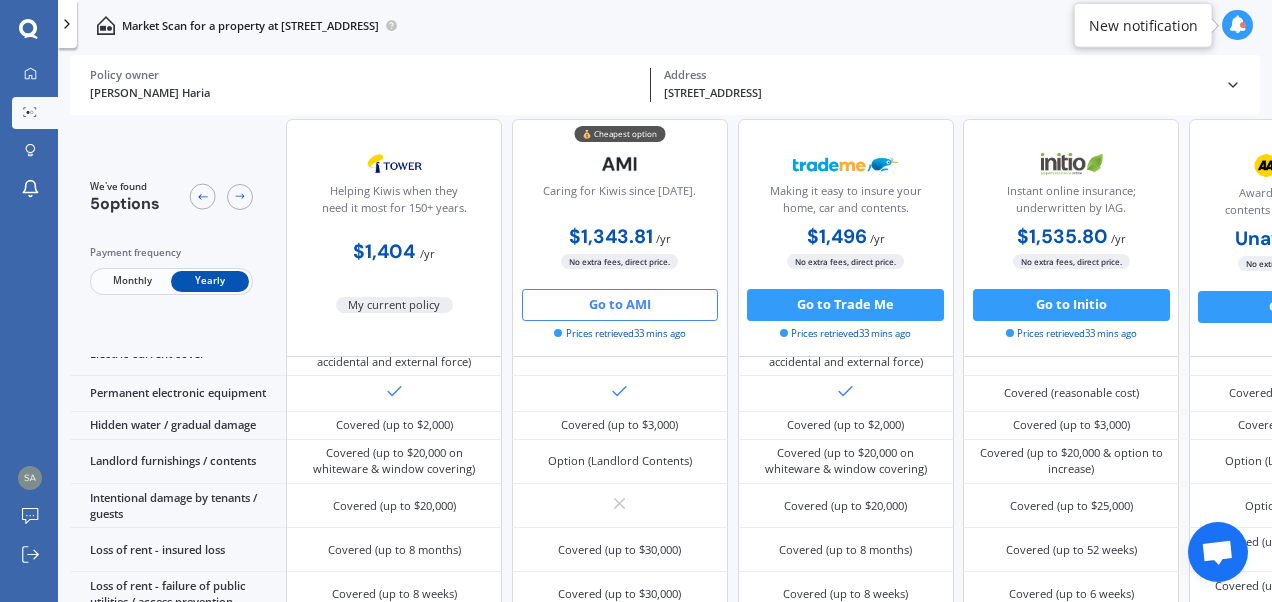 scroll, scrollTop: 571, scrollLeft: 0, axis: vertical 